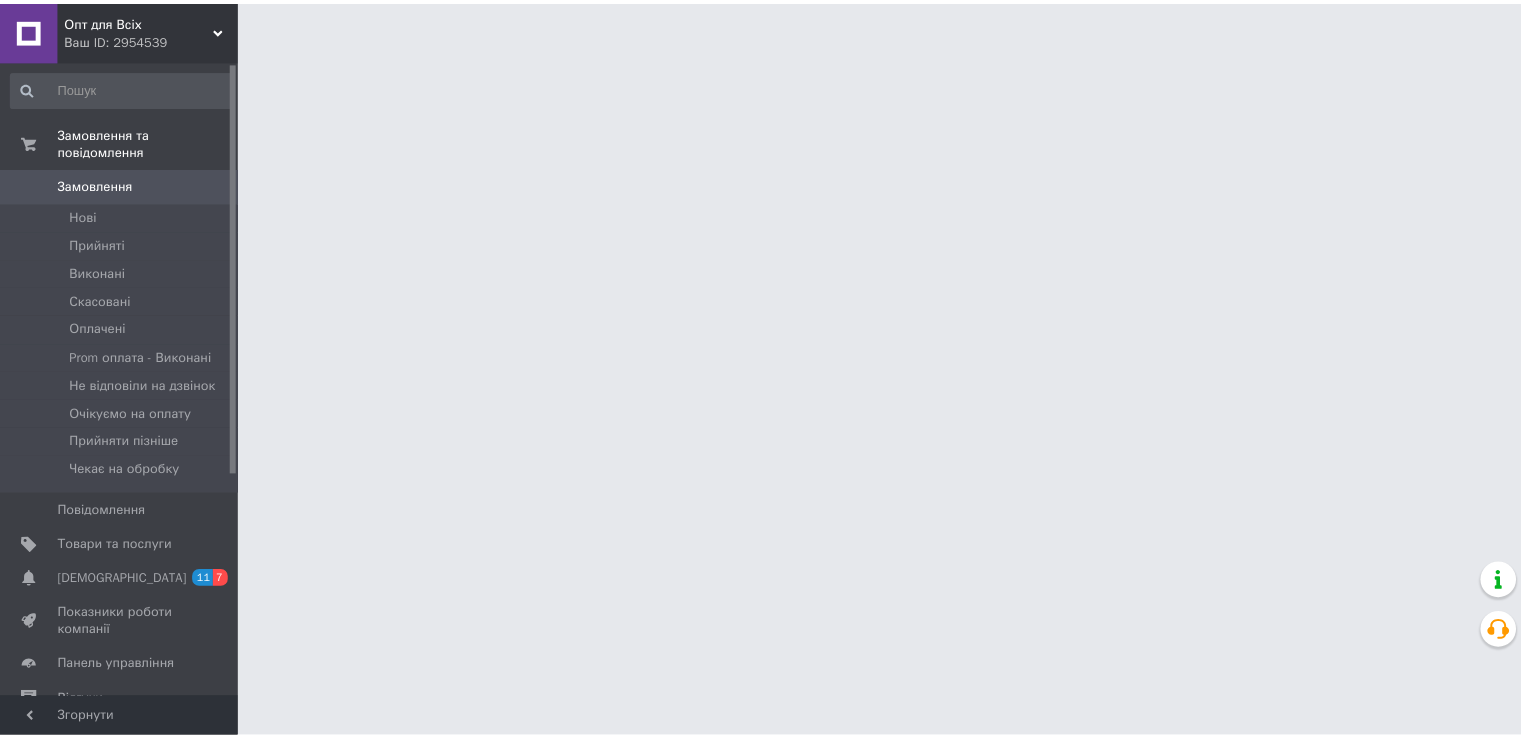 scroll, scrollTop: 0, scrollLeft: 0, axis: both 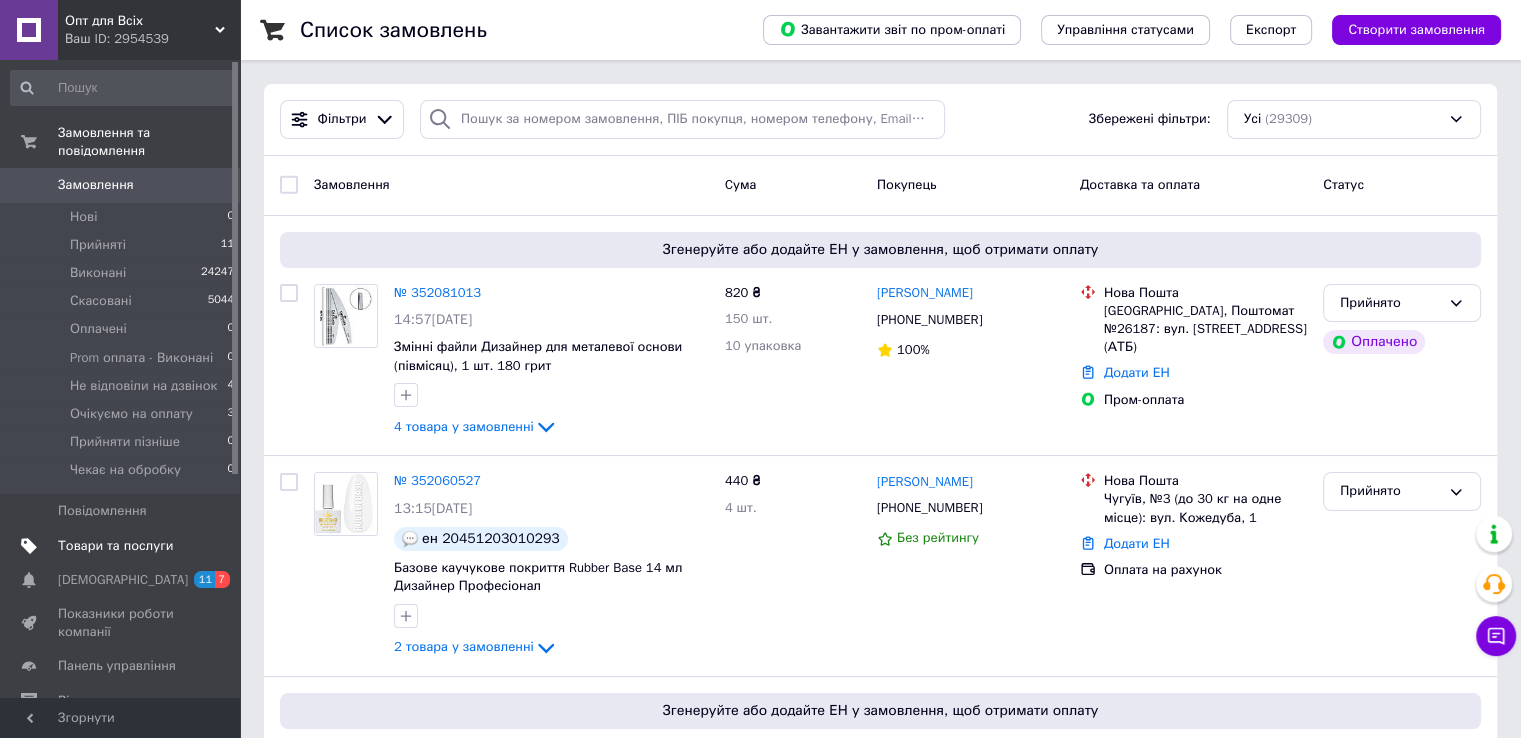 click on "Товари та послуги" at bounding box center (115, 546) 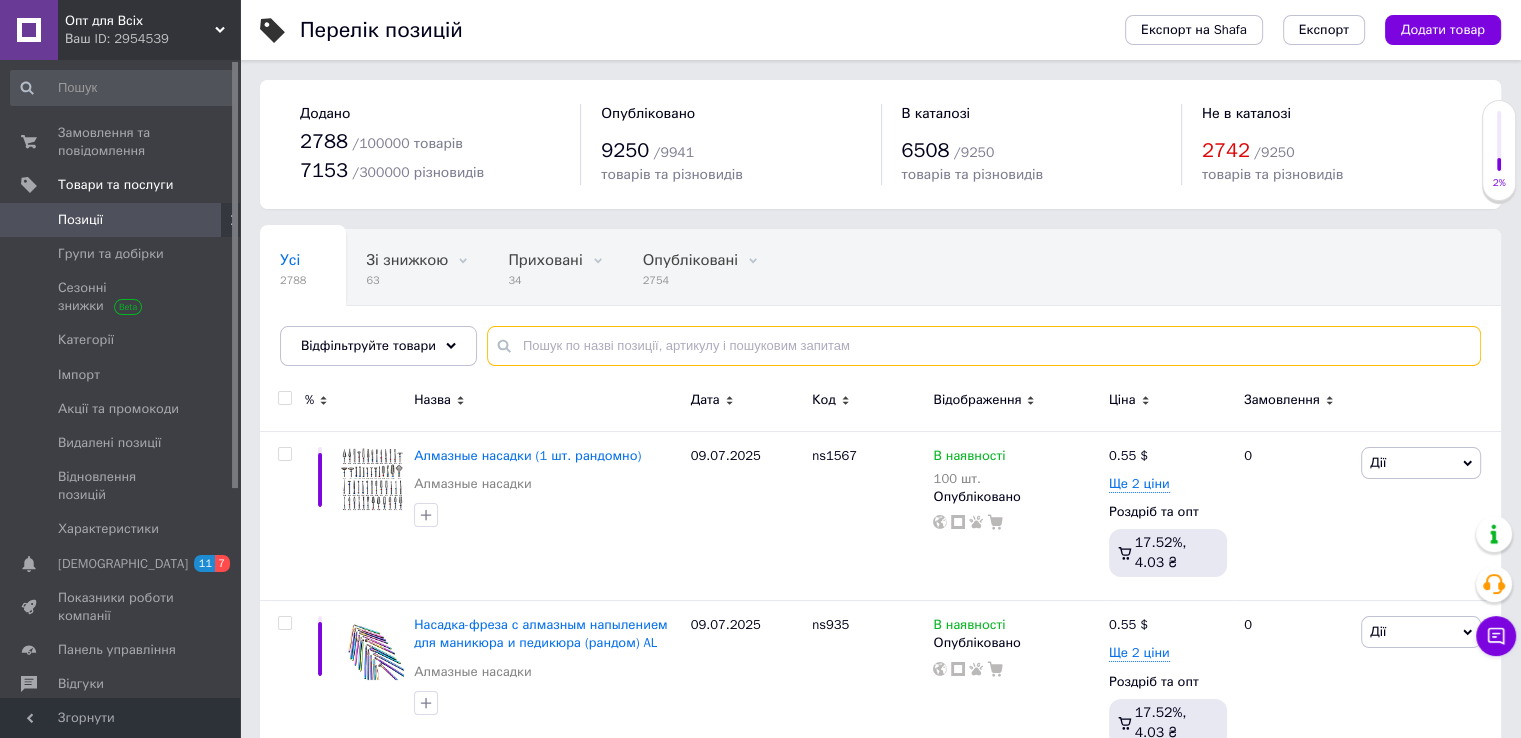 click at bounding box center (984, 346) 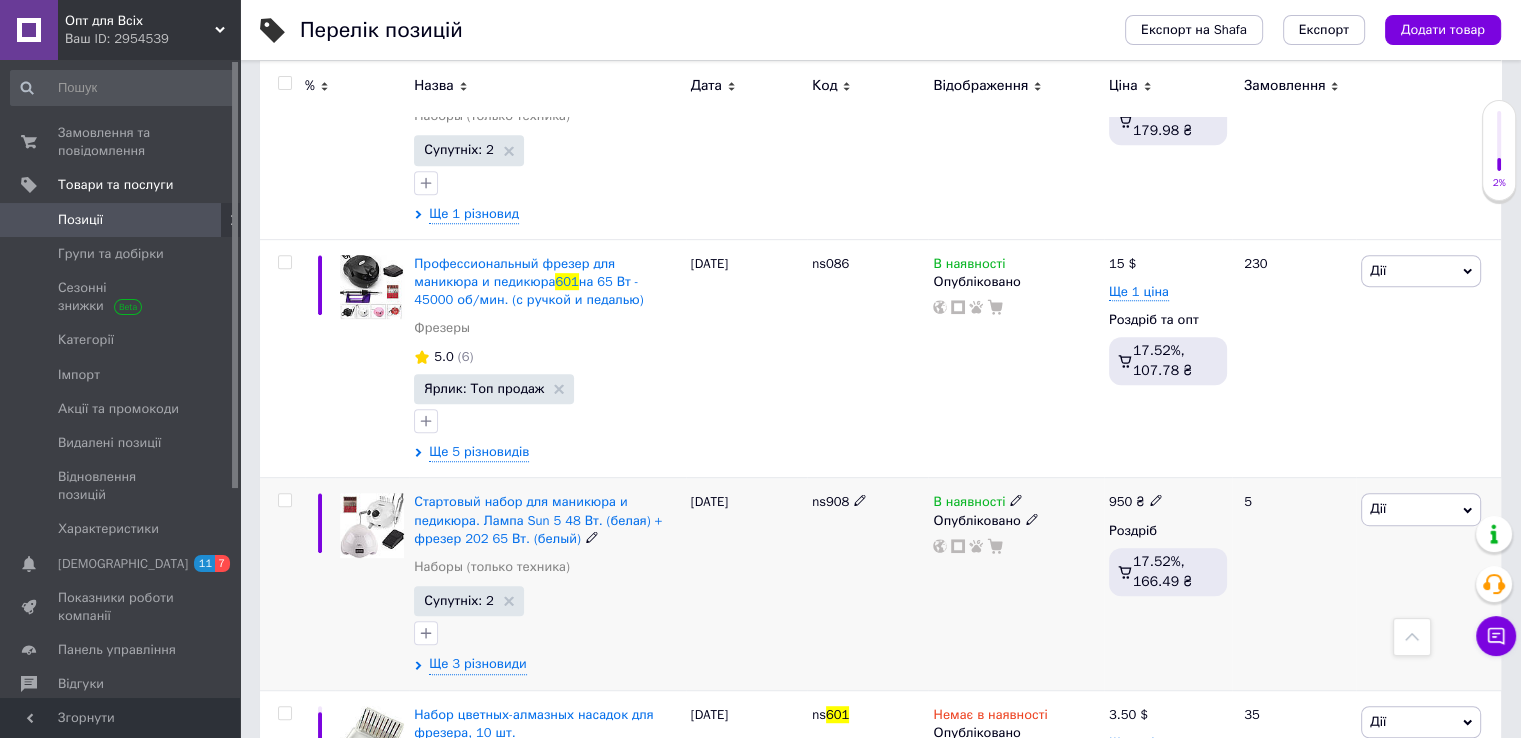 scroll, scrollTop: 800, scrollLeft: 0, axis: vertical 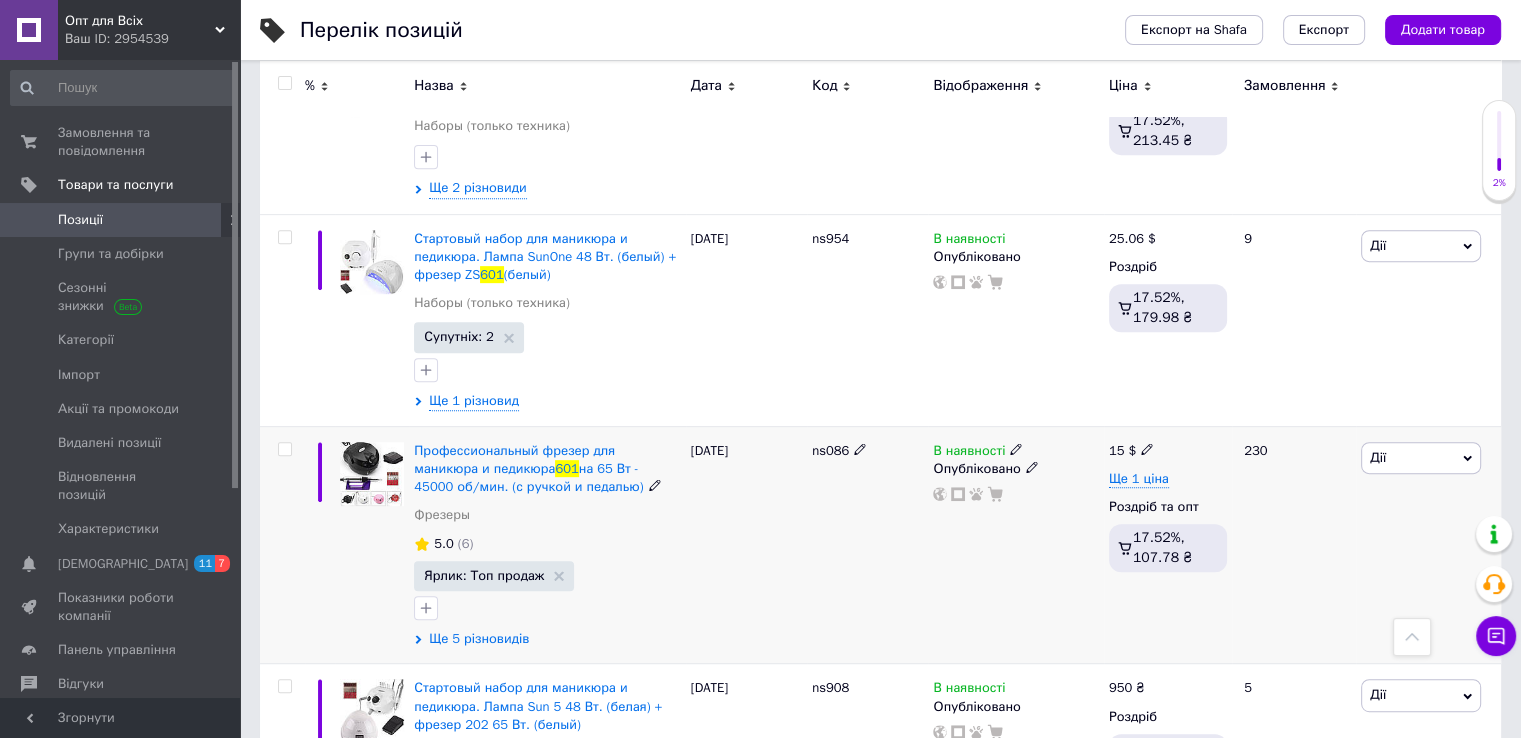 click on "Ще 5 різновидів" at bounding box center (479, 639) 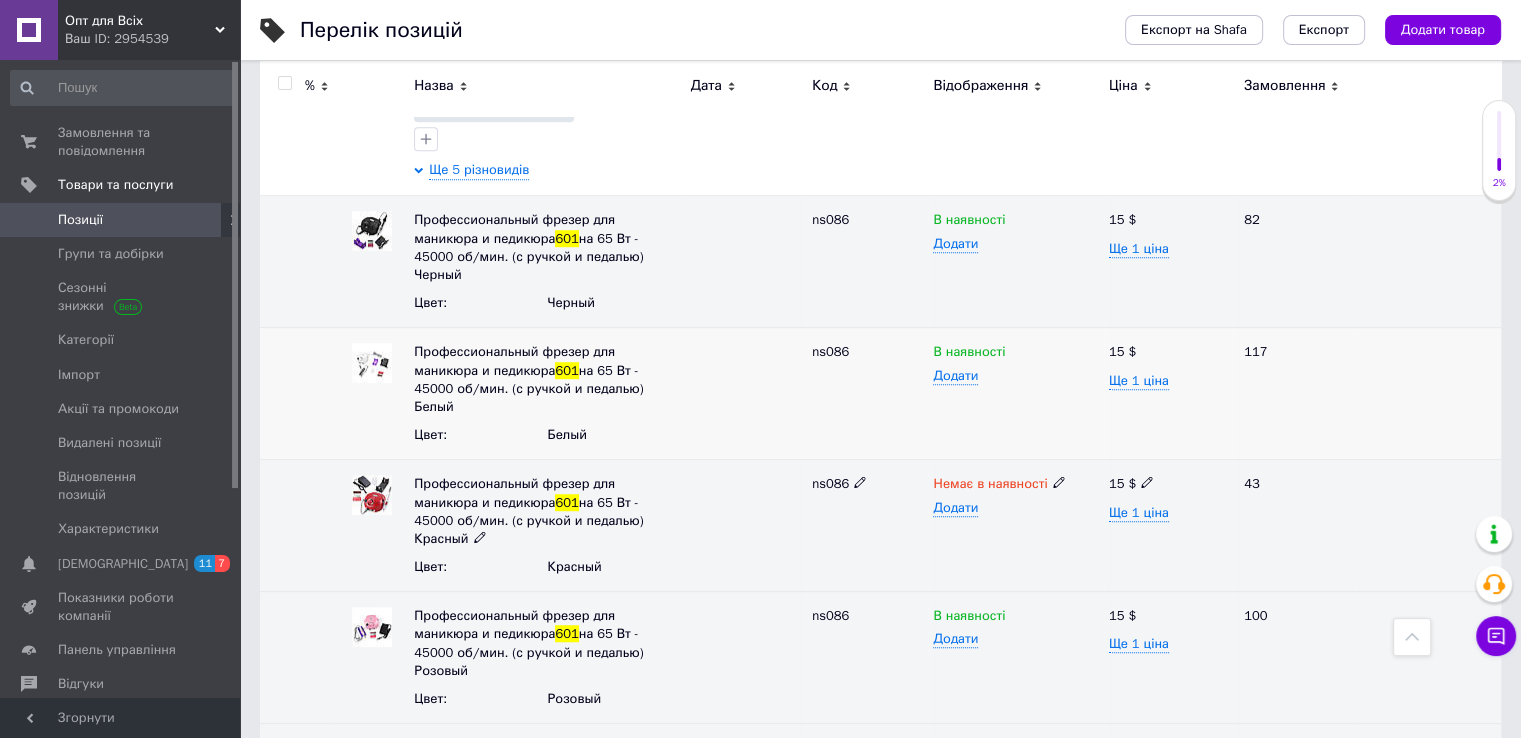 scroll, scrollTop: 1400, scrollLeft: 0, axis: vertical 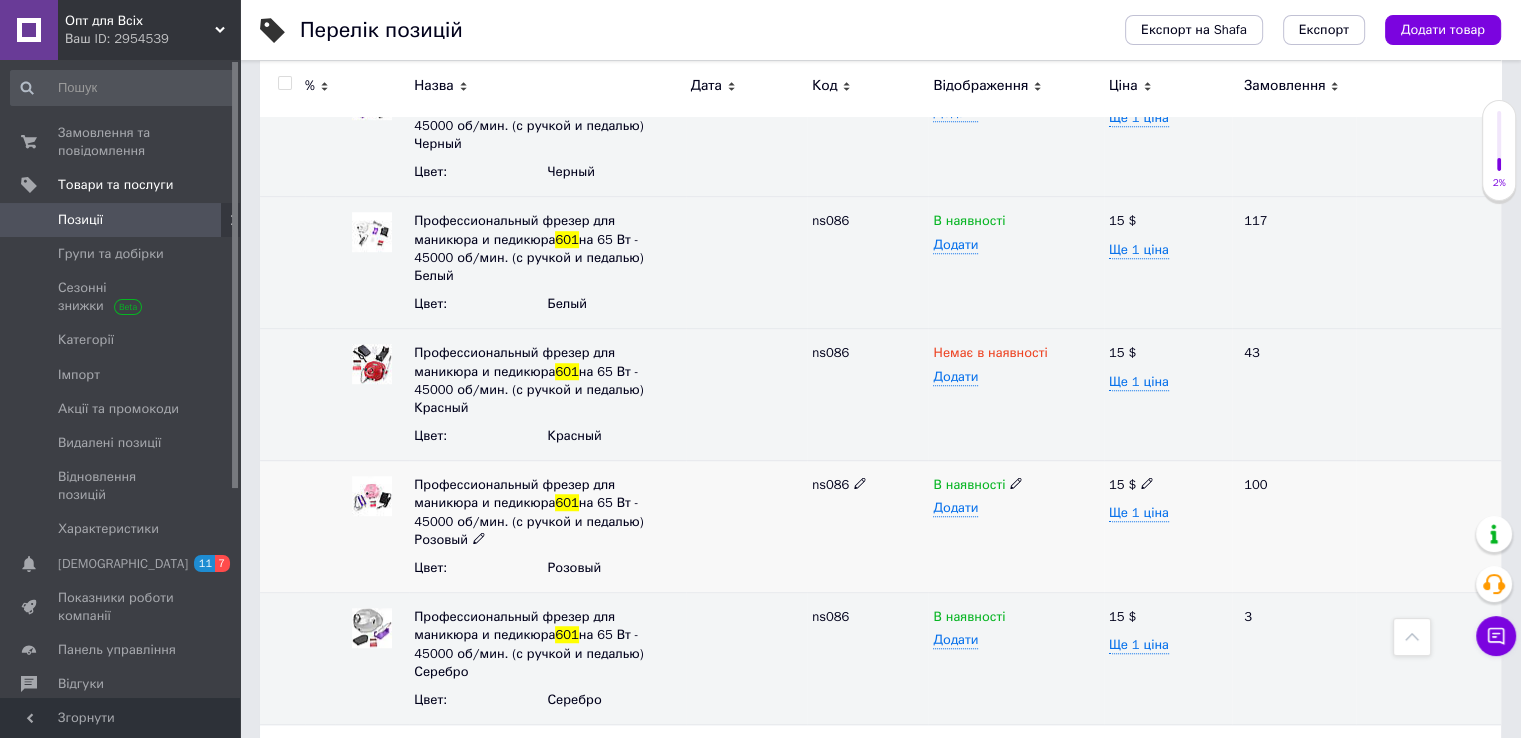 click at bounding box center (372, 496) 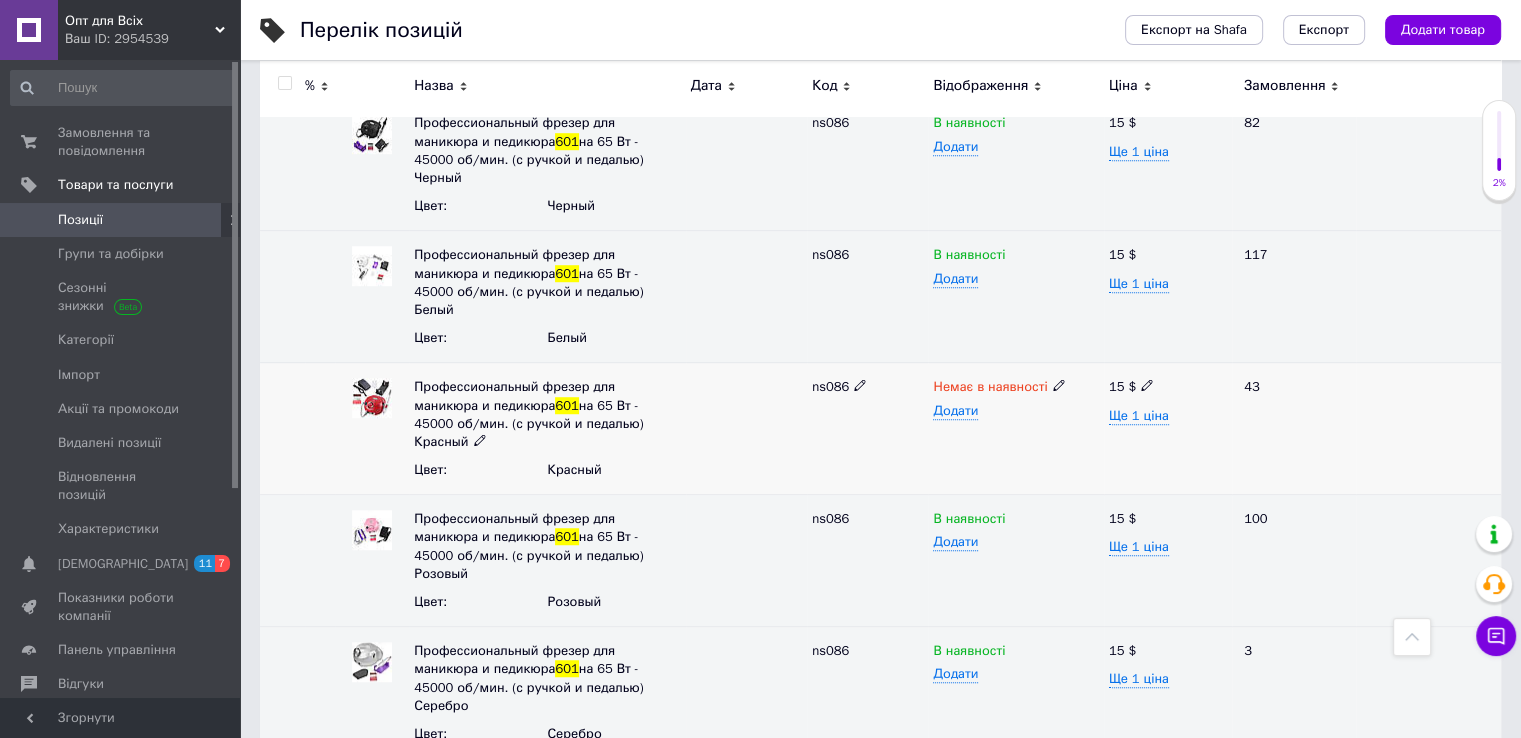 scroll, scrollTop: 1400, scrollLeft: 0, axis: vertical 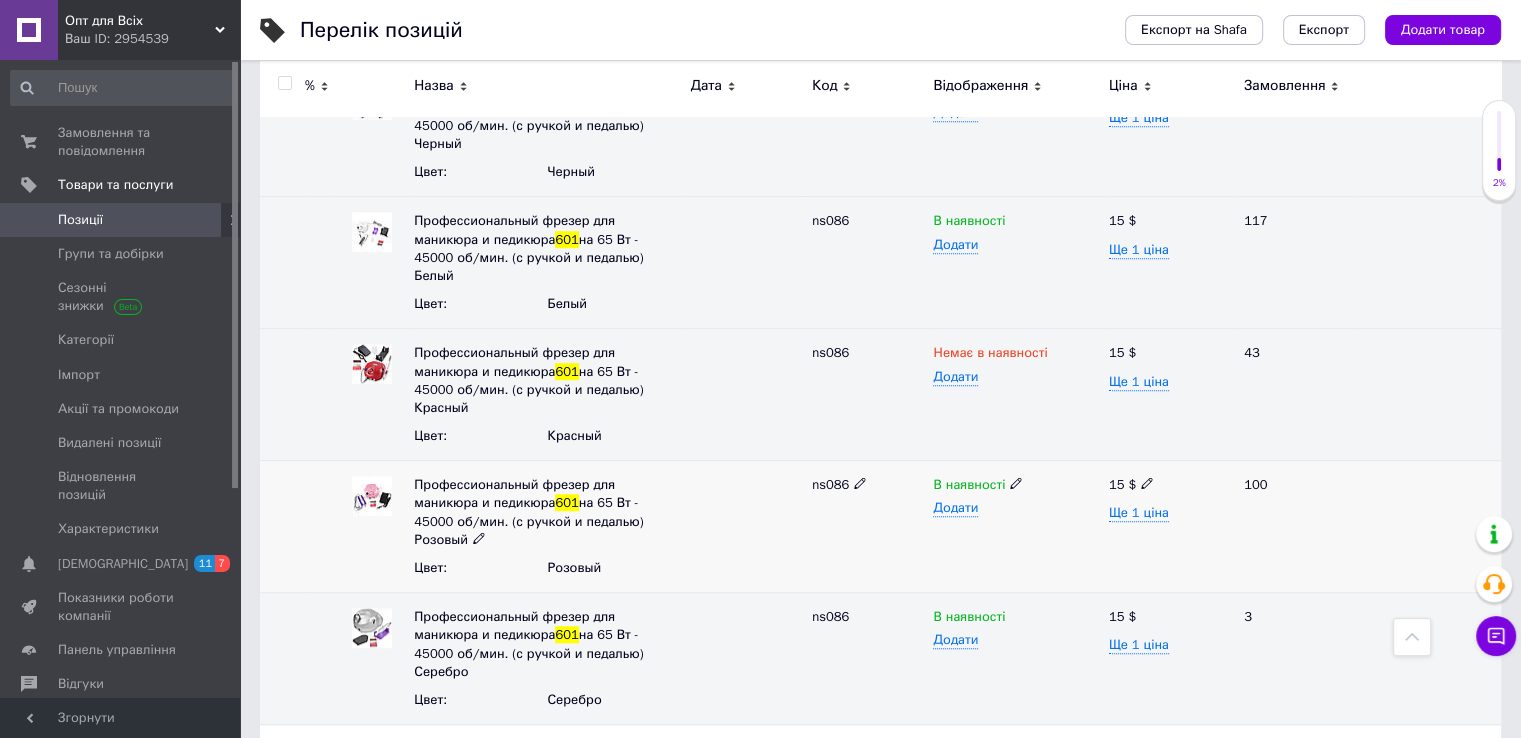 click at bounding box center (1016, 483) 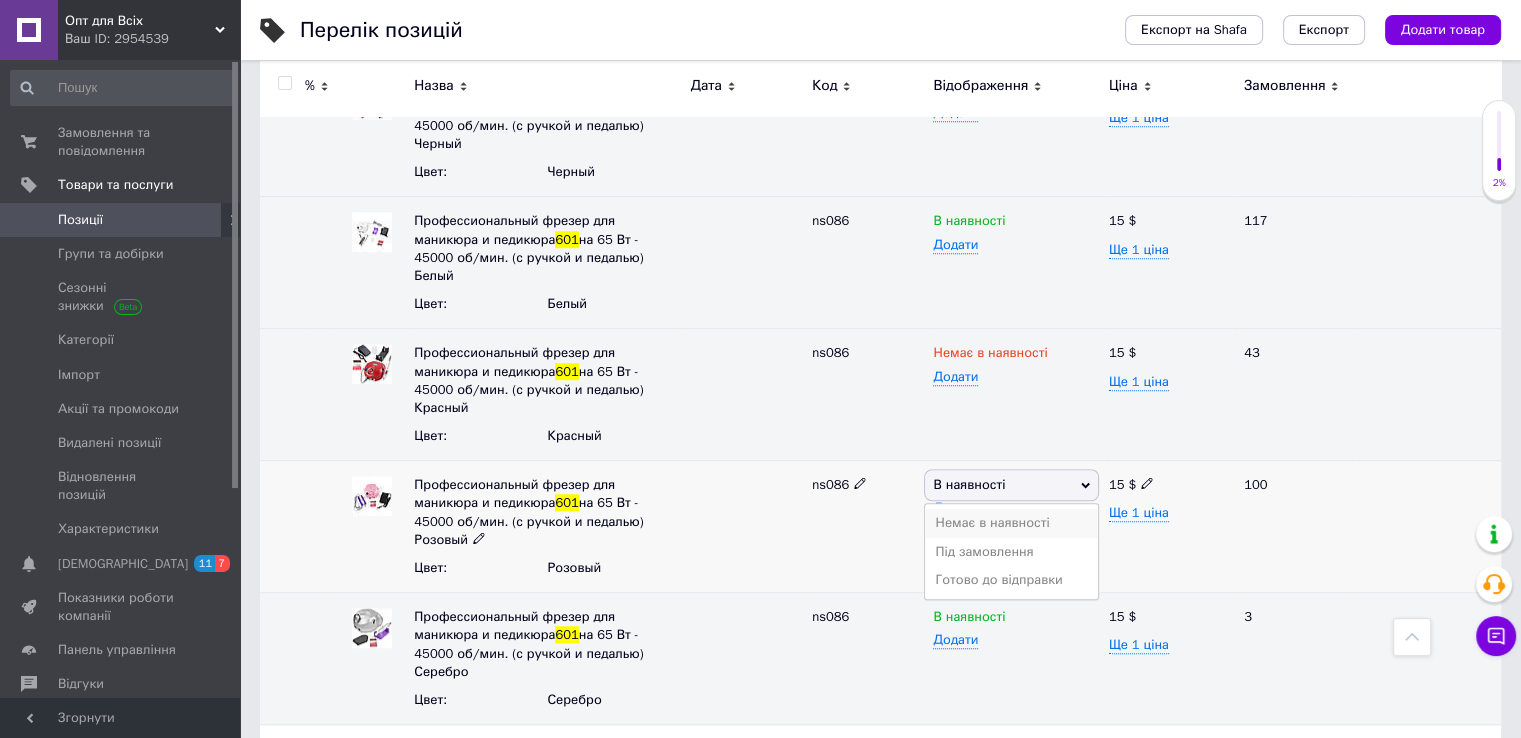 click on "Немає в наявності" at bounding box center [1011, 523] 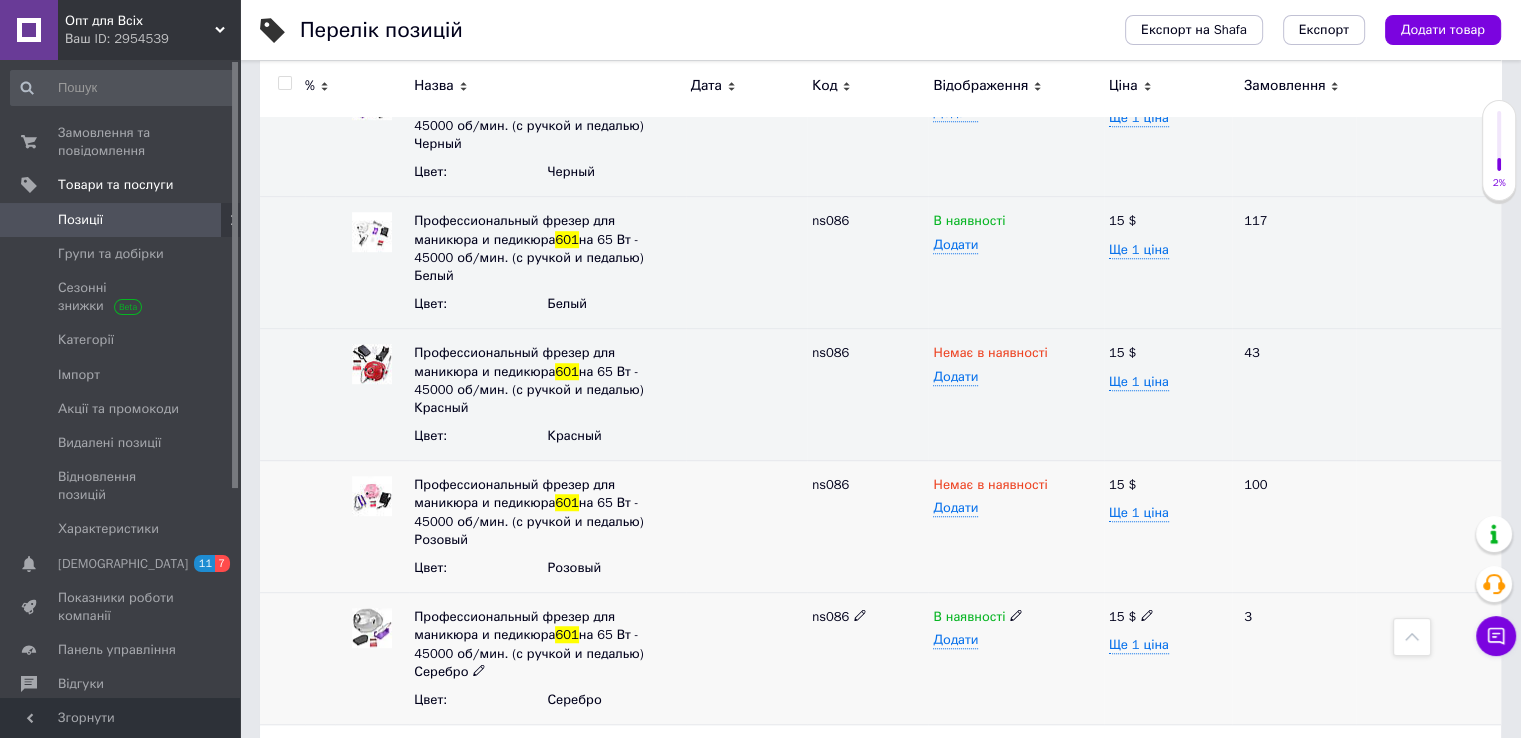 click 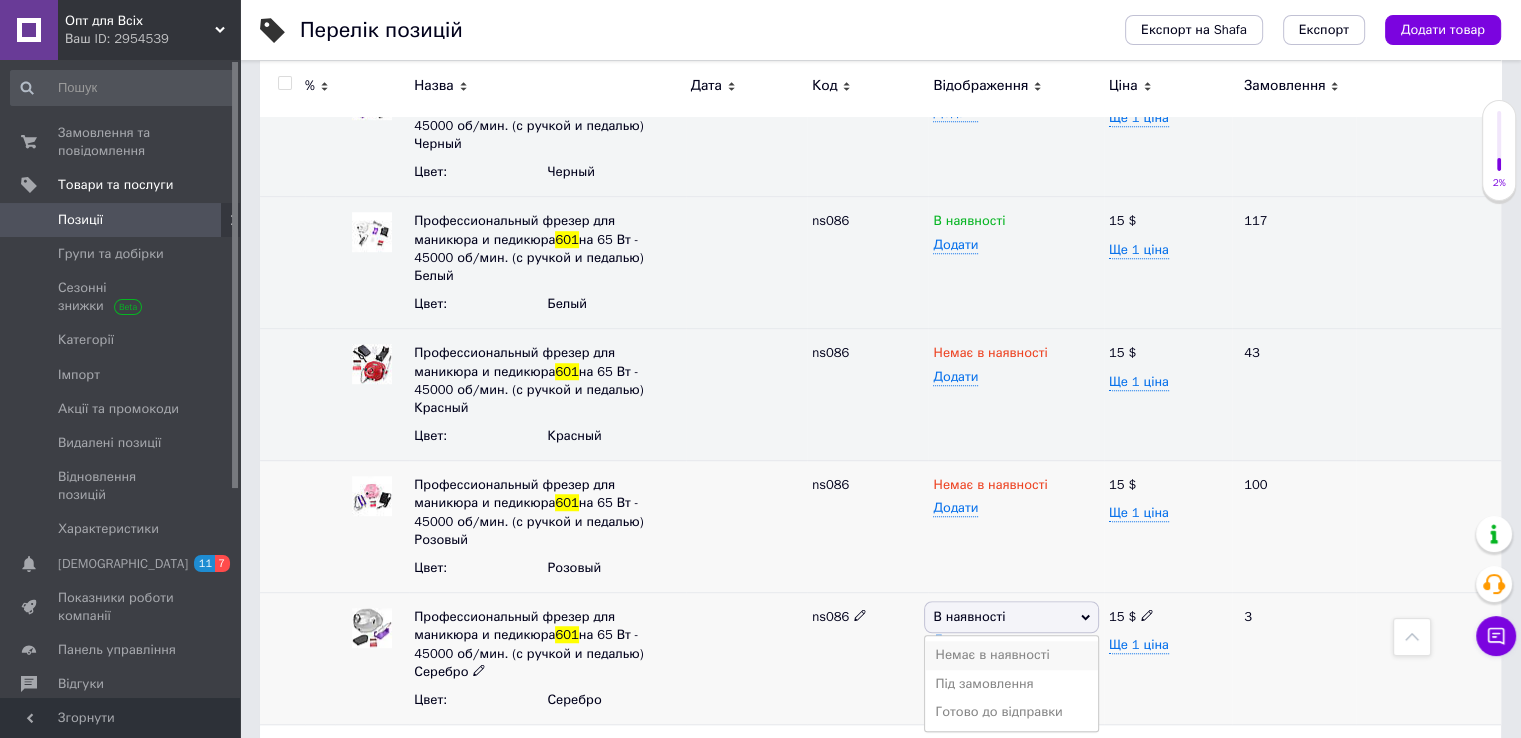 click on "Немає в наявності" at bounding box center [1011, 655] 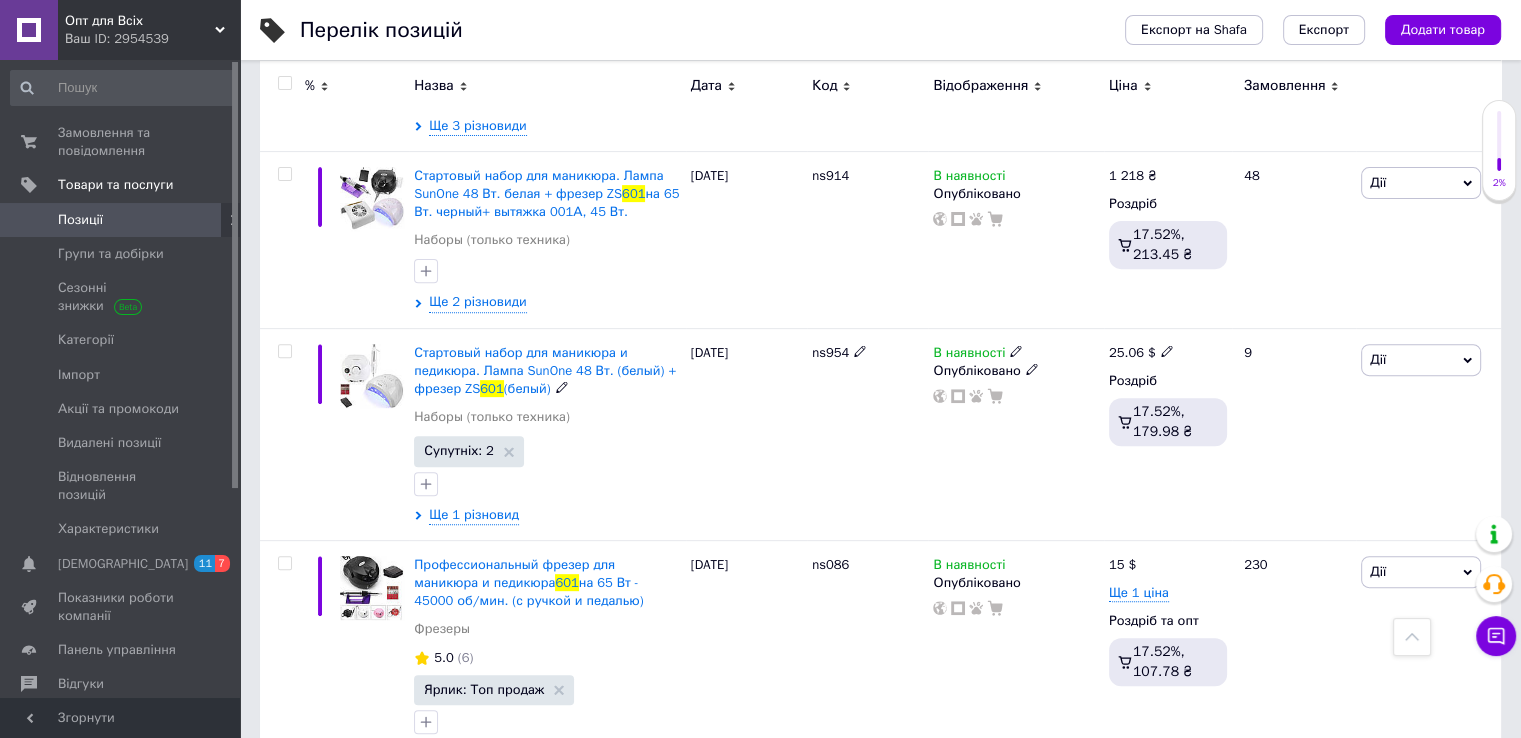scroll, scrollTop: 86, scrollLeft: 0, axis: vertical 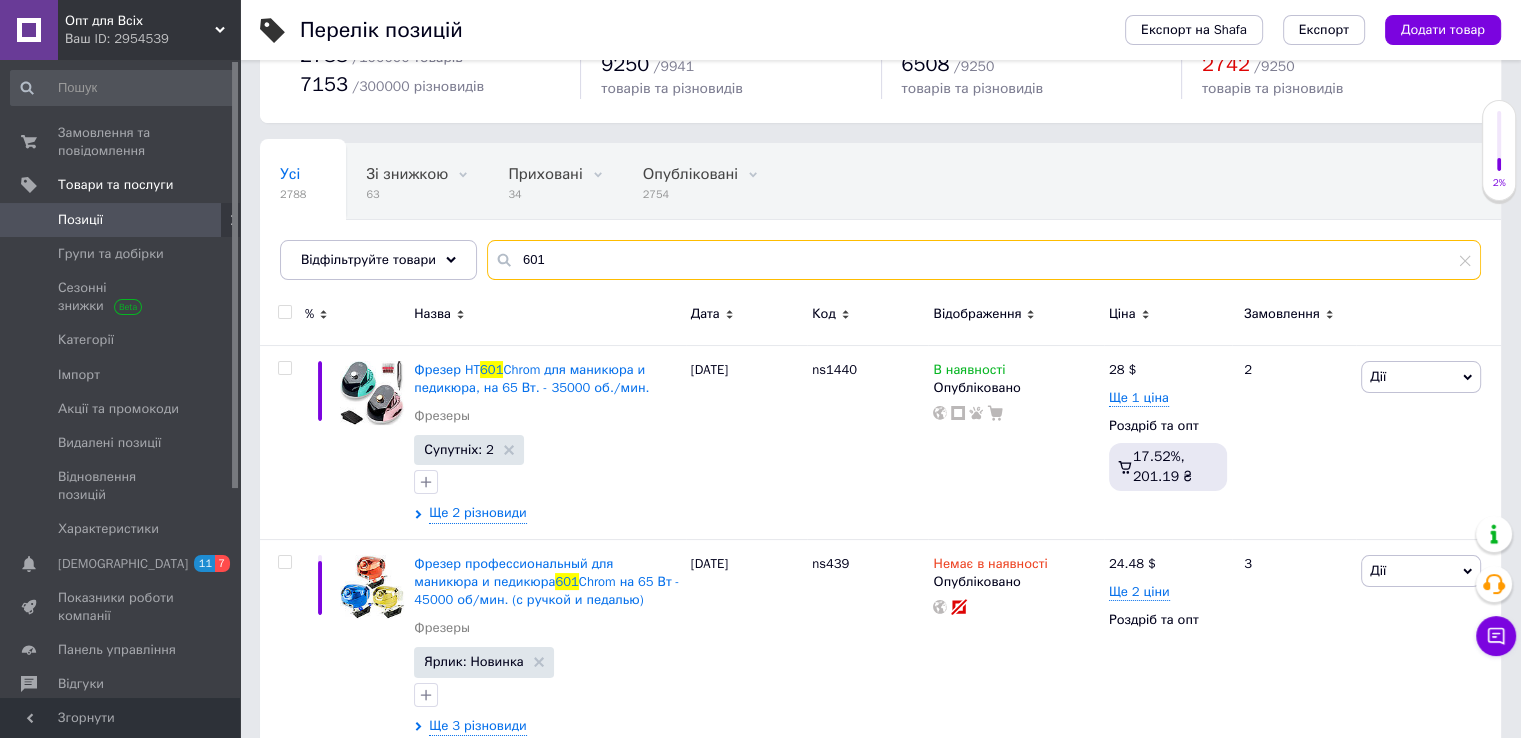 click on "601" at bounding box center [984, 260] 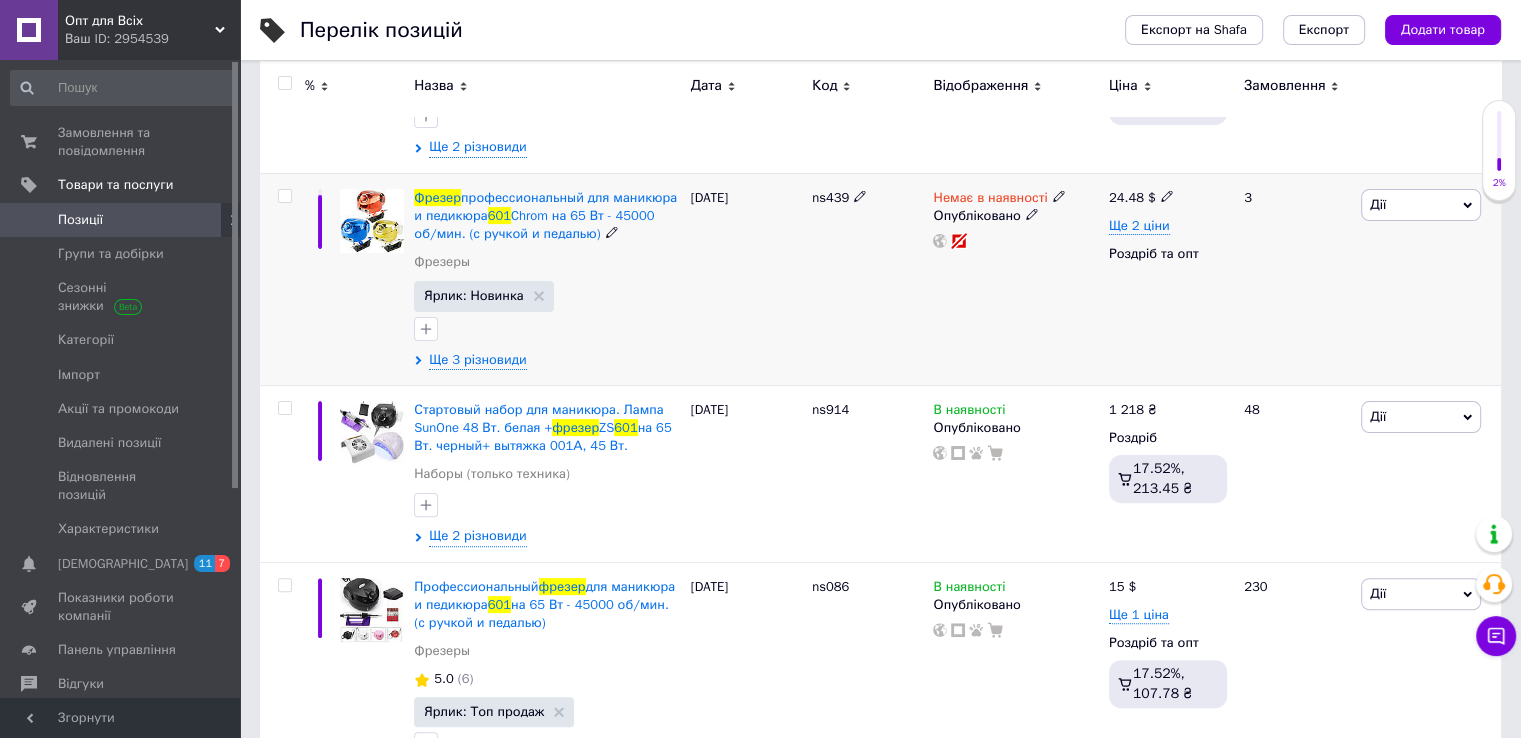 scroll, scrollTop: 486, scrollLeft: 0, axis: vertical 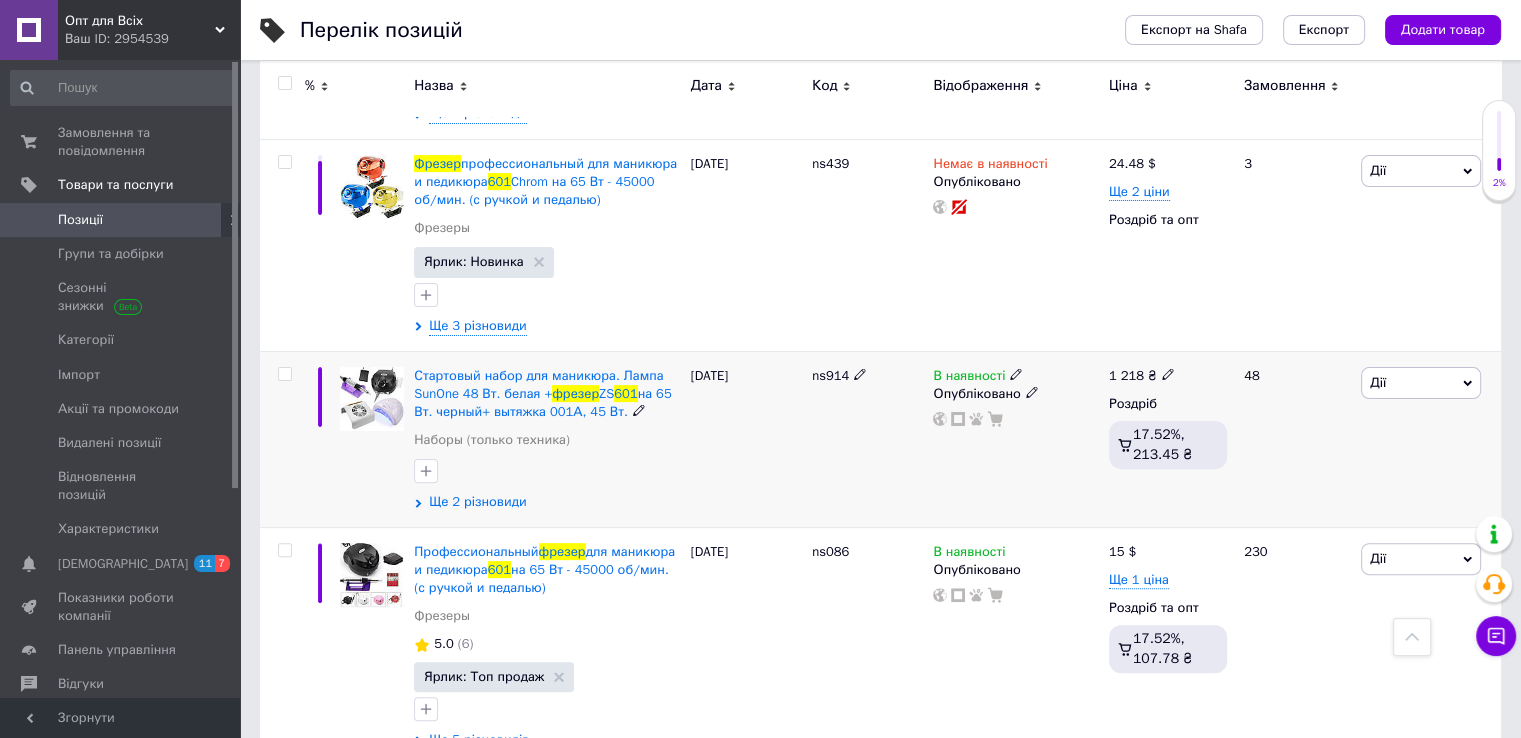 type on "фрезер 601" 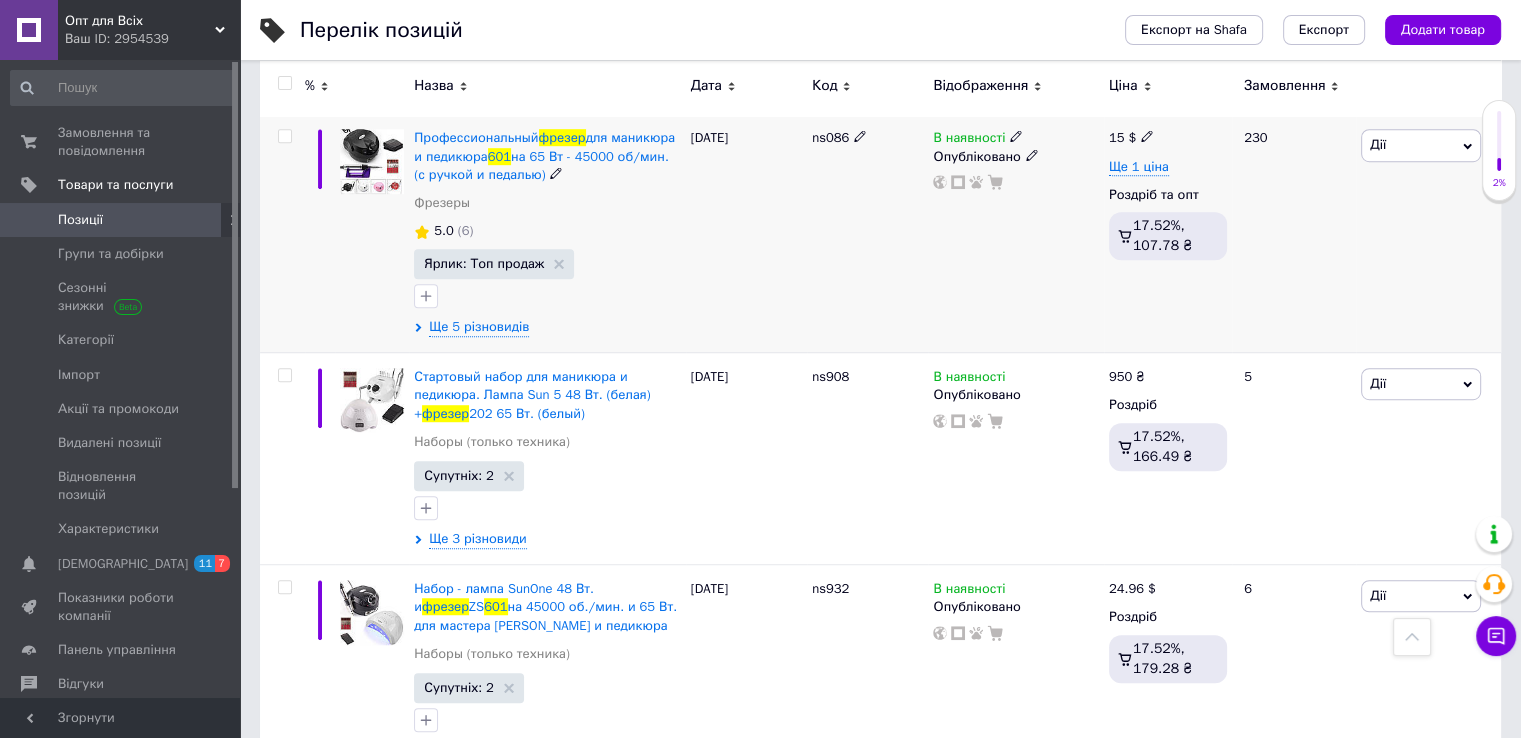 scroll, scrollTop: 1286, scrollLeft: 0, axis: vertical 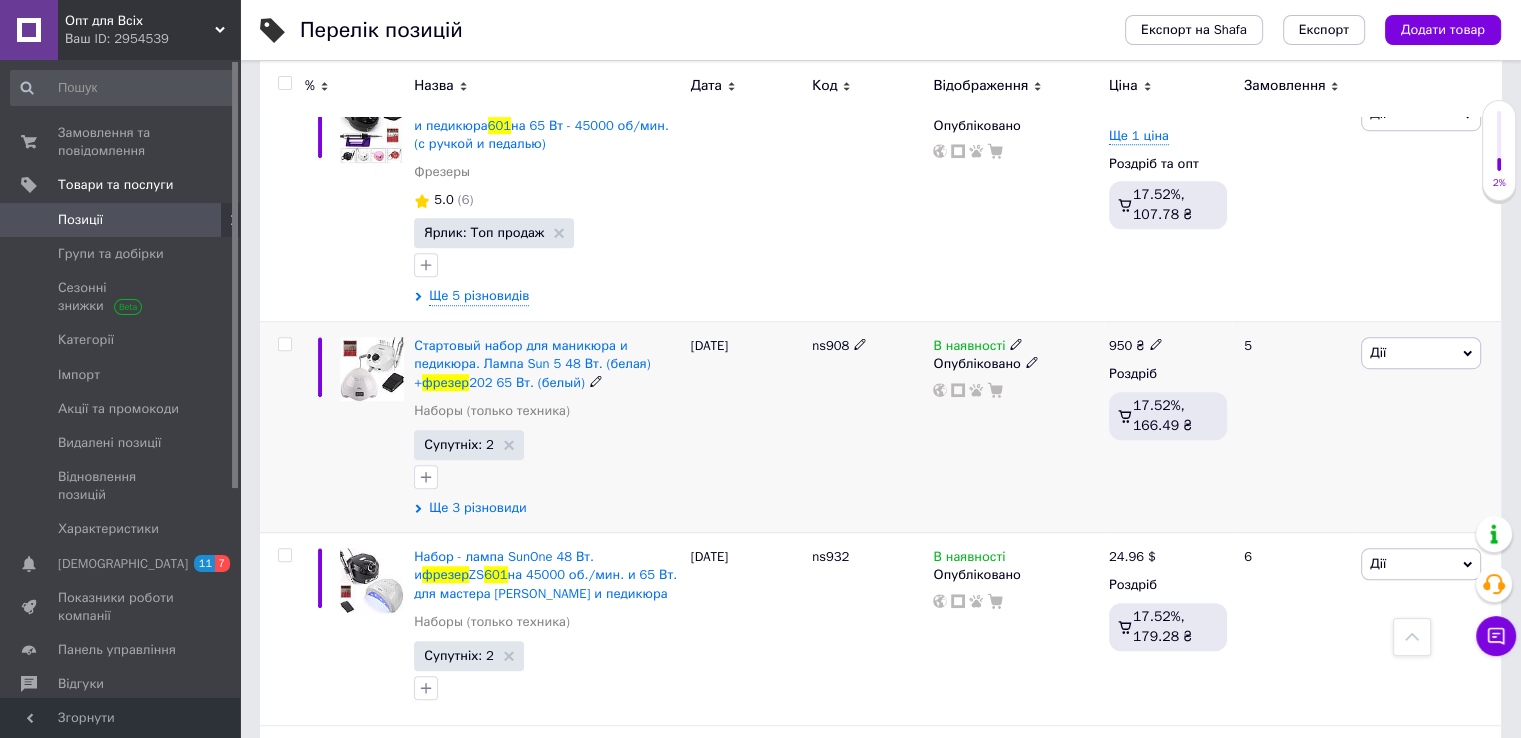 click on "Ще 3 різновиди" at bounding box center (477, 508) 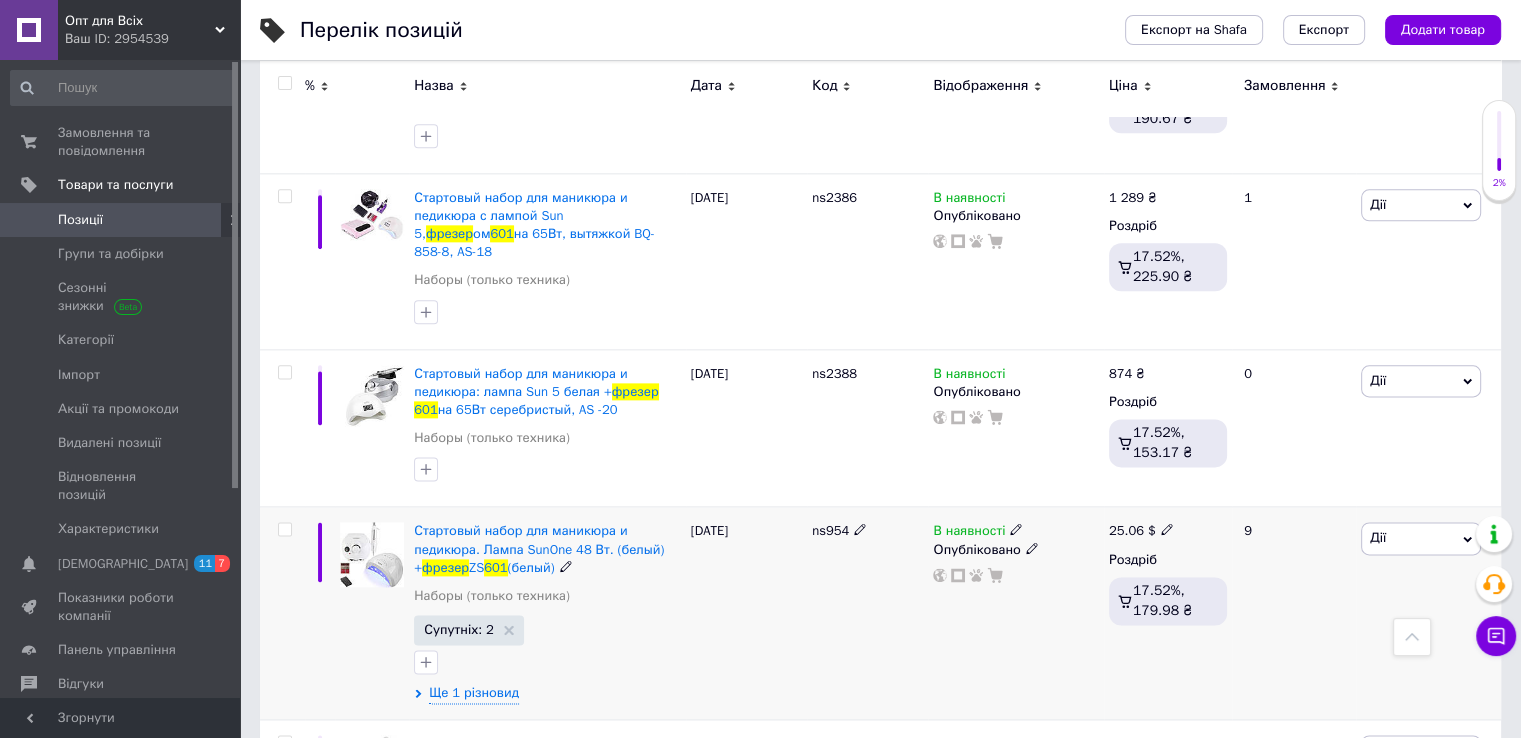 scroll, scrollTop: 2486, scrollLeft: 0, axis: vertical 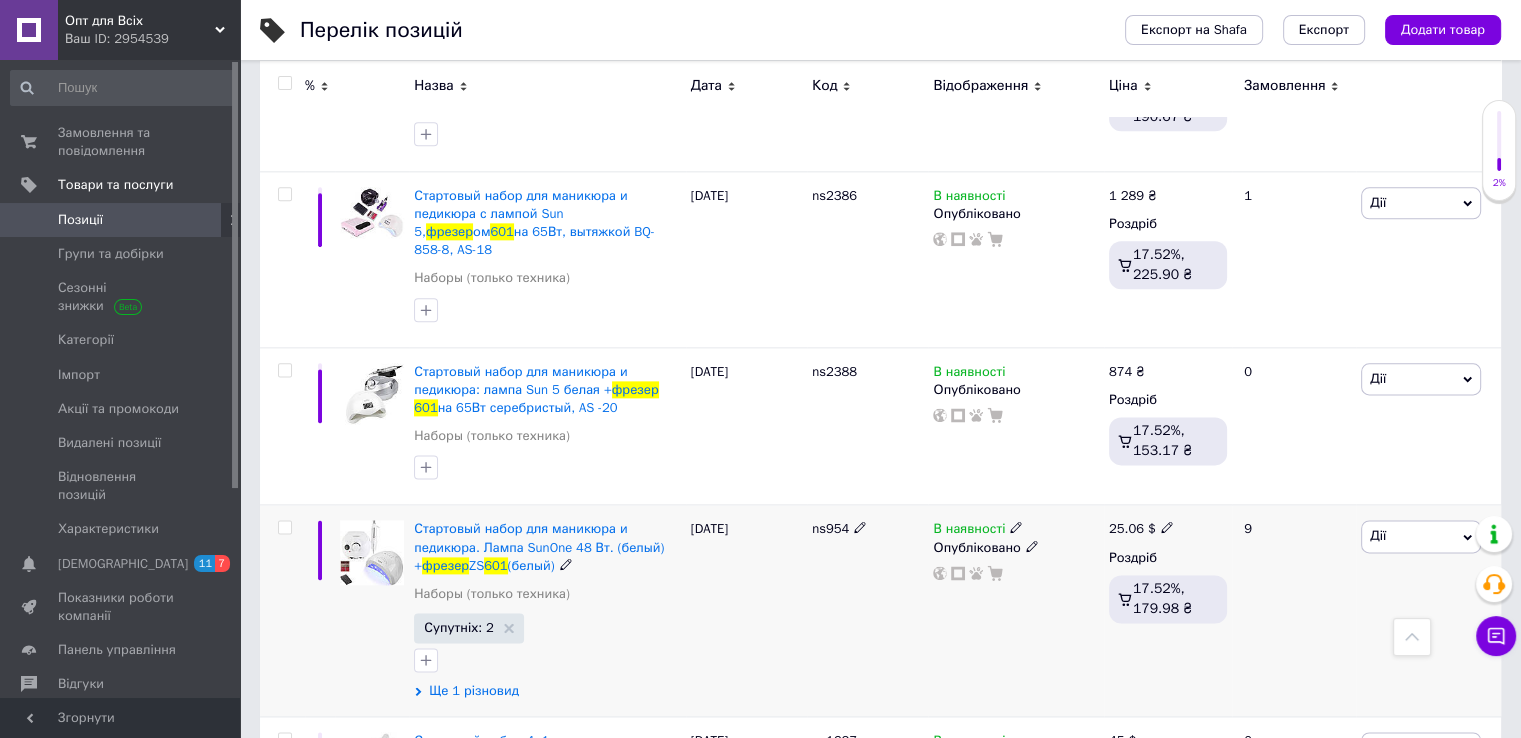 click on "Ще 1 різновид" at bounding box center (474, 691) 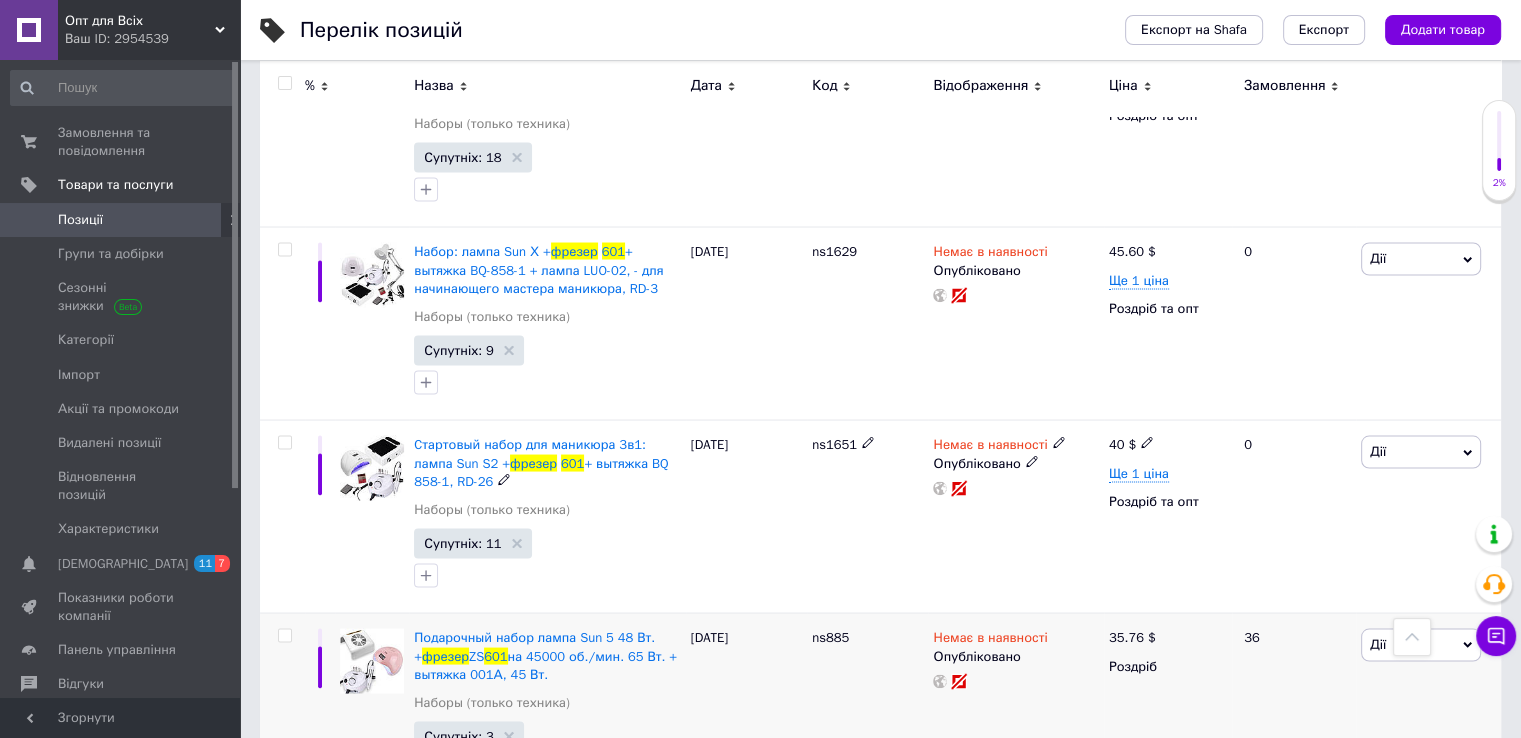 scroll, scrollTop: 3715, scrollLeft: 0, axis: vertical 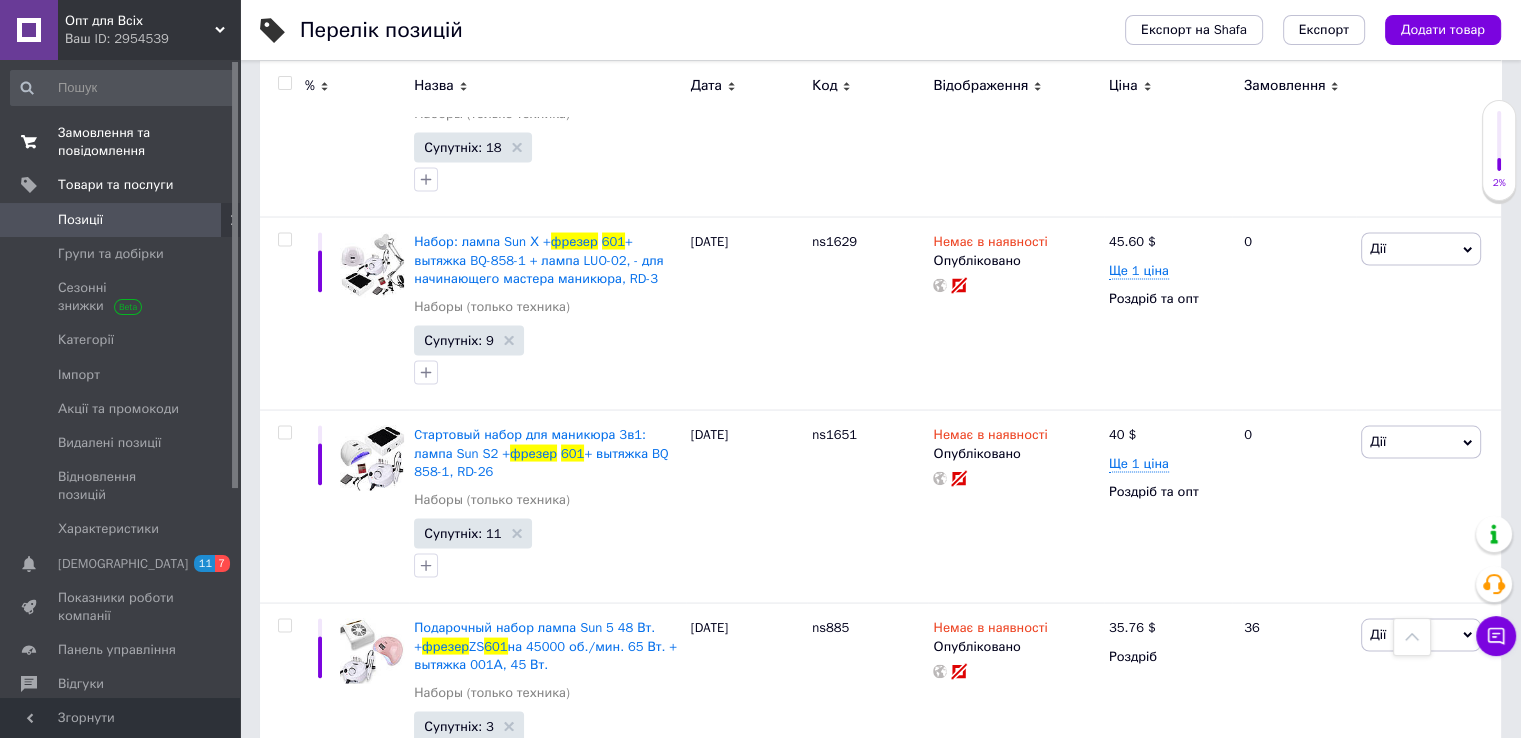 click on "Замовлення та повідомлення" at bounding box center (121, 142) 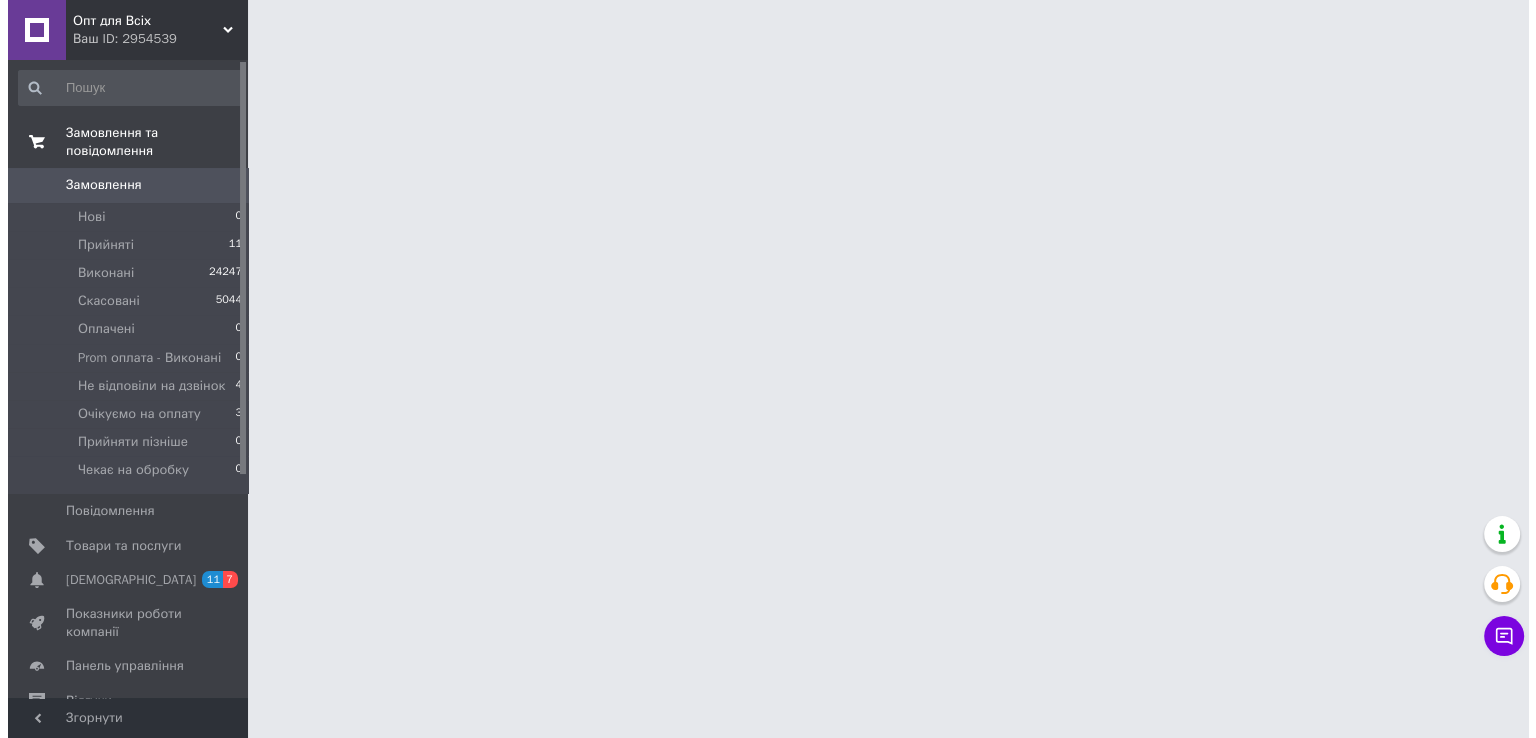 scroll, scrollTop: 0, scrollLeft: 0, axis: both 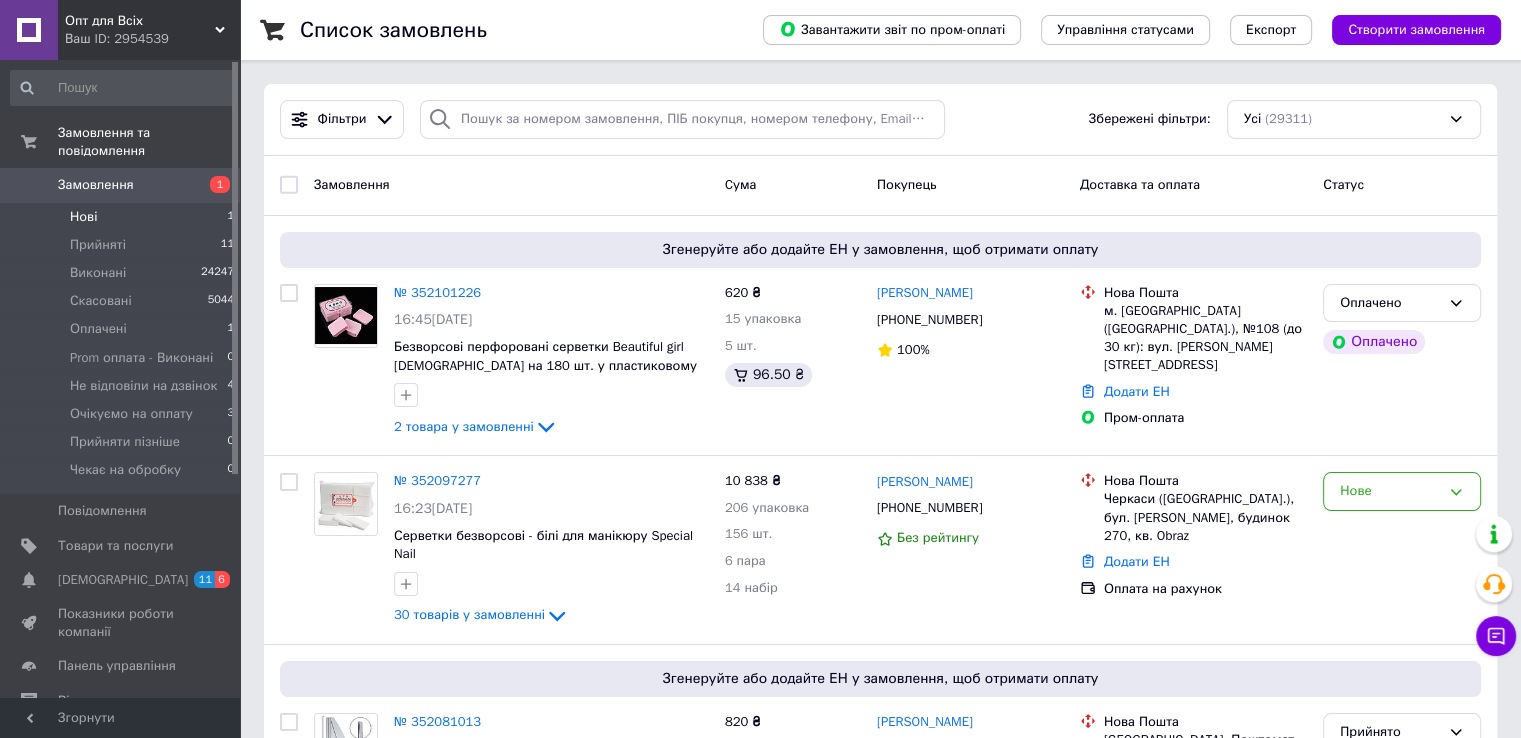 click on "Нові 1" at bounding box center (123, 217) 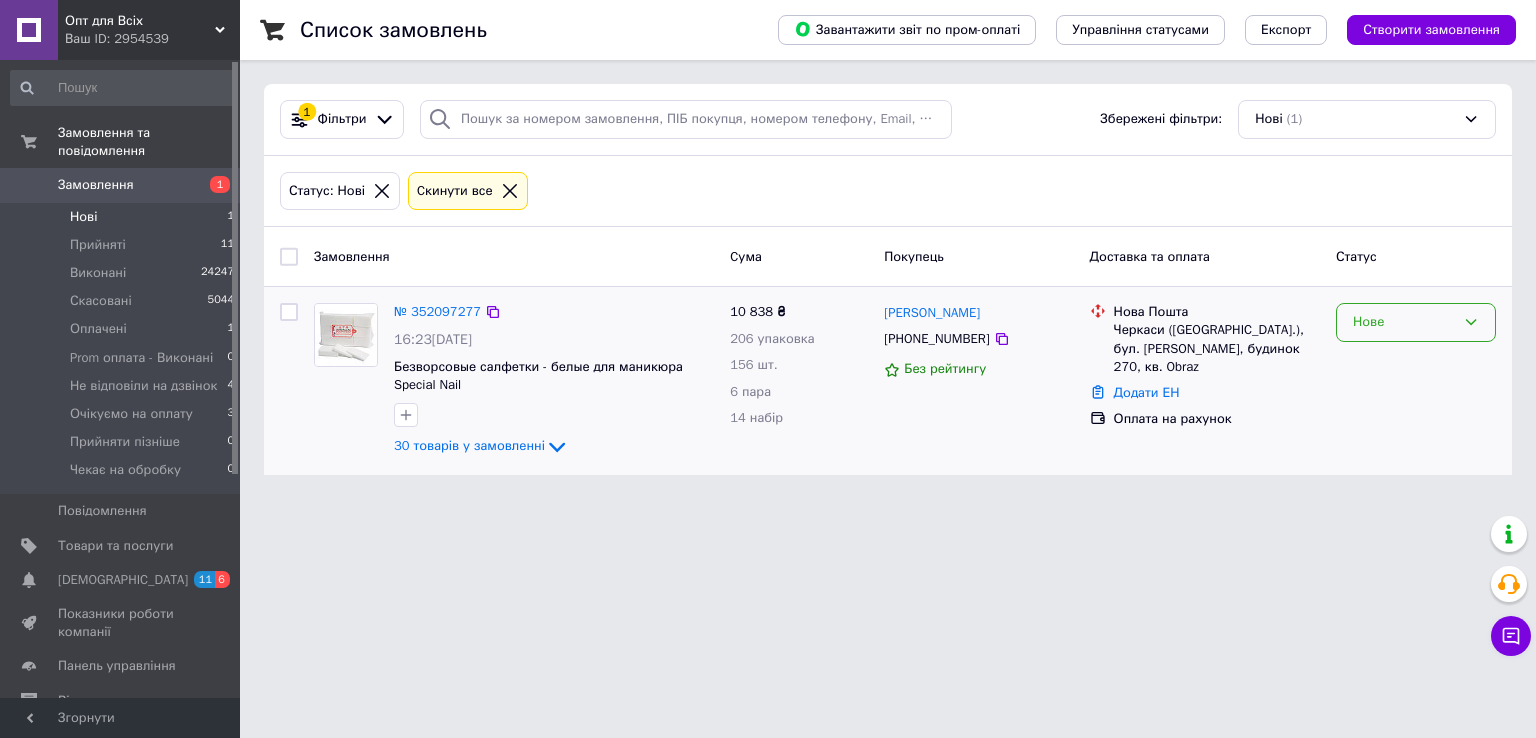 click on "Нове" at bounding box center (1404, 322) 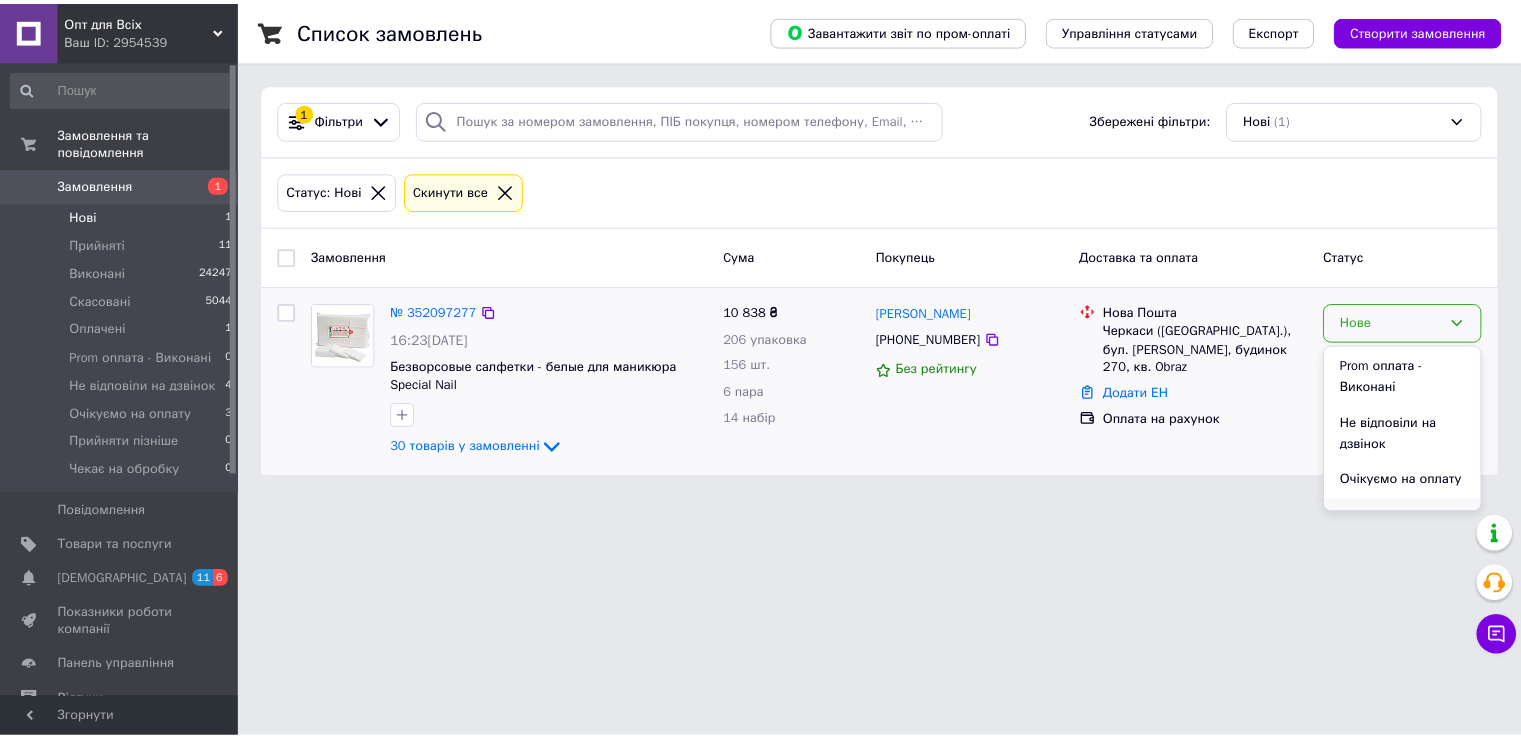 scroll, scrollTop: 204, scrollLeft: 0, axis: vertical 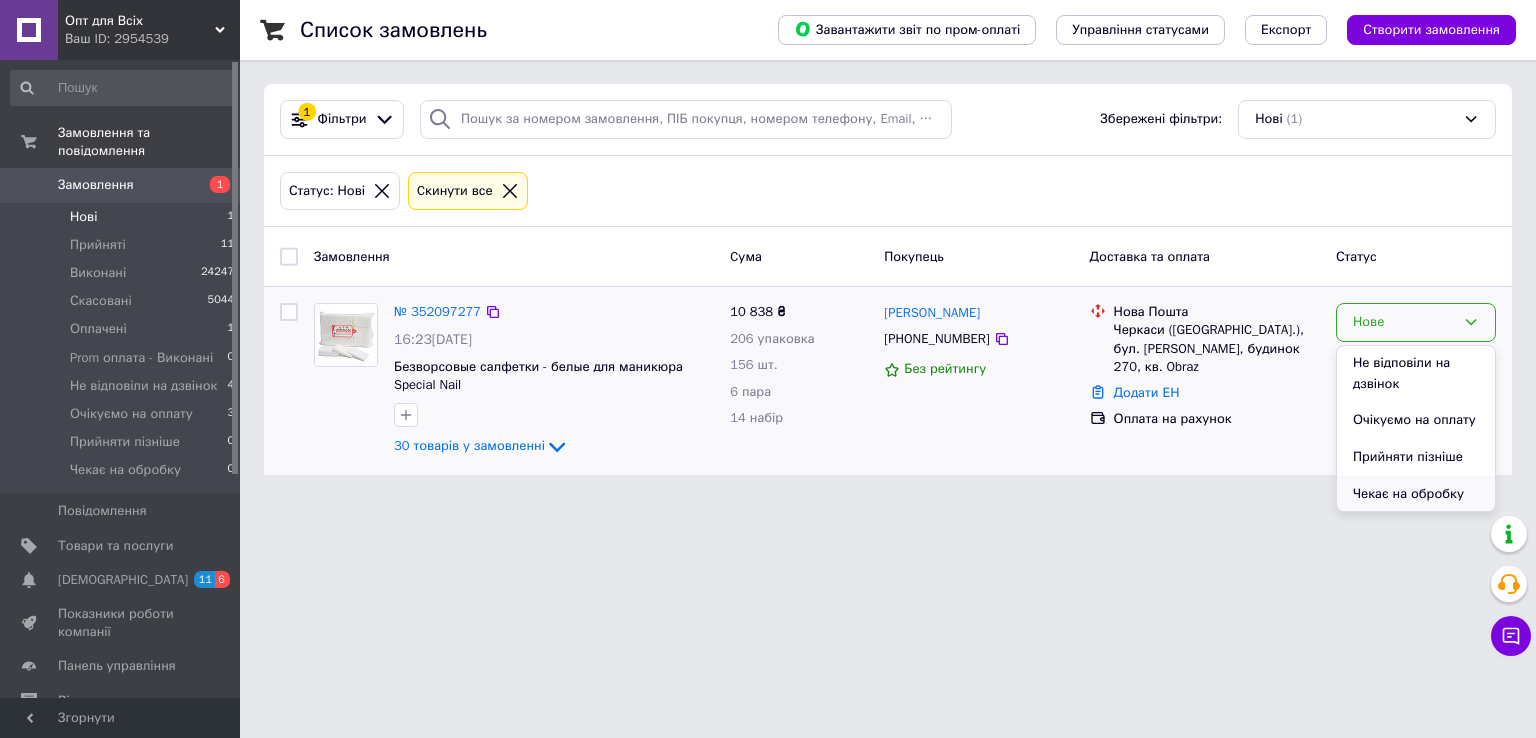 click on "Чекає на обробку" at bounding box center (1416, 494) 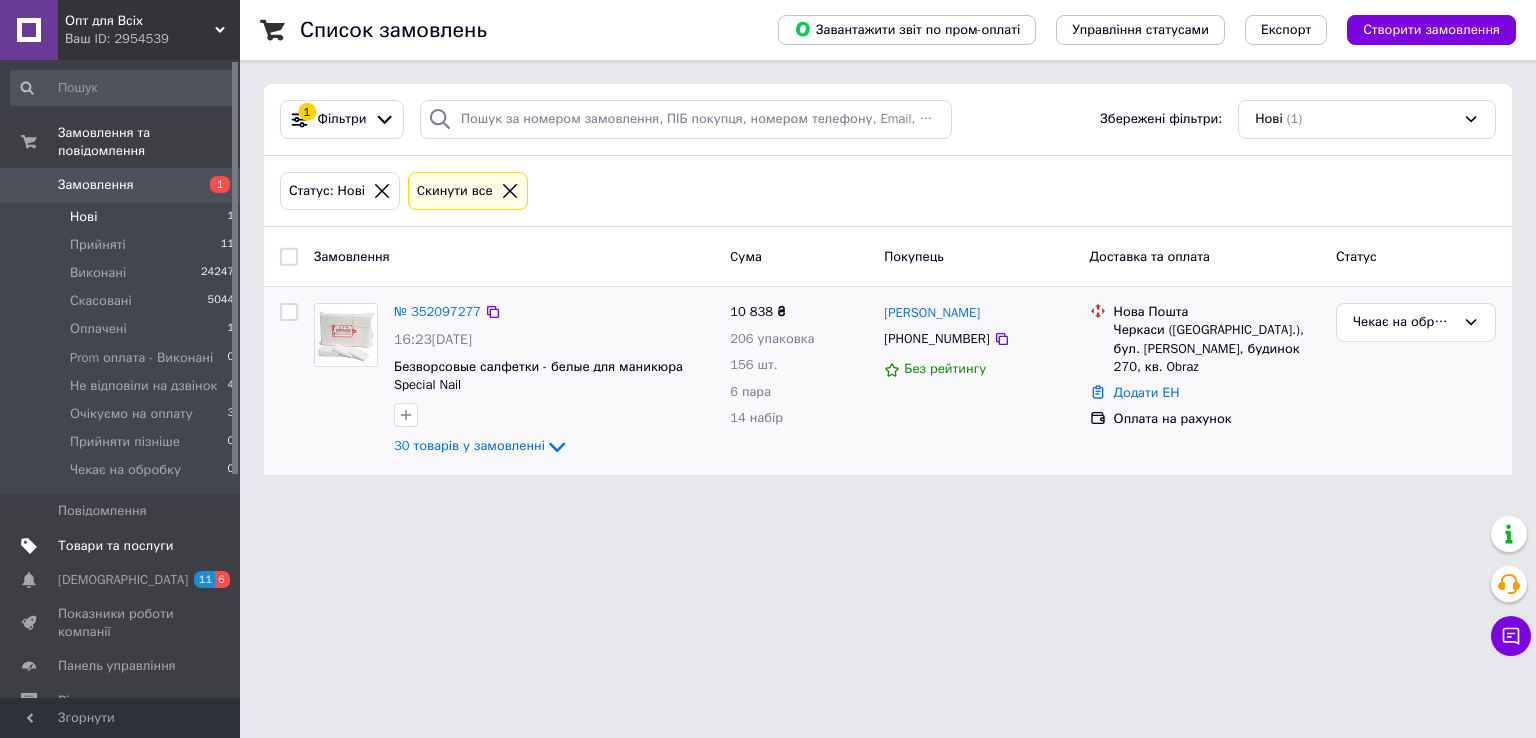 click on "Товари та послуги" at bounding box center [115, 546] 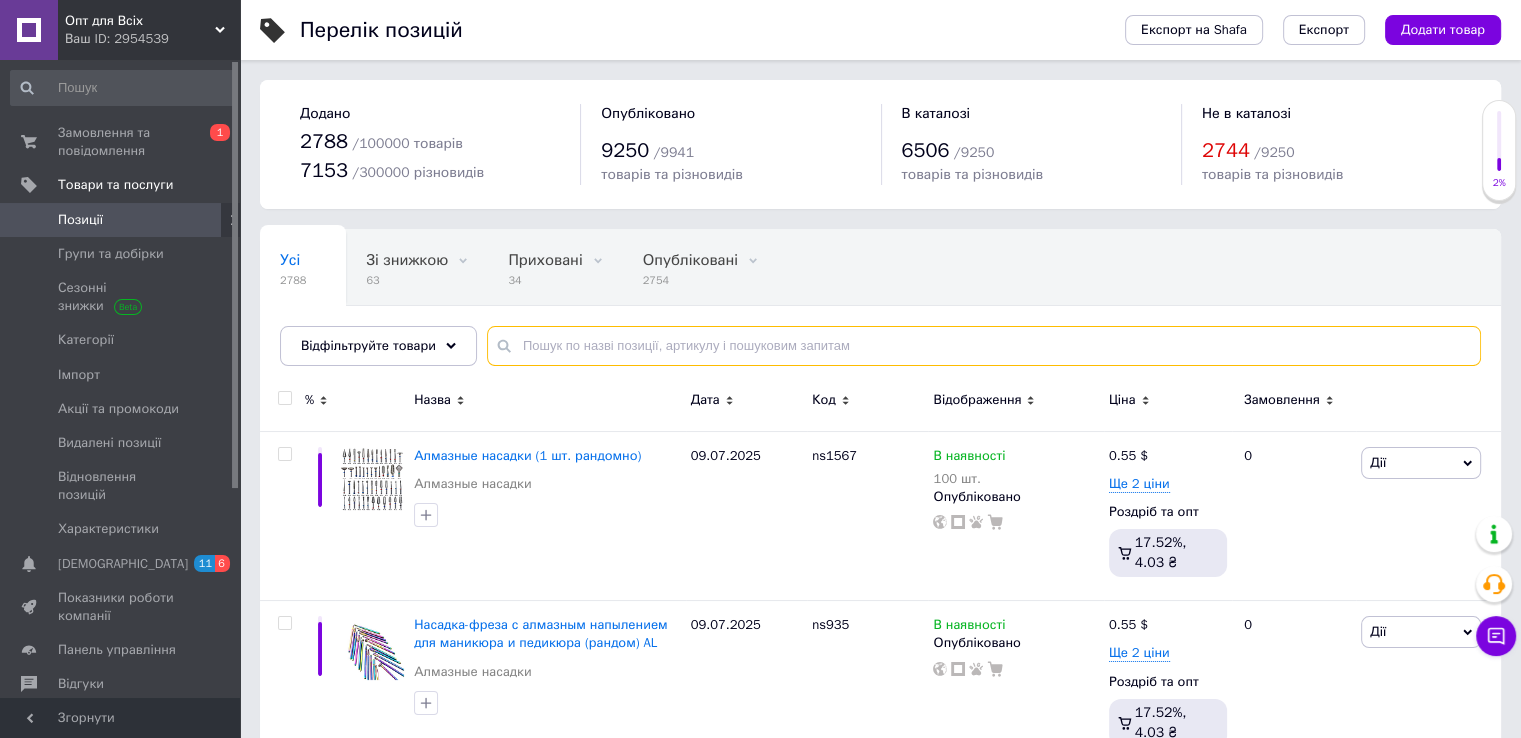 click at bounding box center [984, 346] 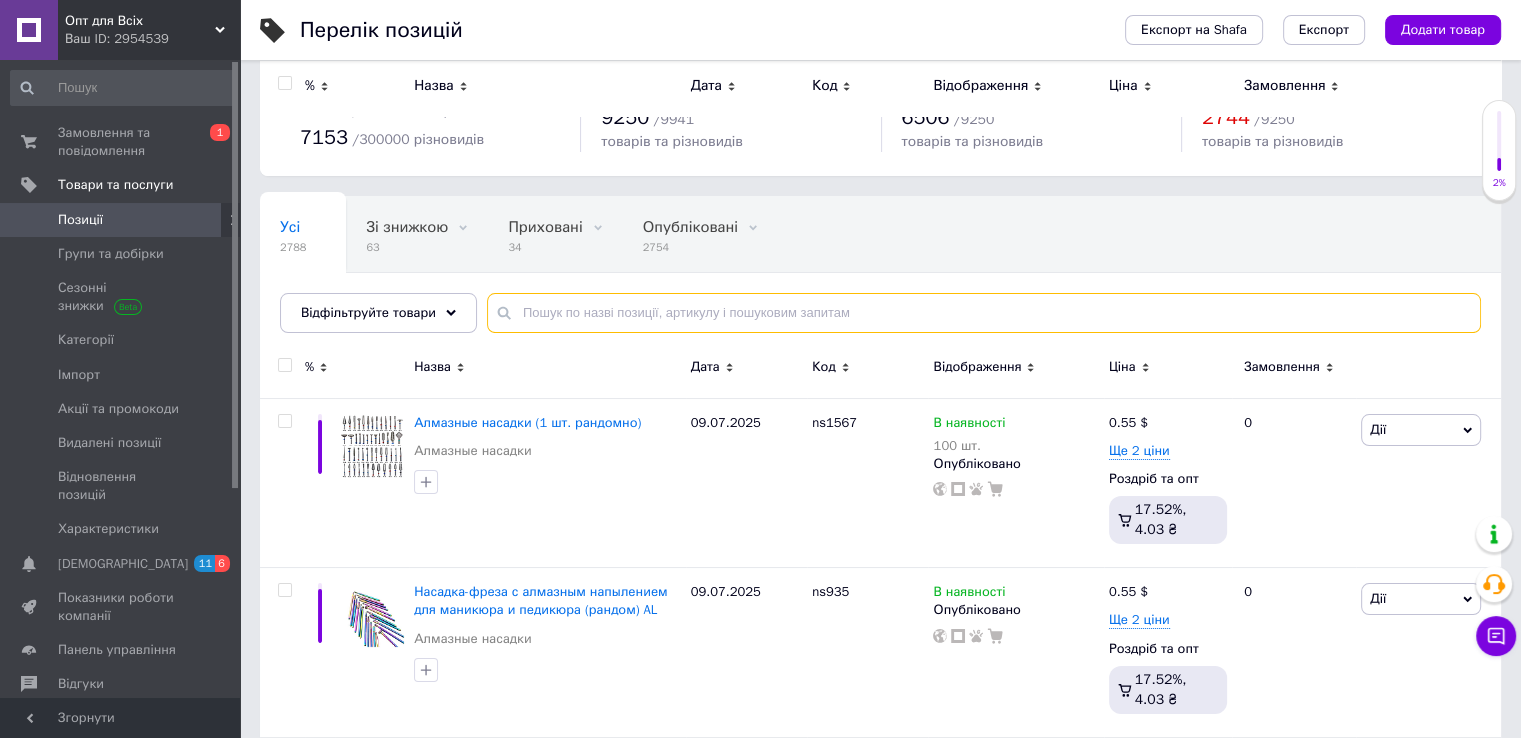 scroll, scrollTop: 0, scrollLeft: 0, axis: both 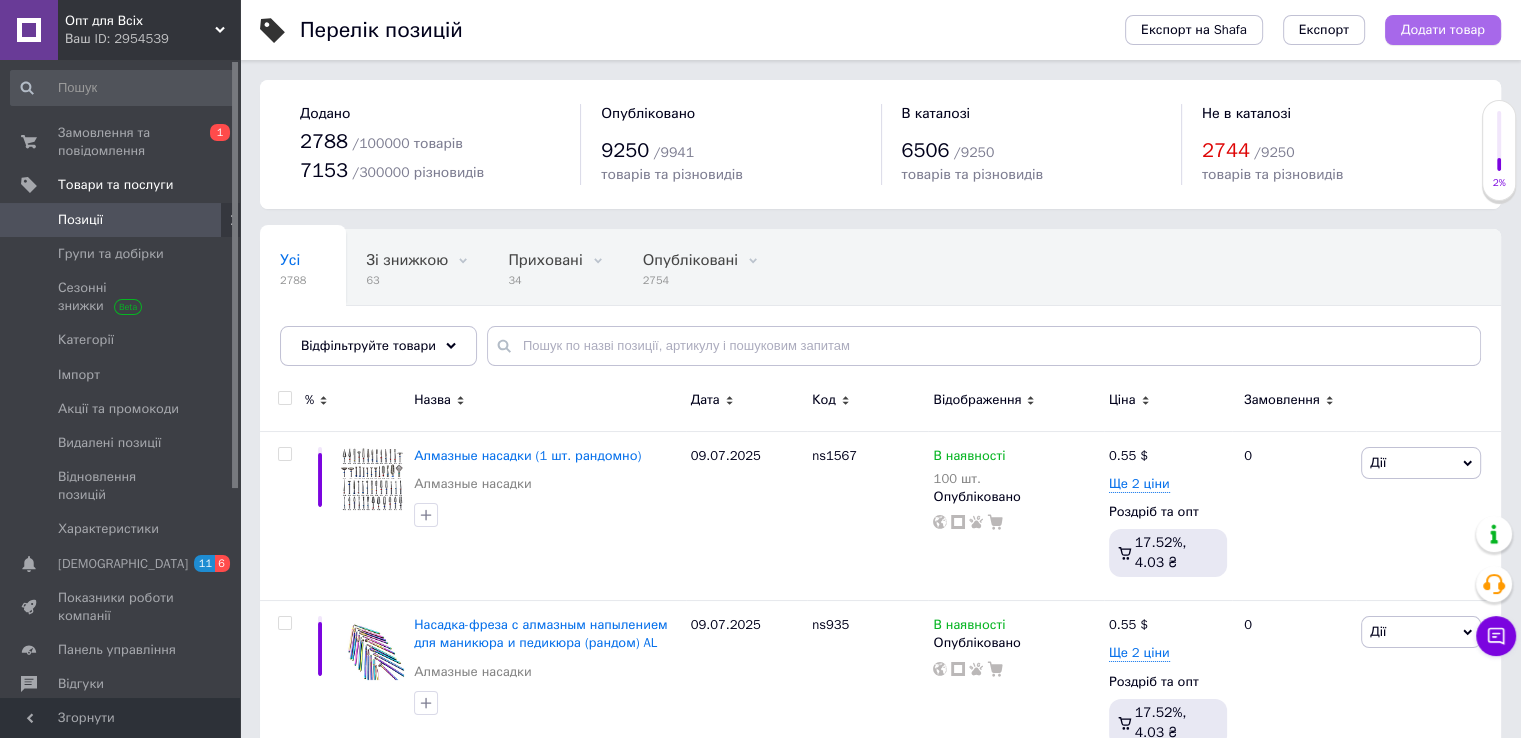 click on "Додати товар" at bounding box center [1443, 30] 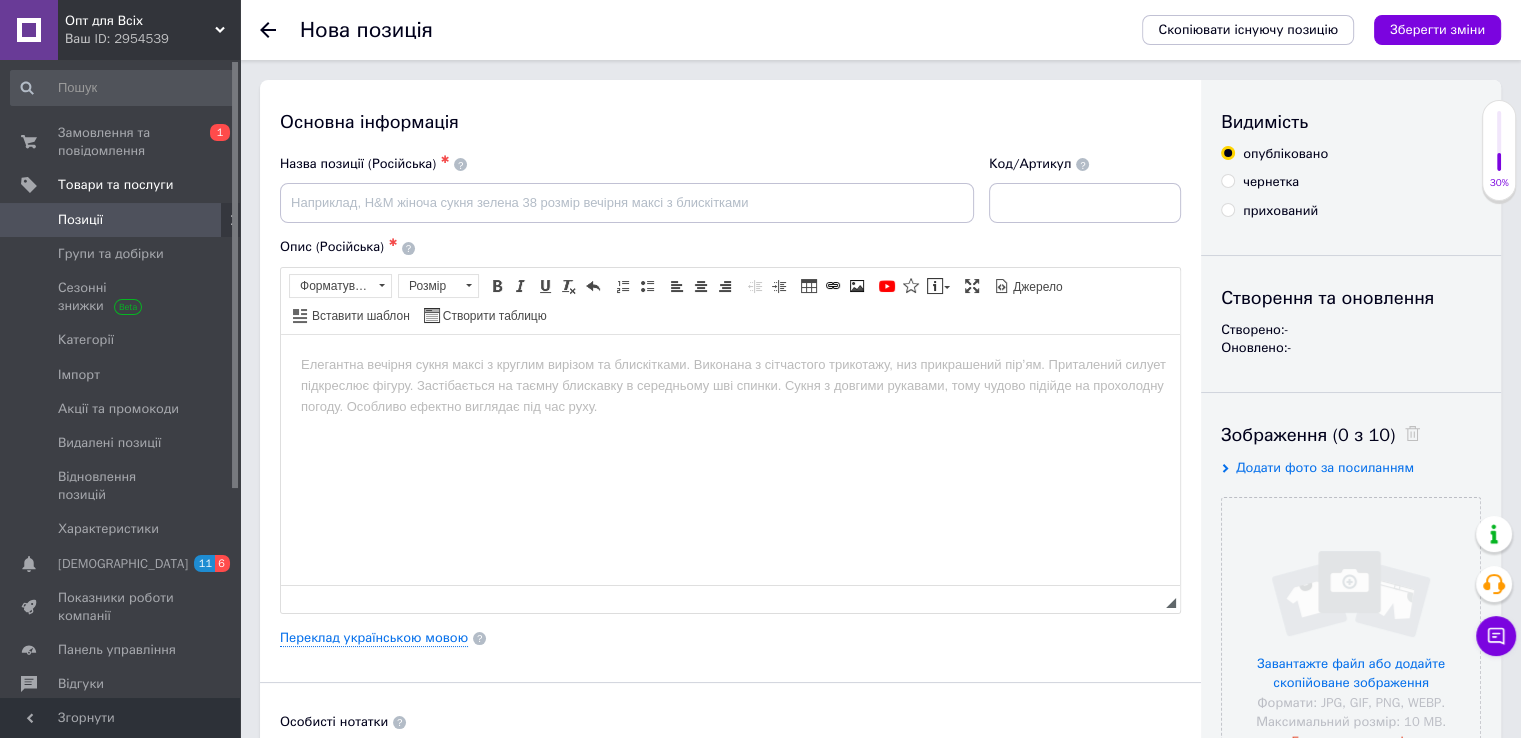 scroll, scrollTop: 0, scrollLeft: 0, axis: both 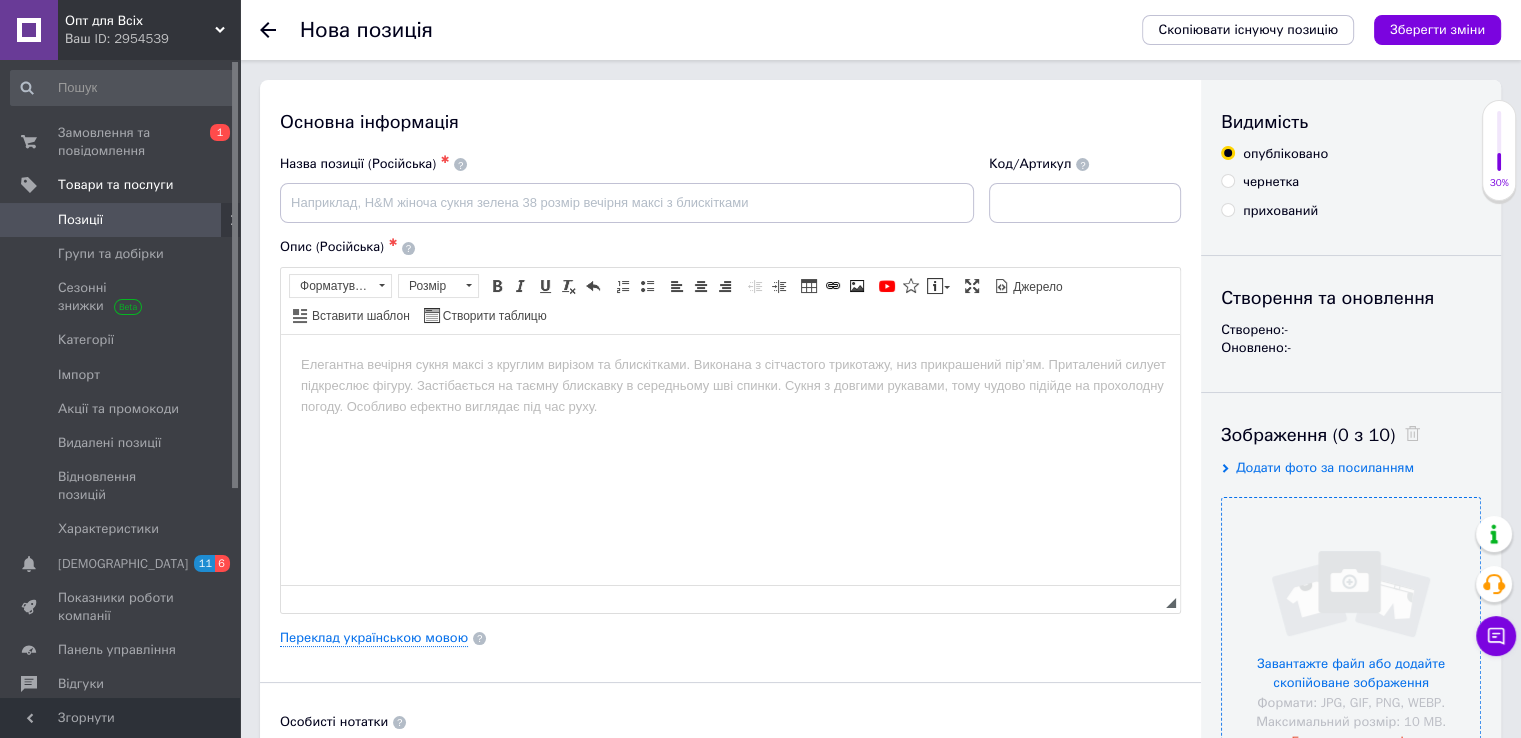 click at bounding box center (1351, 627) 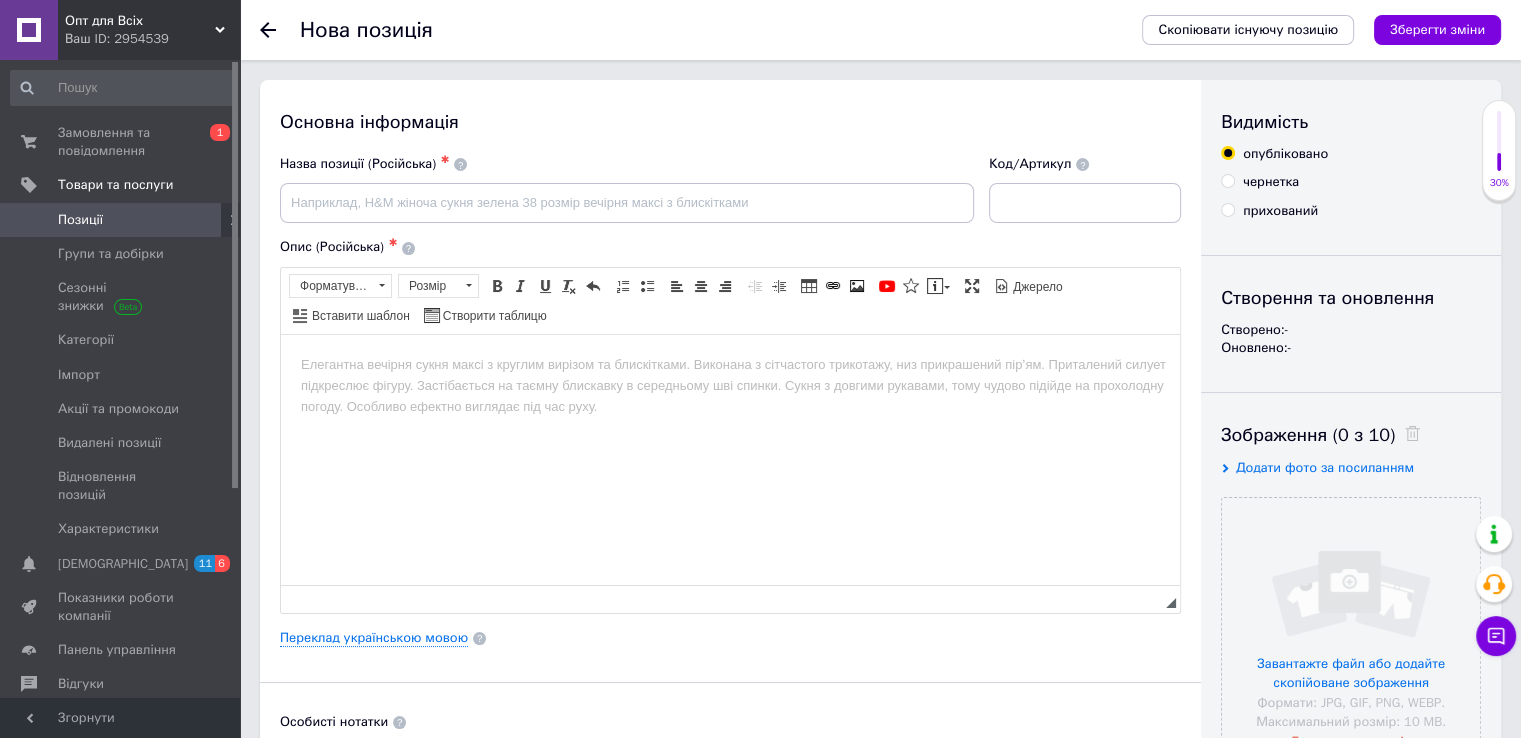 click on "Додати фото за посиланням" at bounding box center (1325, 467) 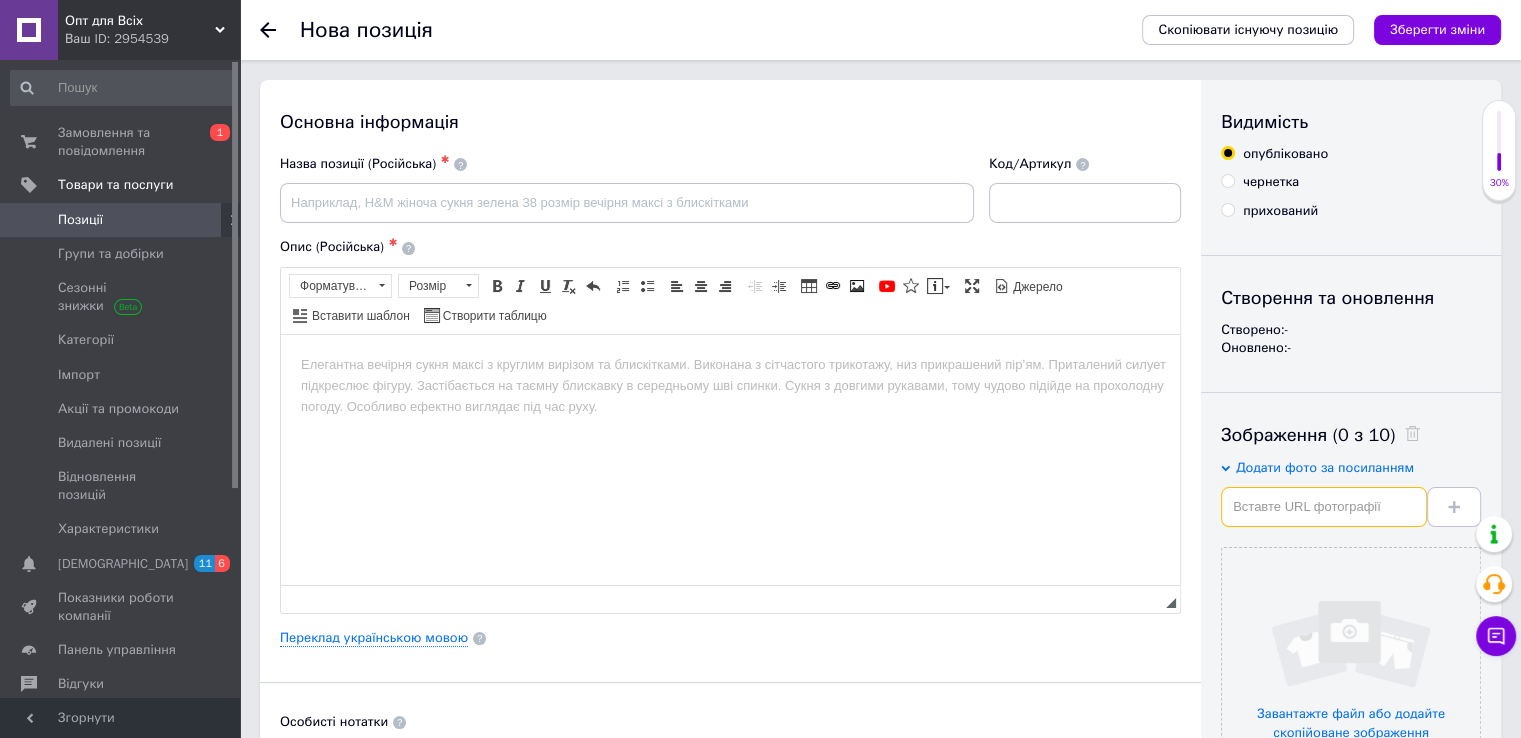 click at bounding box center [1324, 507] 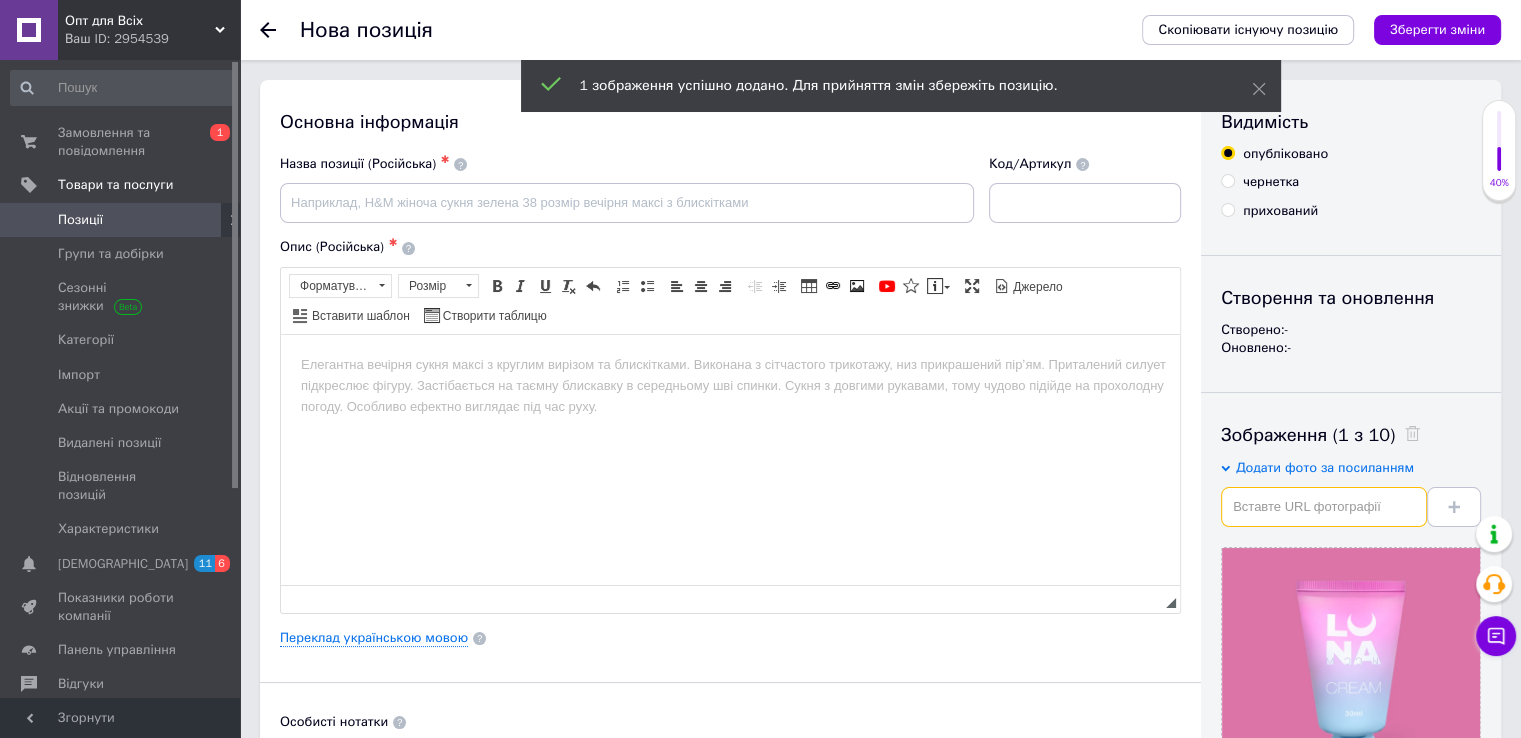 scroll, scrollTop: 200, scrollLeft: 0, axis: vertical 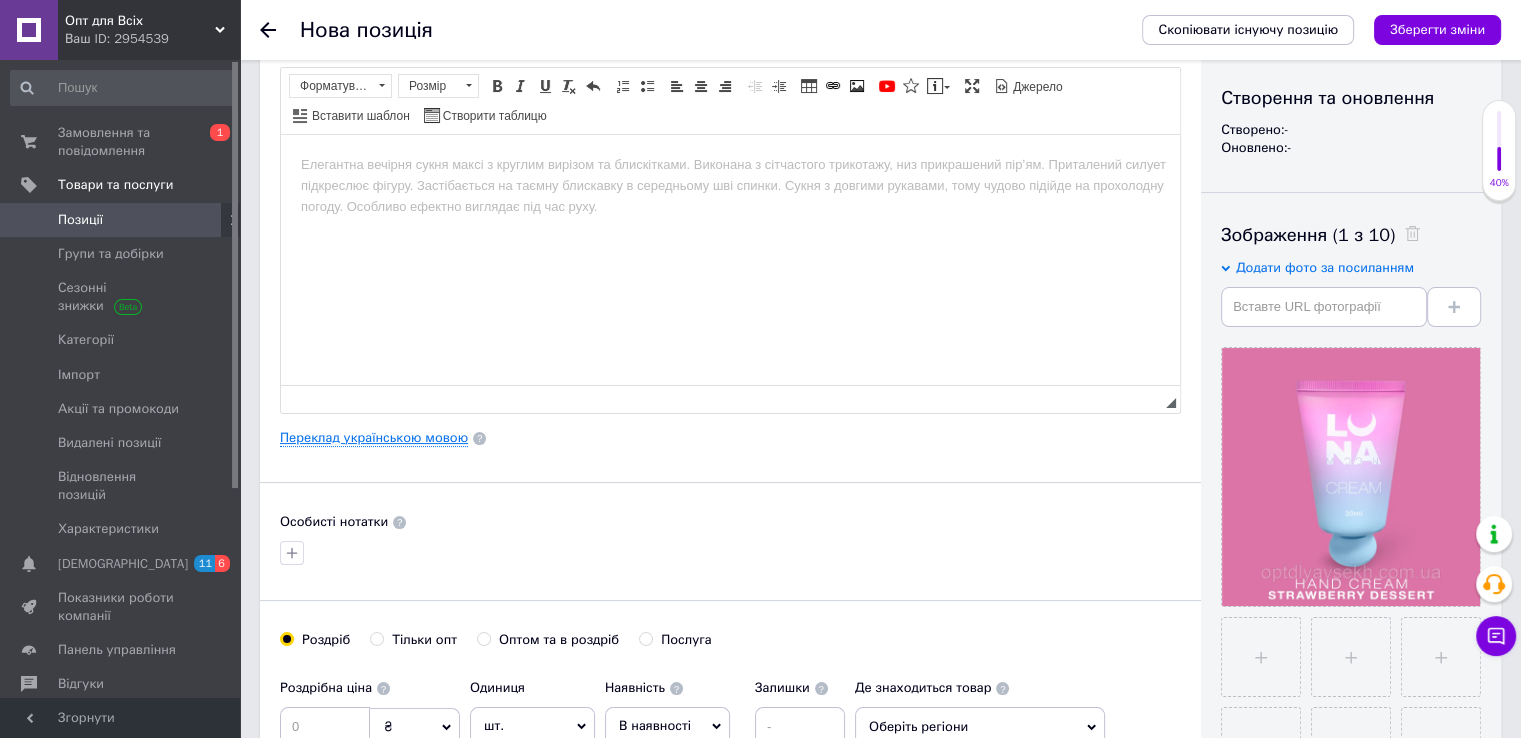 click on "Переклад українською мовою" at bounding box center [374, 438] 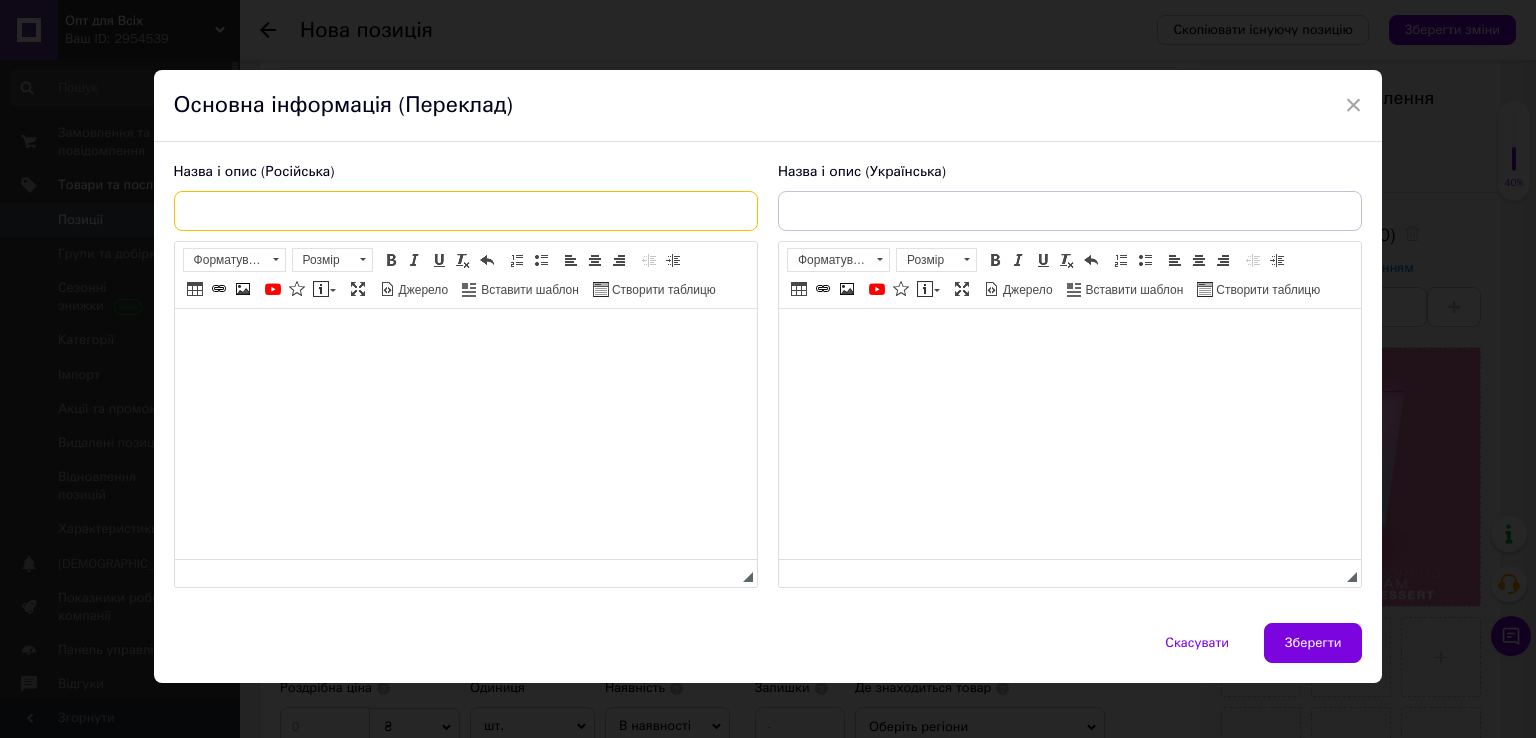 click at bounding box center [466, 211] 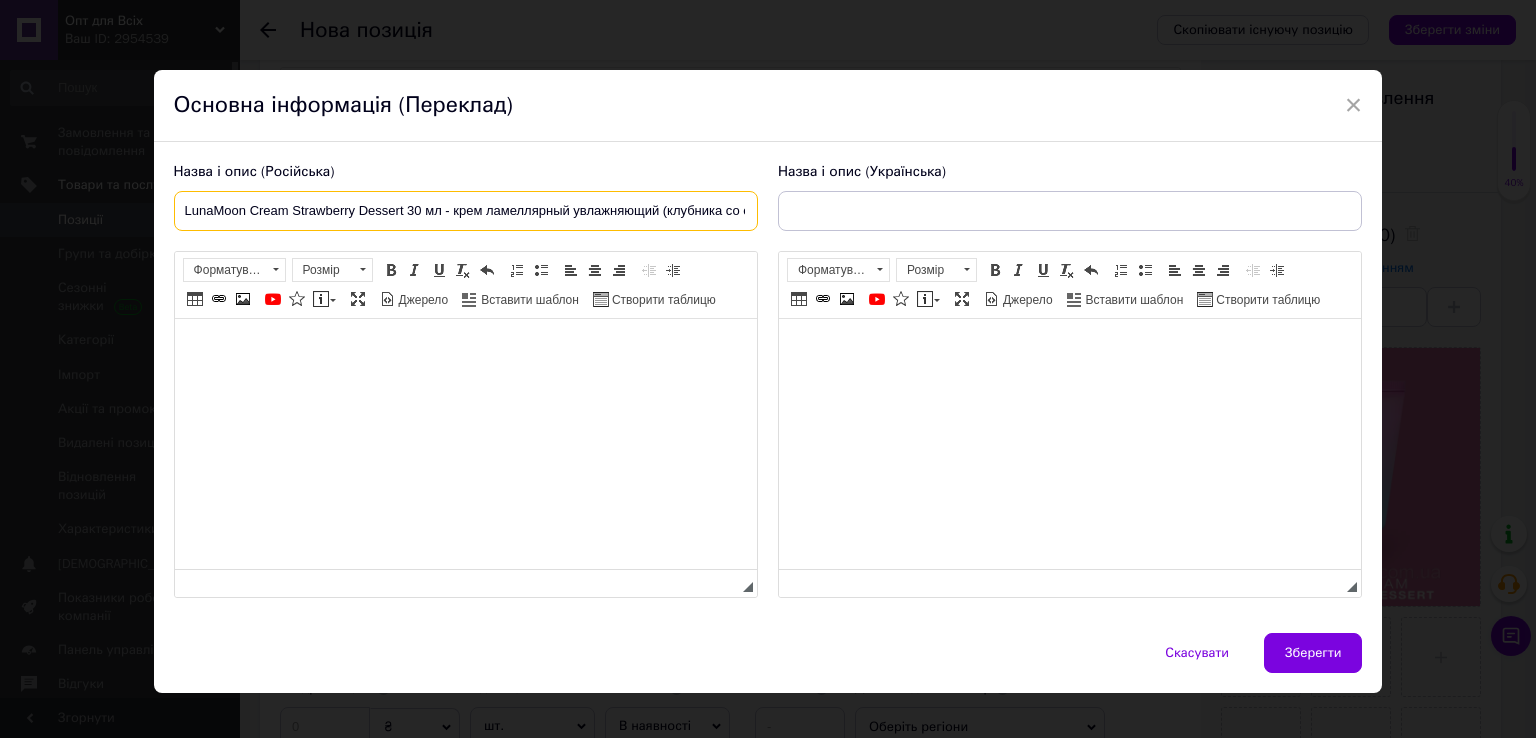 scroll, scrollTop: 0, scrollLeft: 120, axis: horizontal 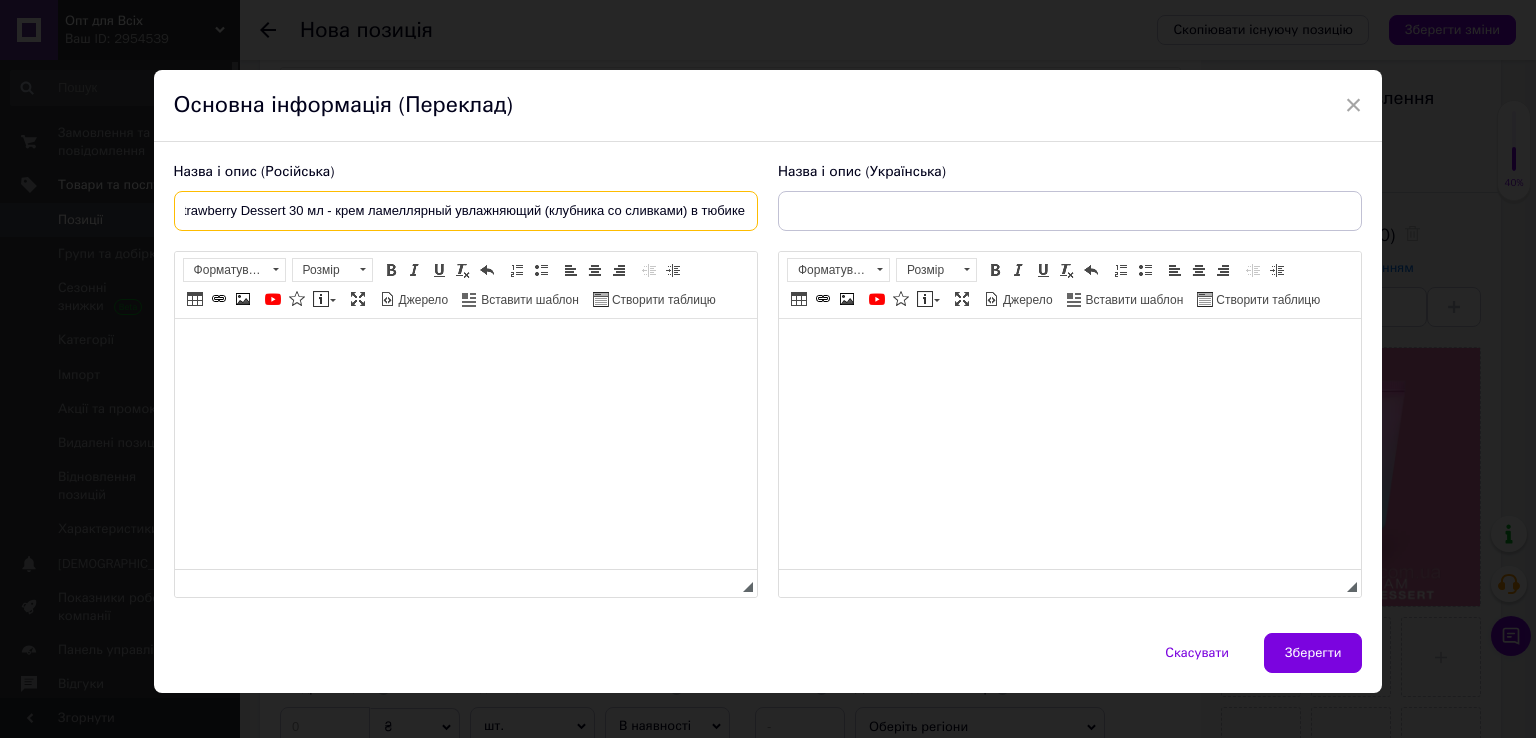 type on "LunaMoon Cream Strawberry Dessert 30 мл - крем ламеллярный увлажняющий (клубника со сливками) в тюбике" 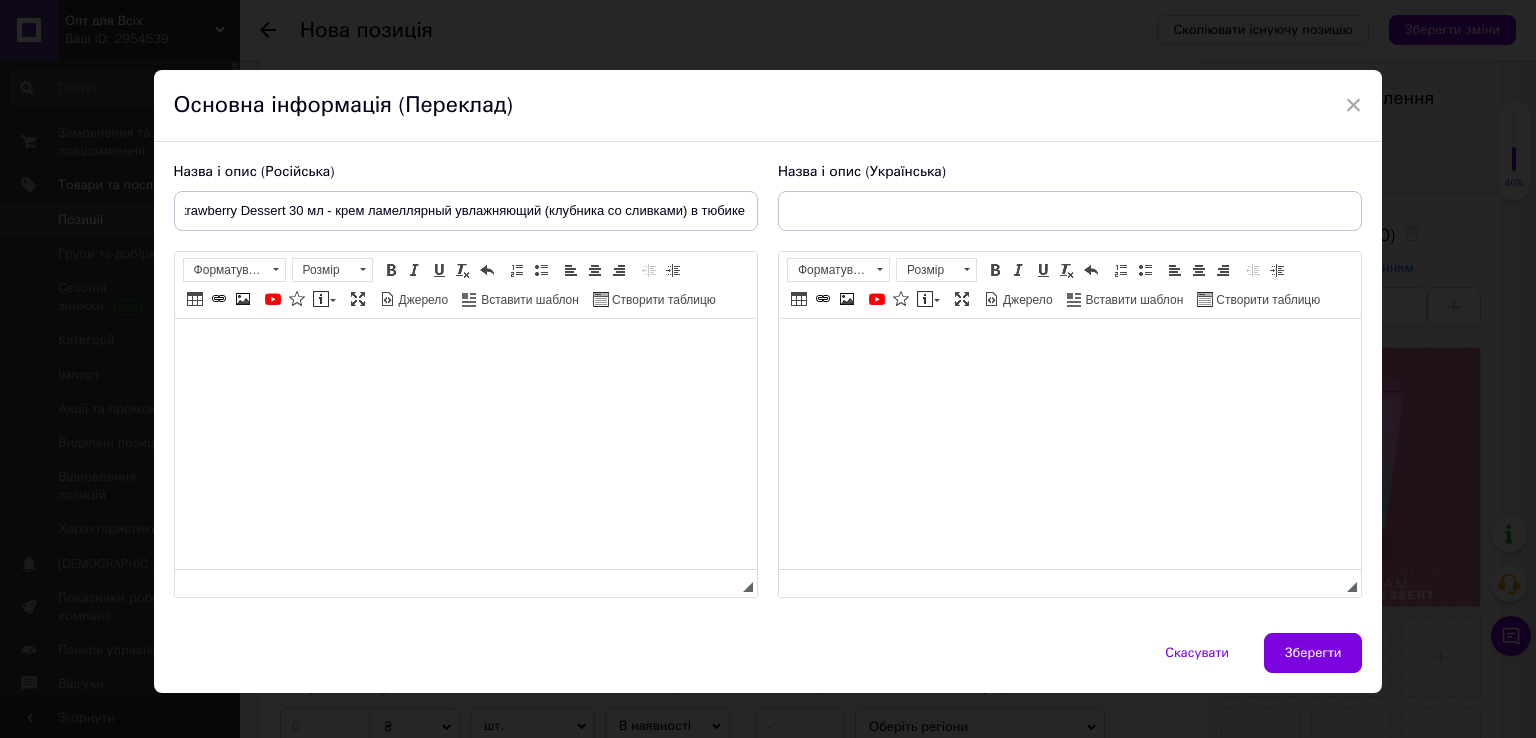 scroll, scrollTop: 0, scrollLeft: 0, axis: both 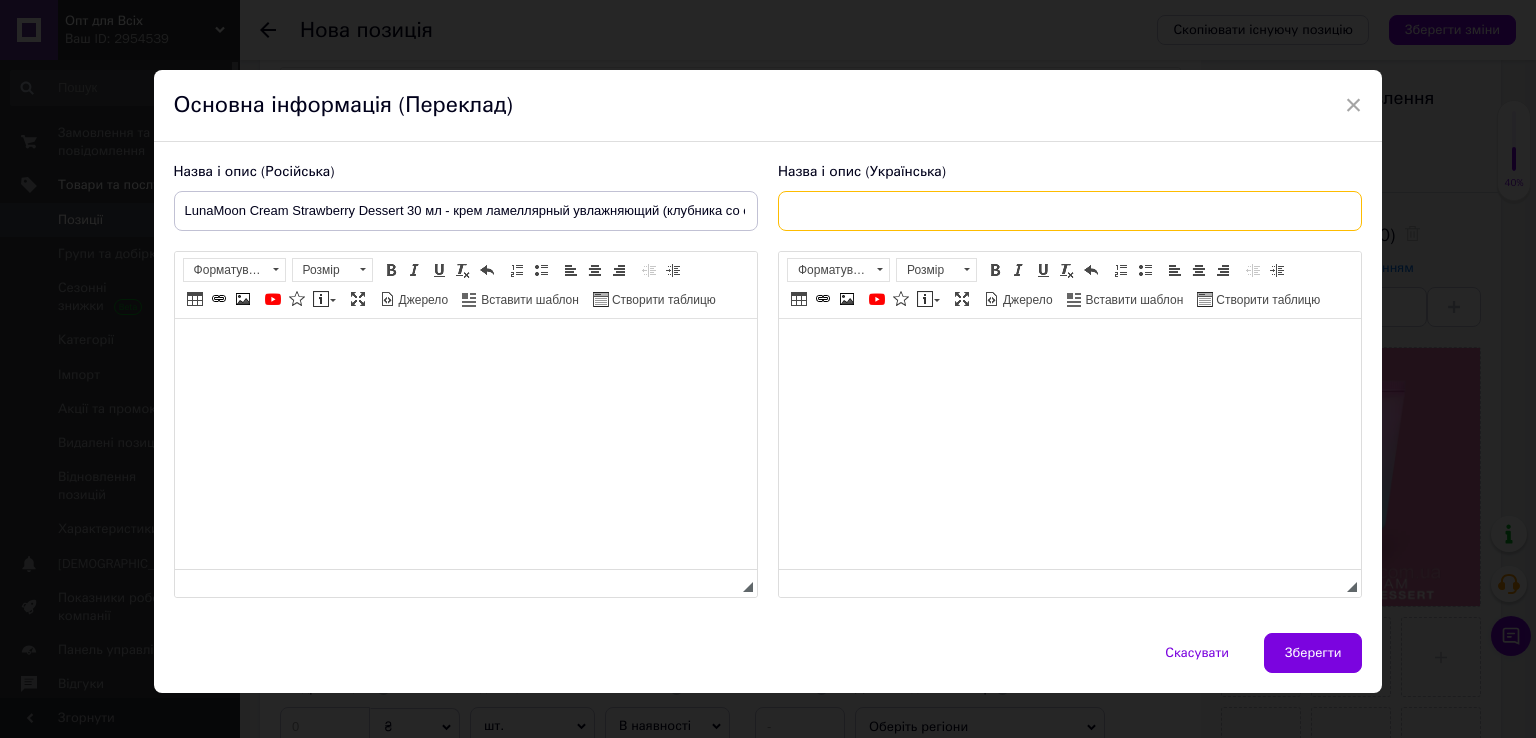 click at bounding box center [1070, 211] 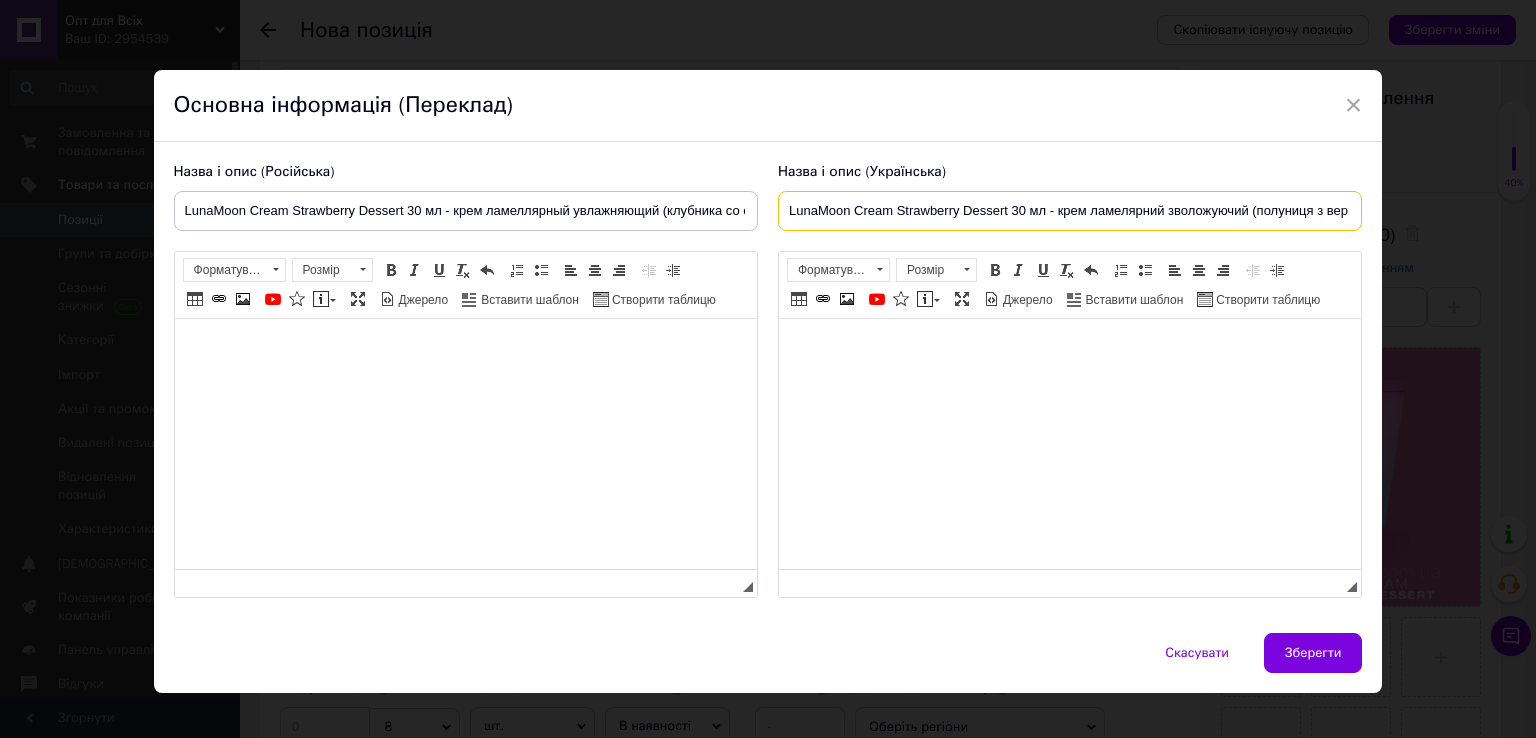 scroll, scrollTop: 0, scrollLeft: 100, axis: horizontal 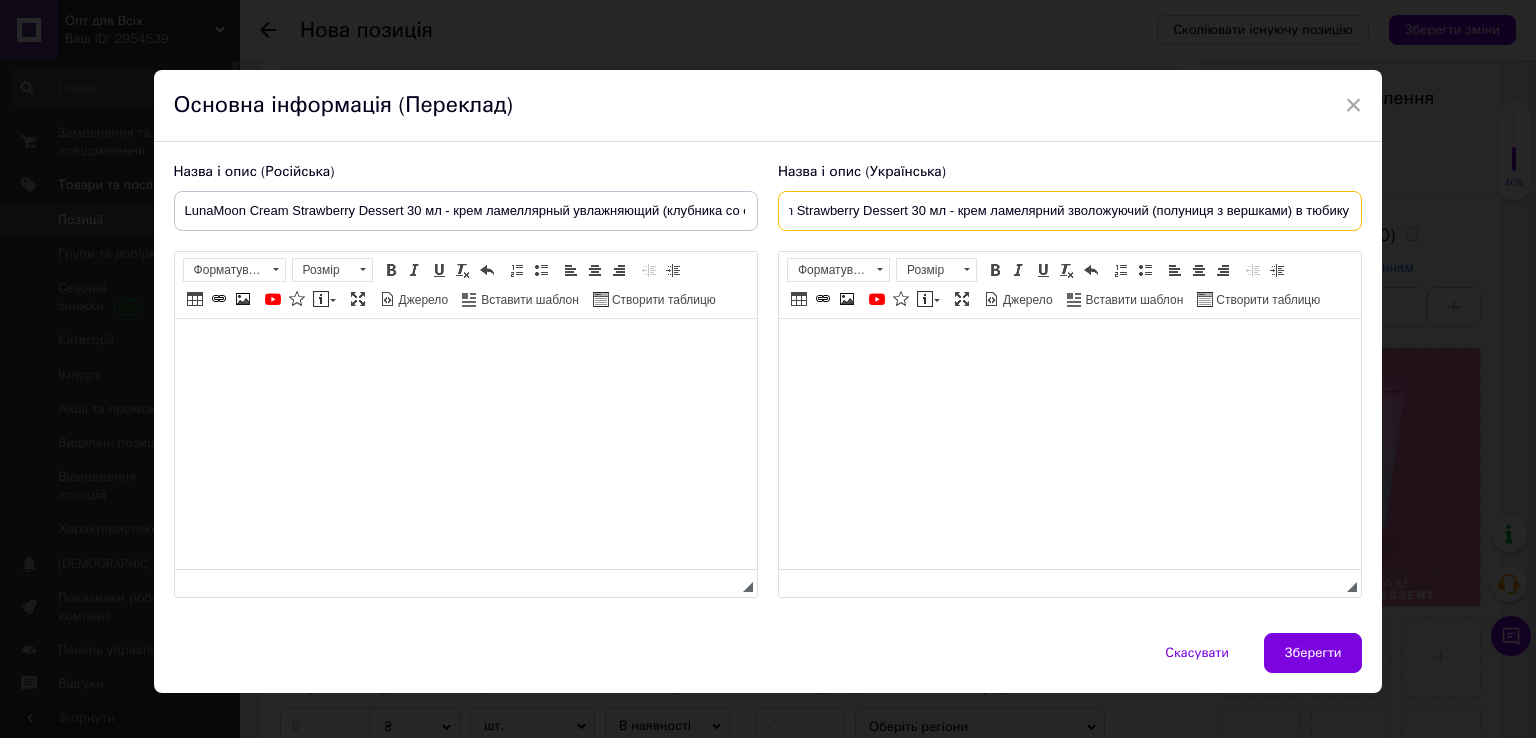 type on "LunaMoon Cream Strawberry Dessert 30 мл - крем ламелярний зволожуючий (полуниця з вершками) в тюбику" 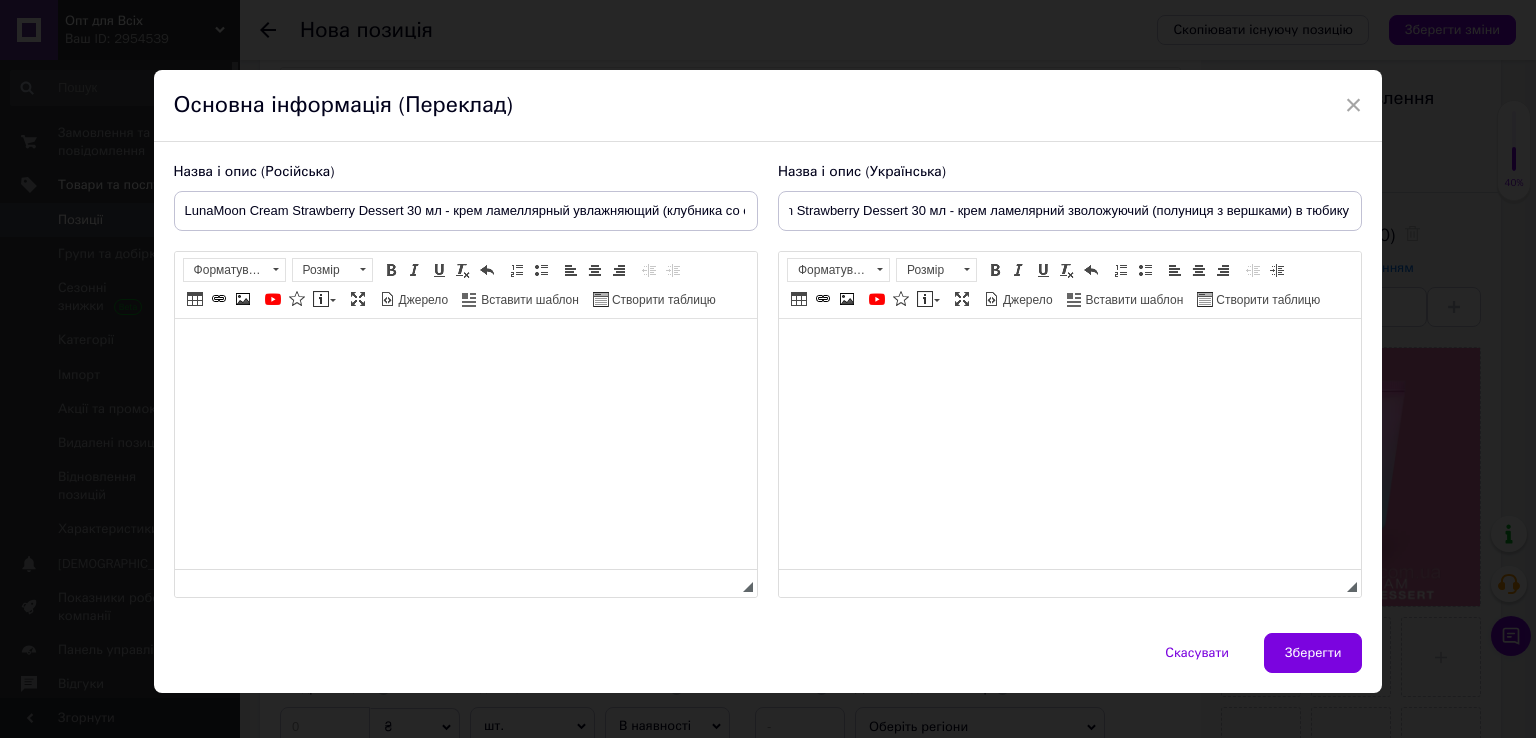scroll, scrollTop: 0, scrollLeft: 0, axis: both 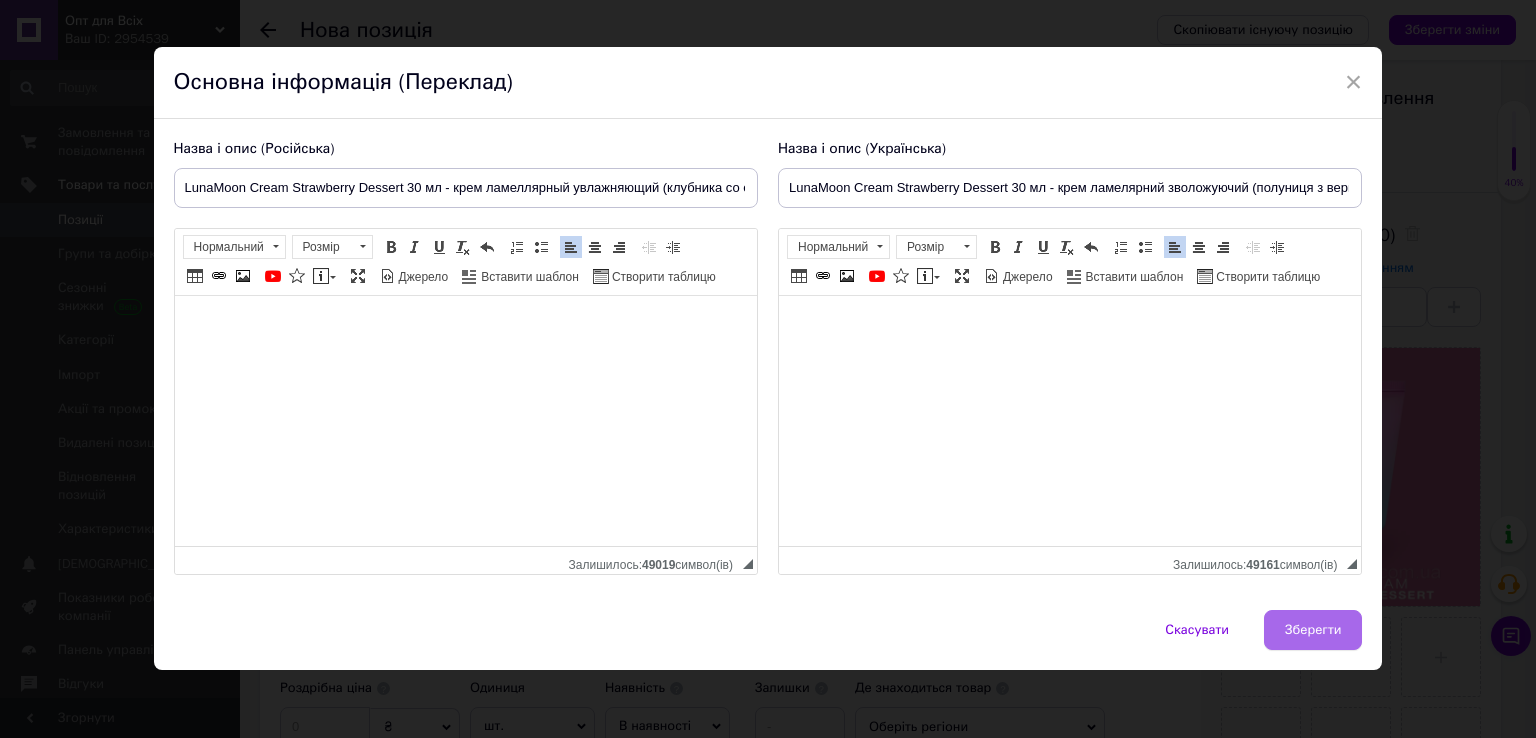 click on "Зберегти" at bounding box center [1313, 630] 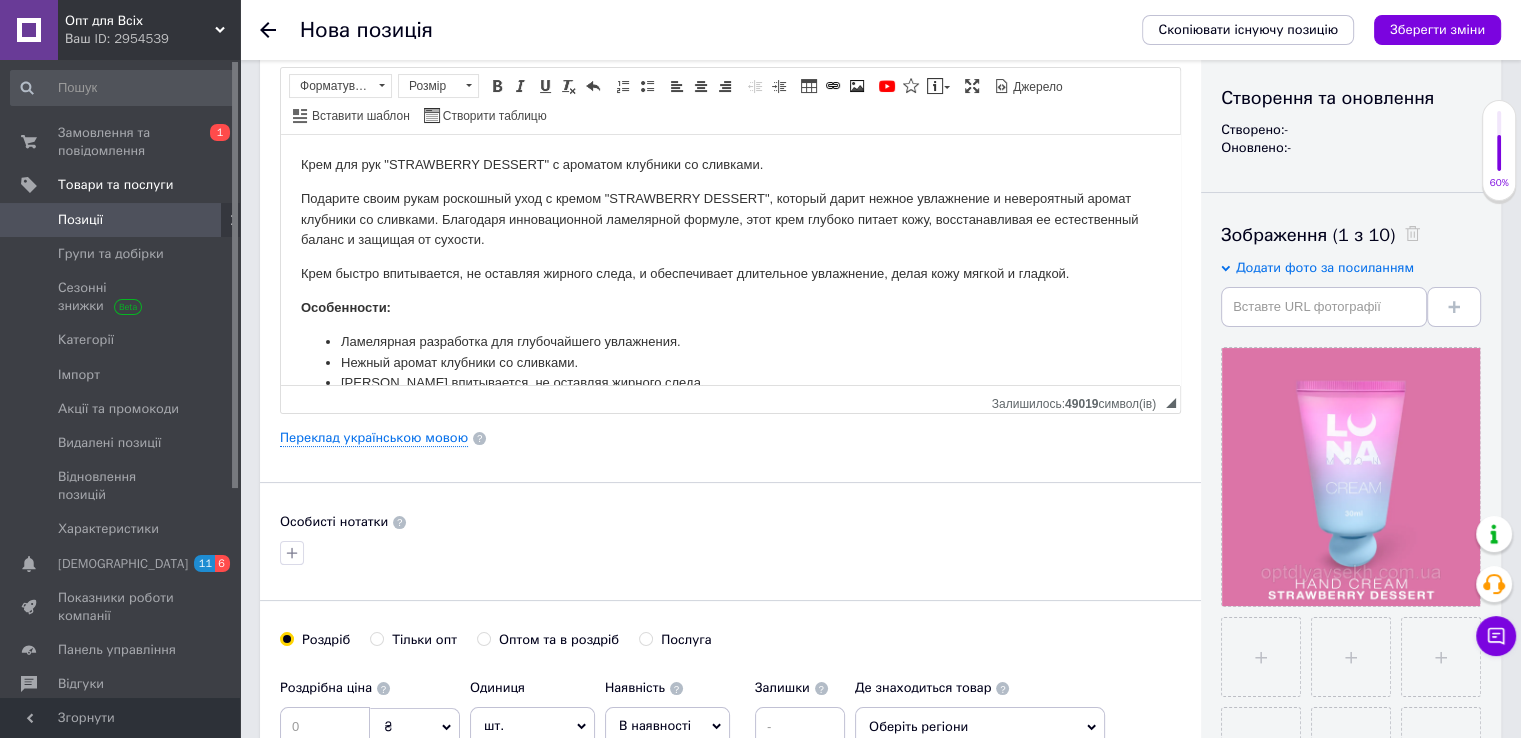 scroll, scrollTop: 0, scrollLeft: 0, axis: both 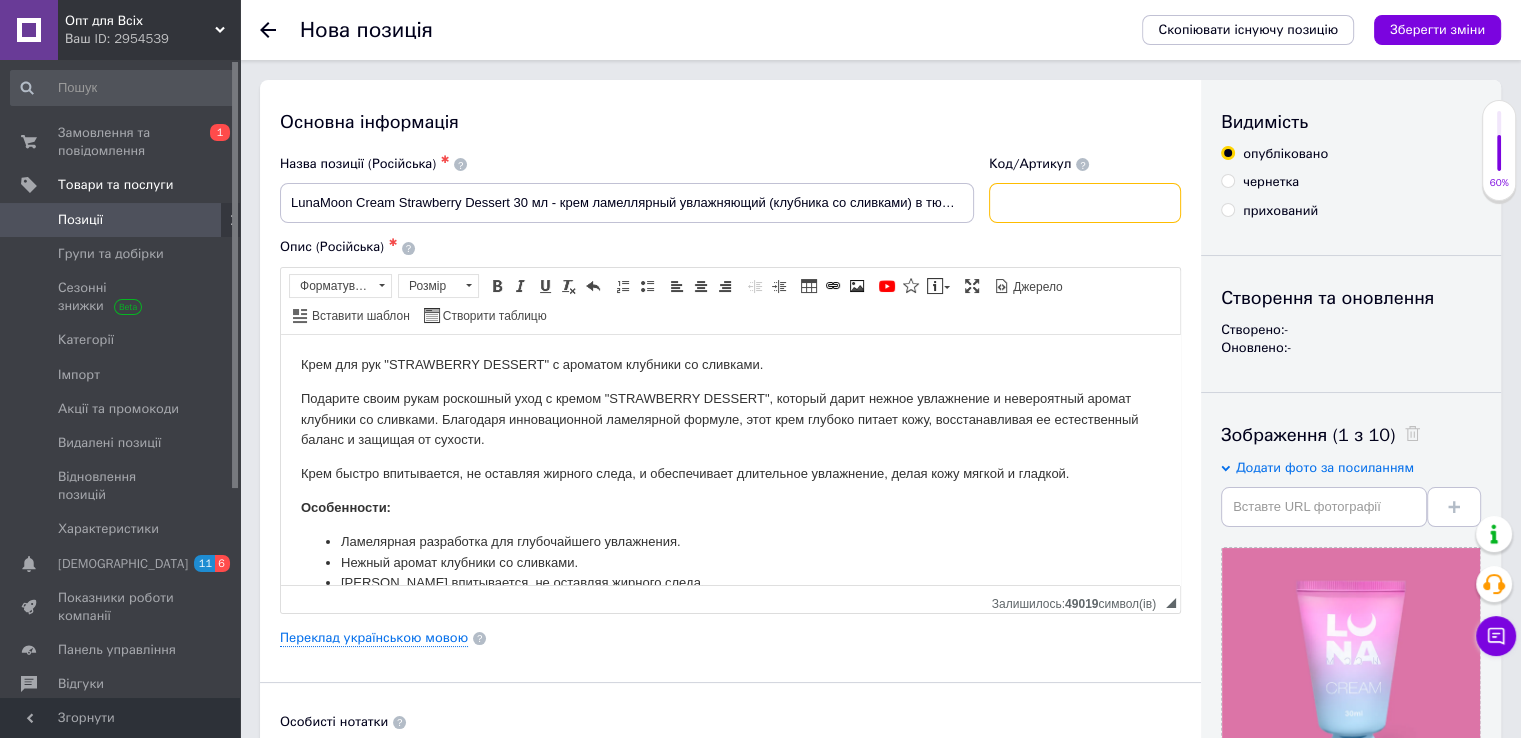 click at bounding box center (1085, 203) 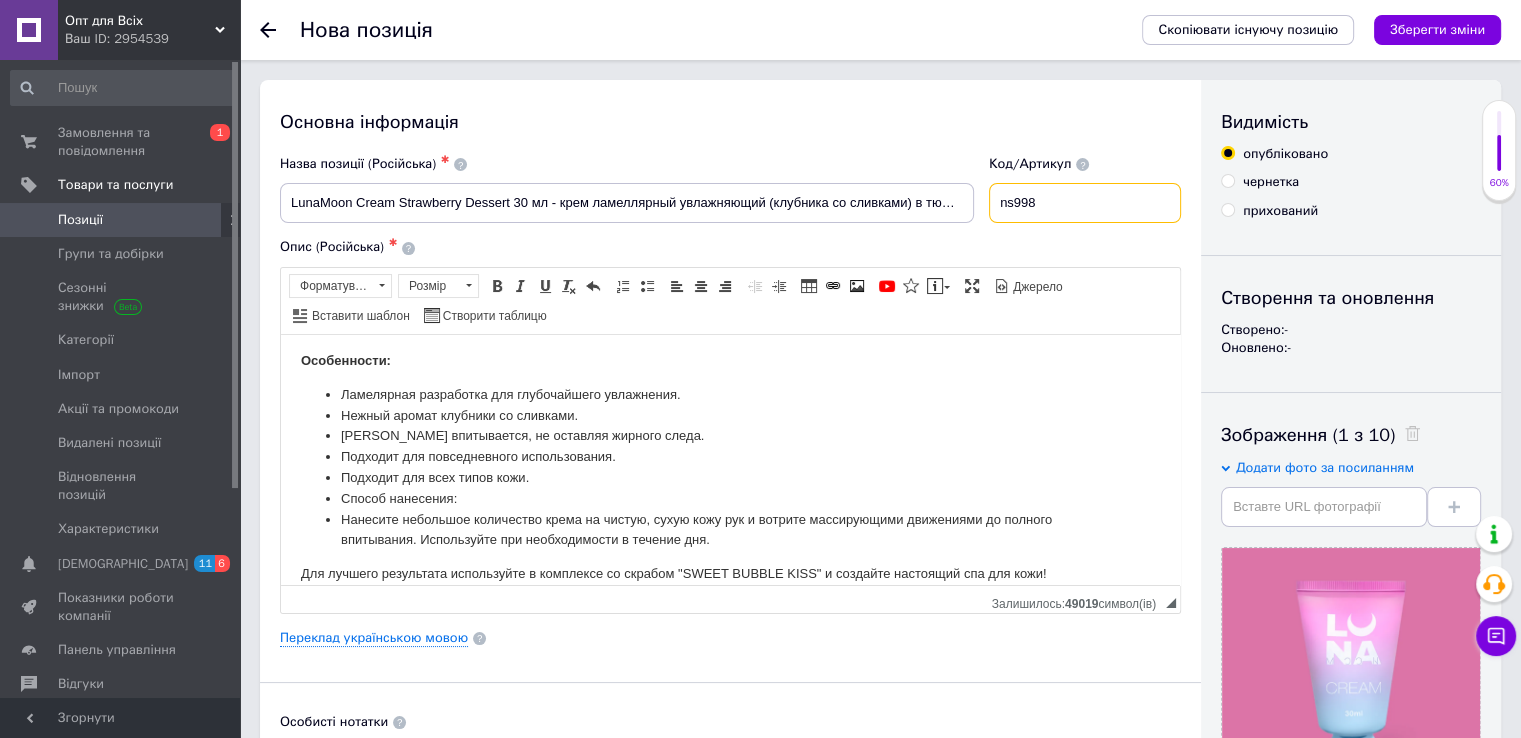 scroll, scrollTop: 166, scrollLeft: 0, axis: vertical 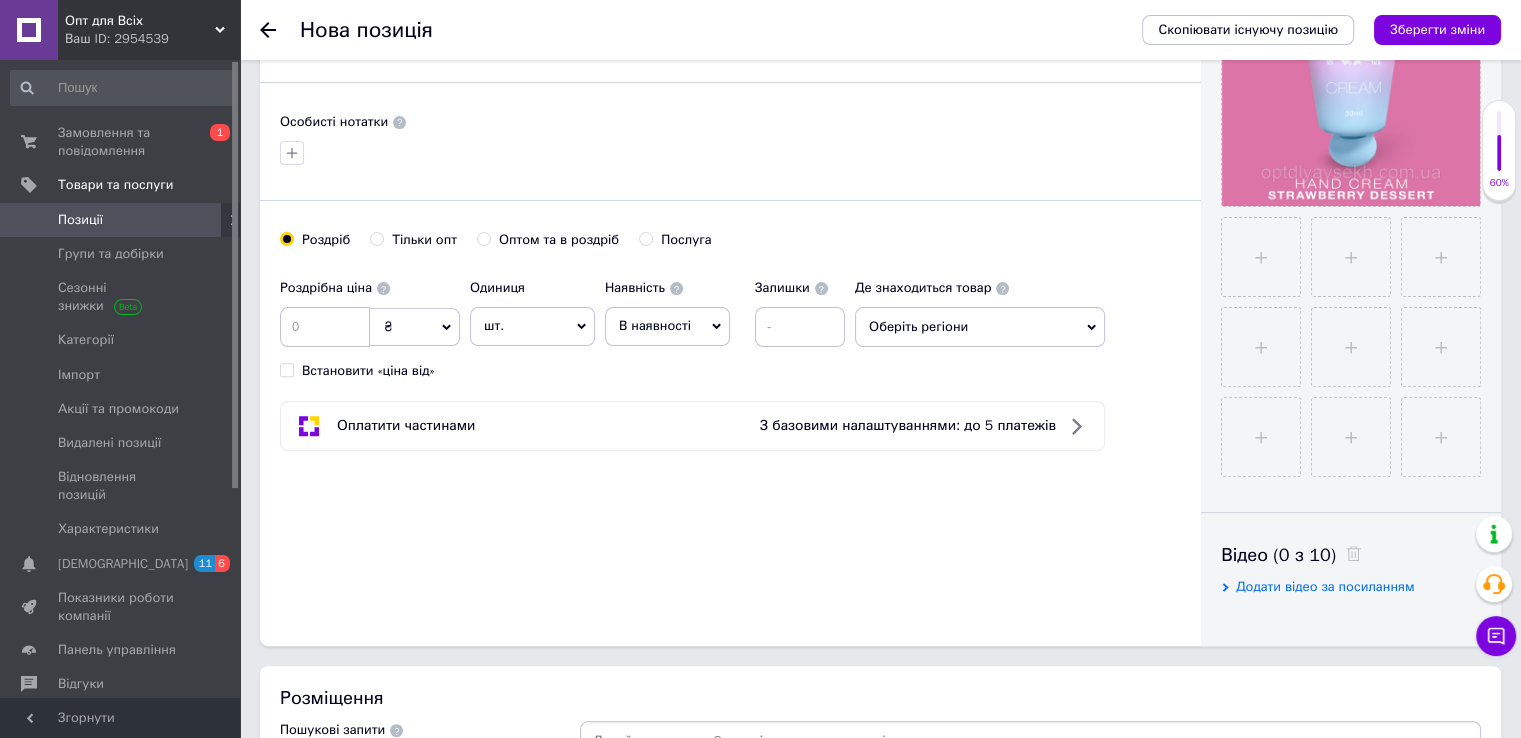 type on "ns998" 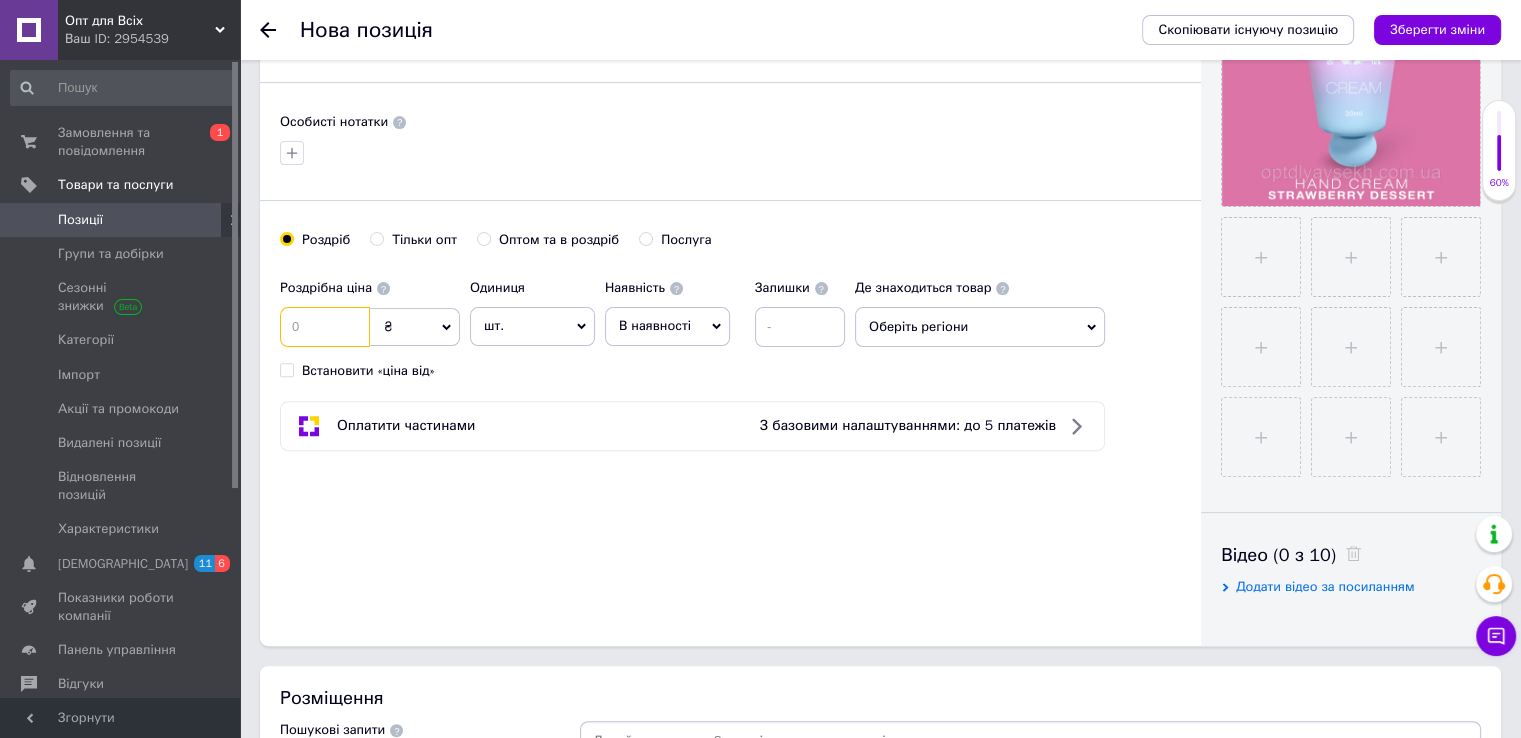 click at bounding box center [325, 327] 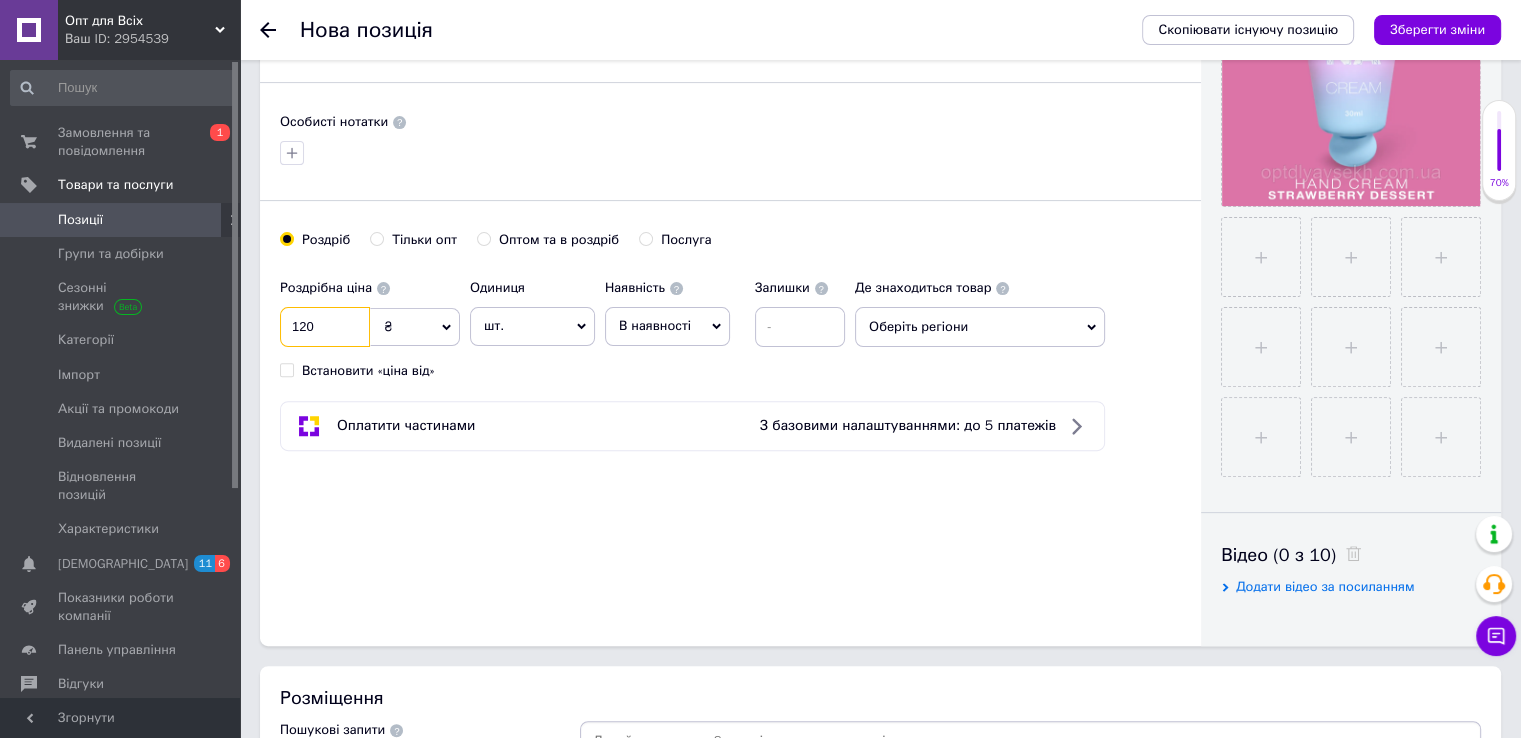 type on "120" 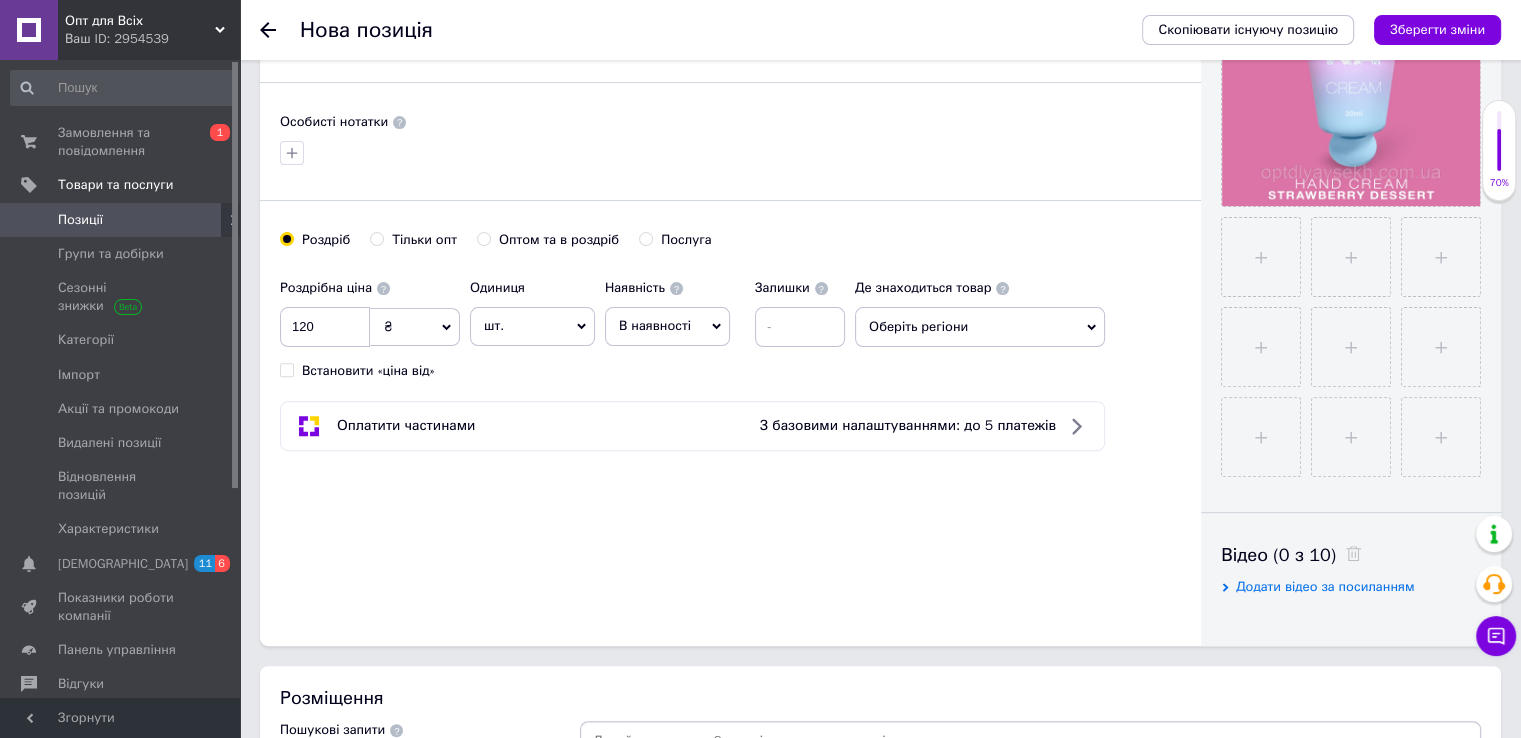 click on "Основна інформація Назва позиції (Російська) ✱ LunaMoon Cream Strawberry Dessert 30 мл - крем ламеллярный увлажняющий (клубника со сливками) в тюбике Код/Артикул ns998 Опис (Російська) ✱ Крем для рук "STRAWBERRY DESSERT" с ароматом клубники со сливками.
Подарите своим рукам роскошный уход с кремом "STRAWBERRY DESSERT", который дарит нежное увлажнение и невероятный аромат клубники со сливками. Благодаря инновационной ламелярной формуле, этот крем глубоко питает кожу, восстанавливая ее естественный баланс и защищая от сухости.
Особенности:
Нежный аромат клубники со сливками." at bounding box center [730, 63] 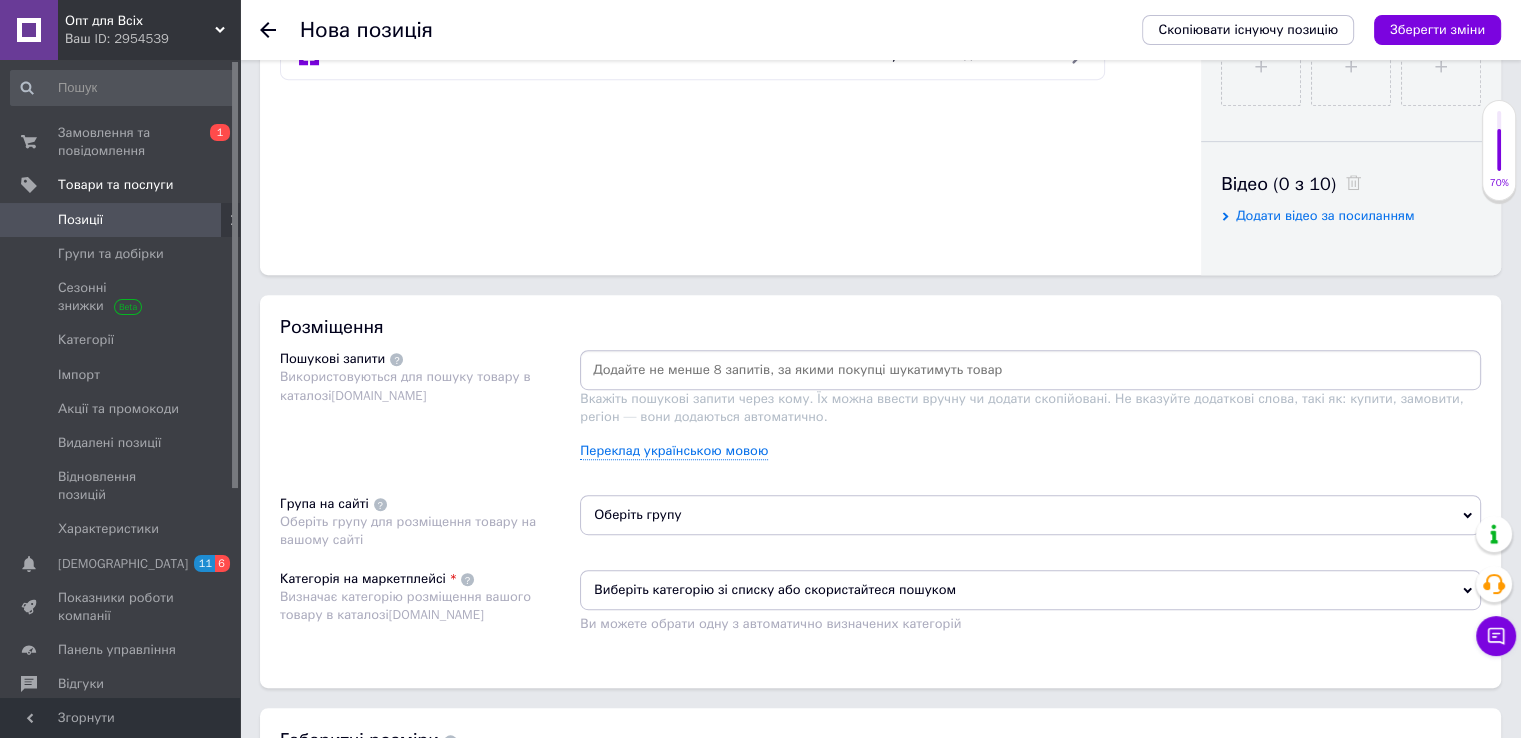 scroll, scrollTop: 1000, scrollLeft: 0, axis: vertical 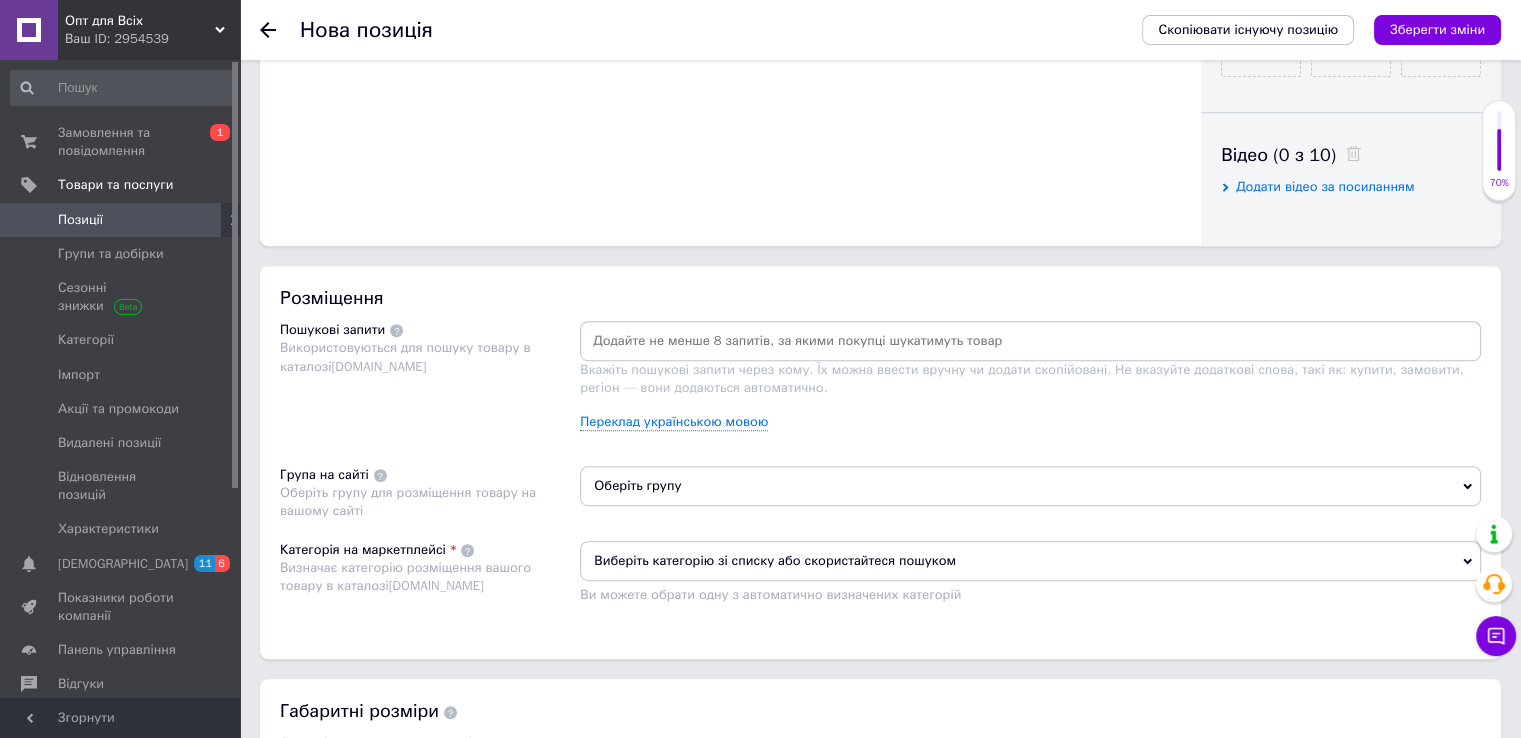 click at bounding box center [1030, 341] 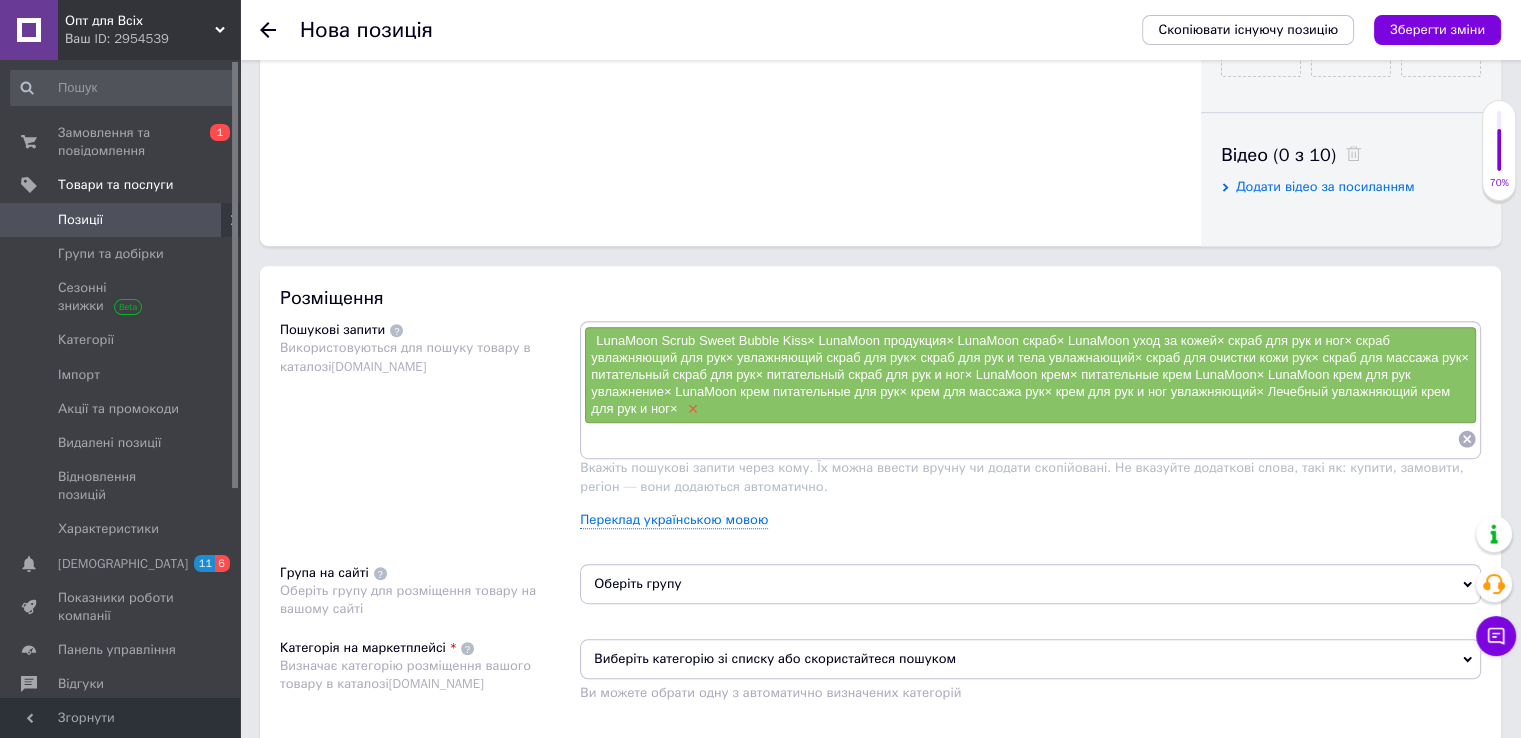 click on "×" at bounding box center [691, 409] 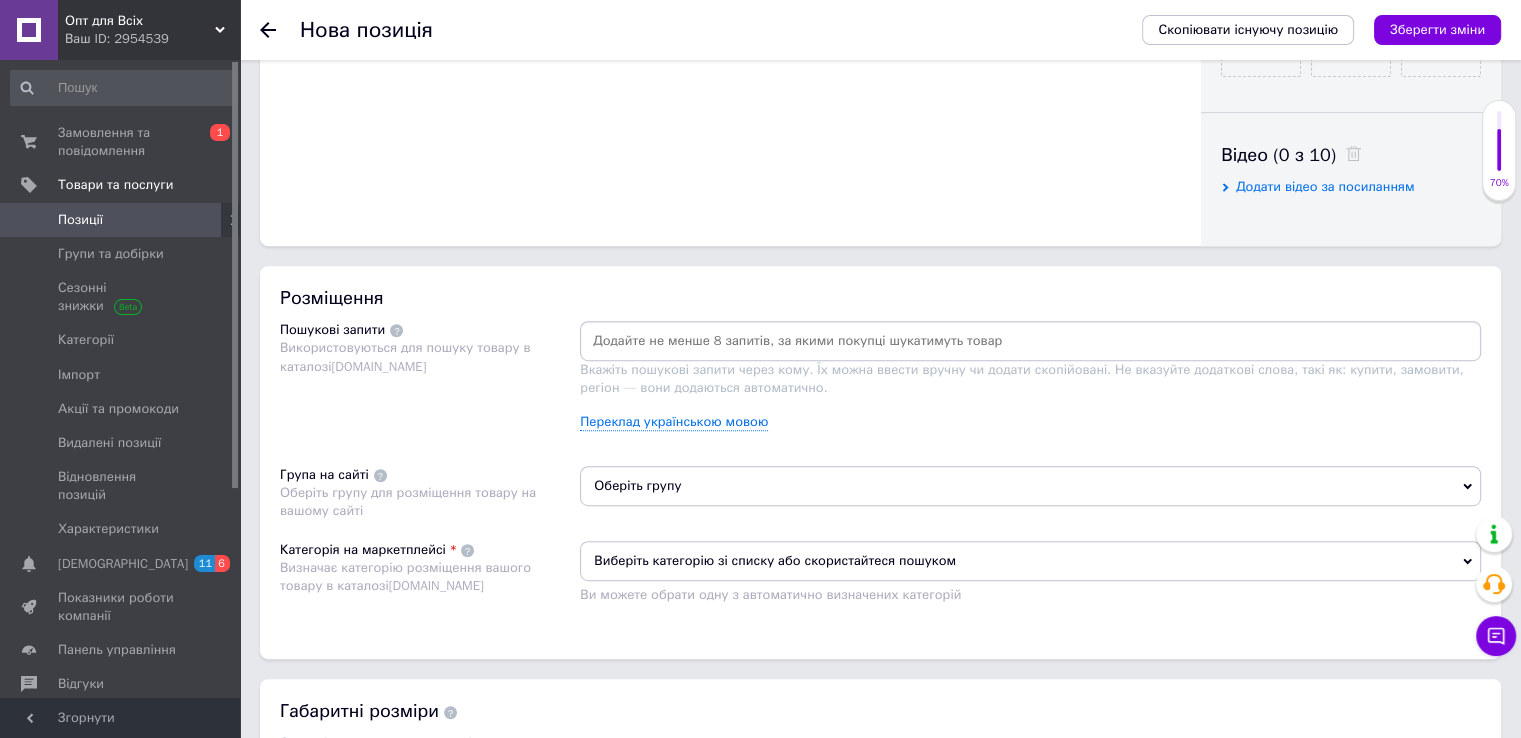 click at bounding box center (1030, 341) 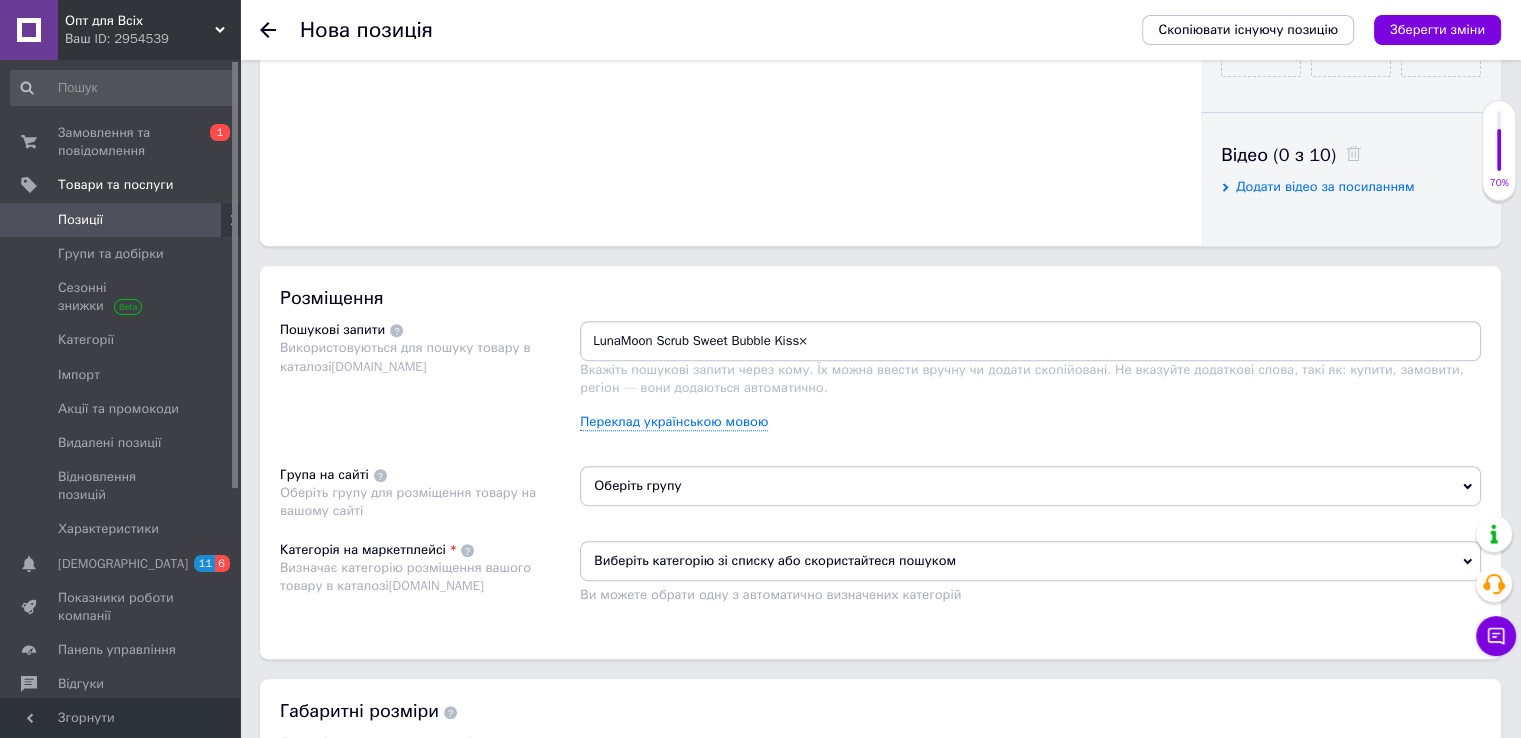 type on "LunaMoon Scrub Sweet Bubble Kiss" 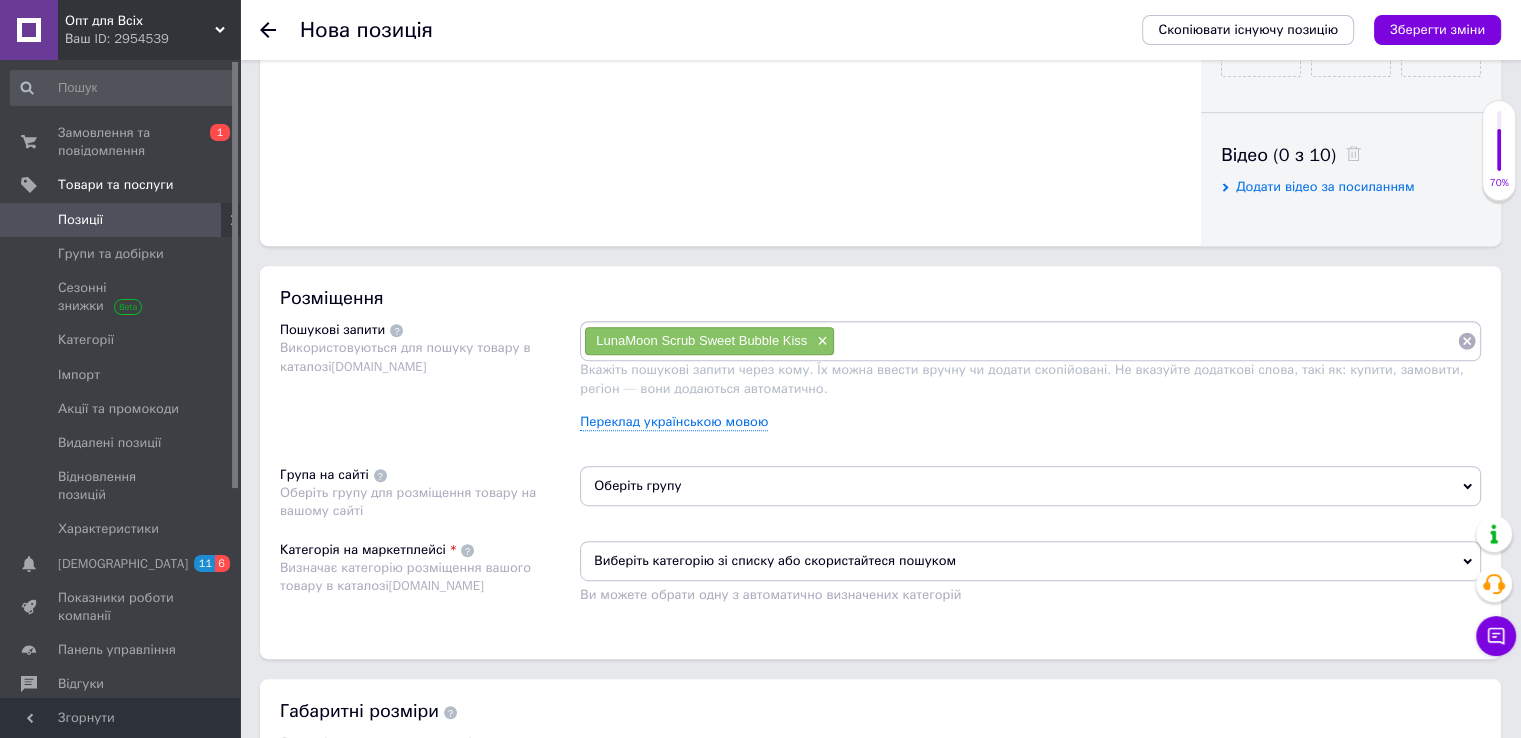 paste on "LunaMoon продукция×" 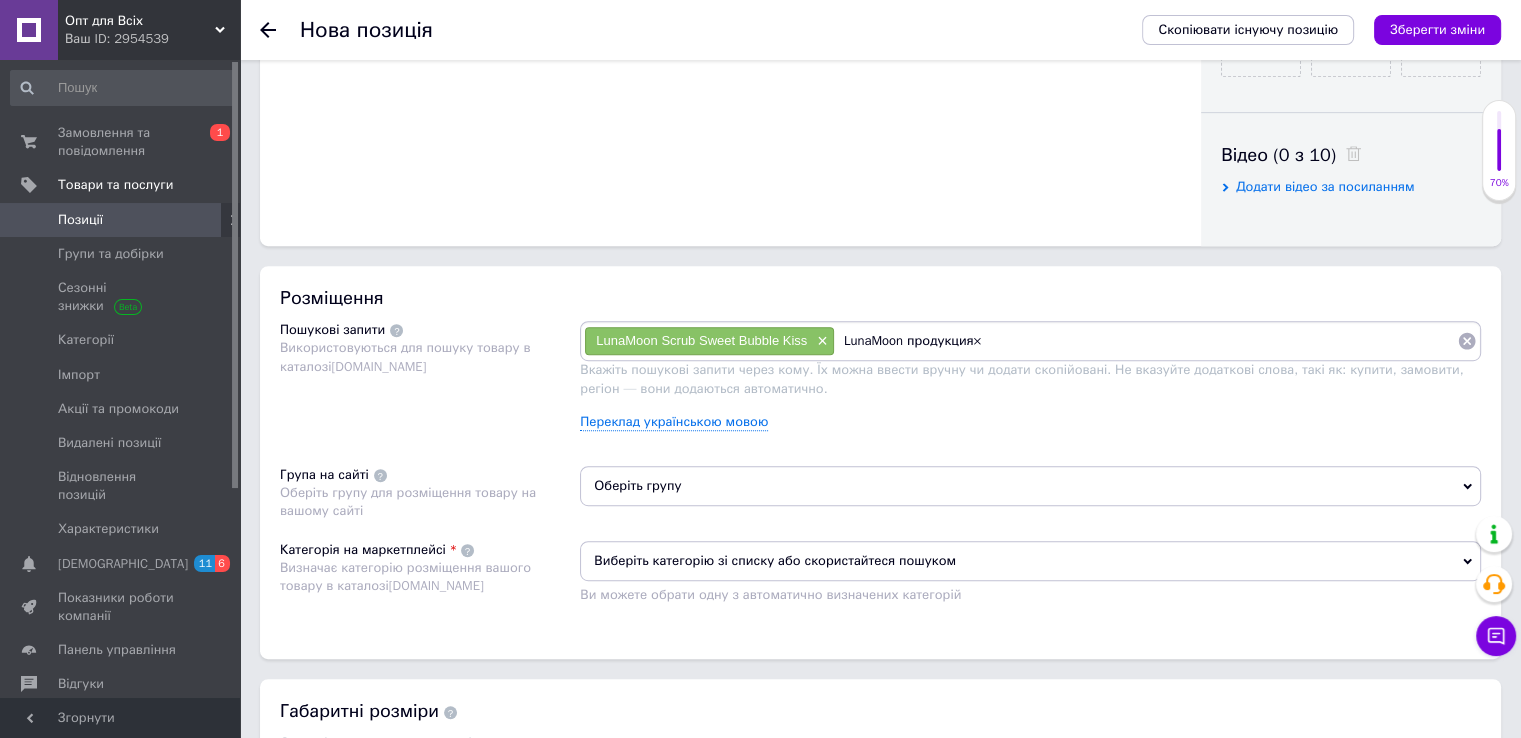 type on "LunaMoon продукция" 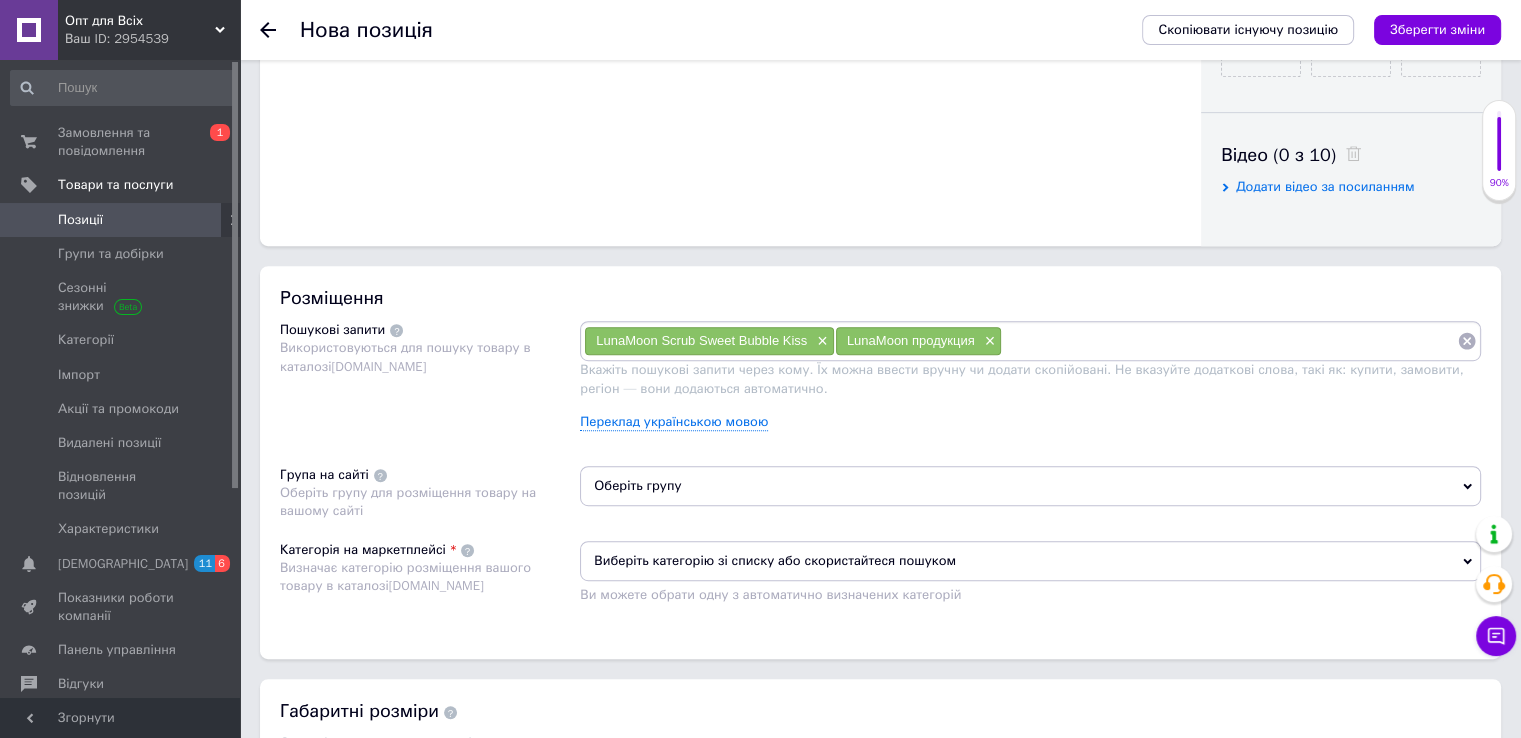 paste on "скраб увлажняющий для рук×" 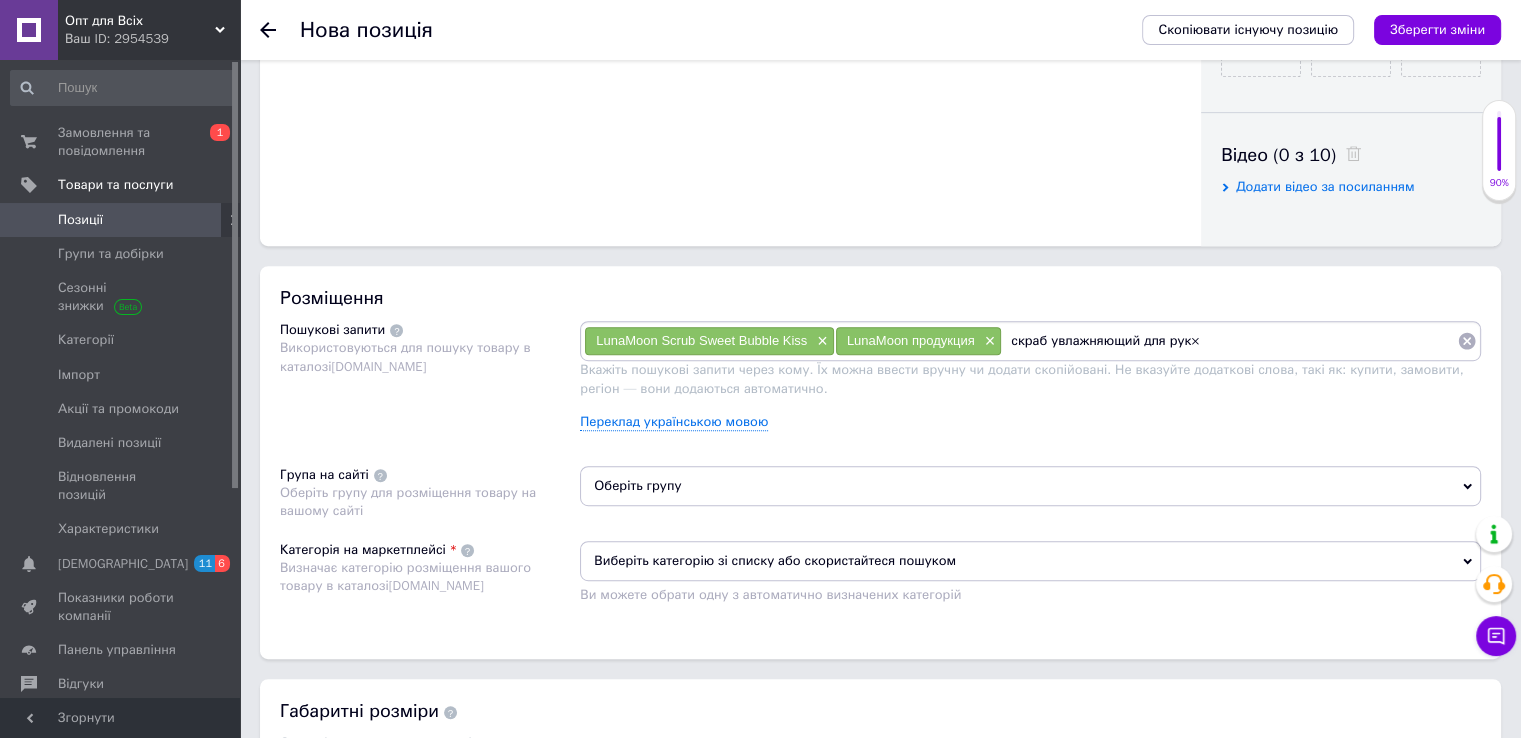 type on "скраб увлажняющий для рук" 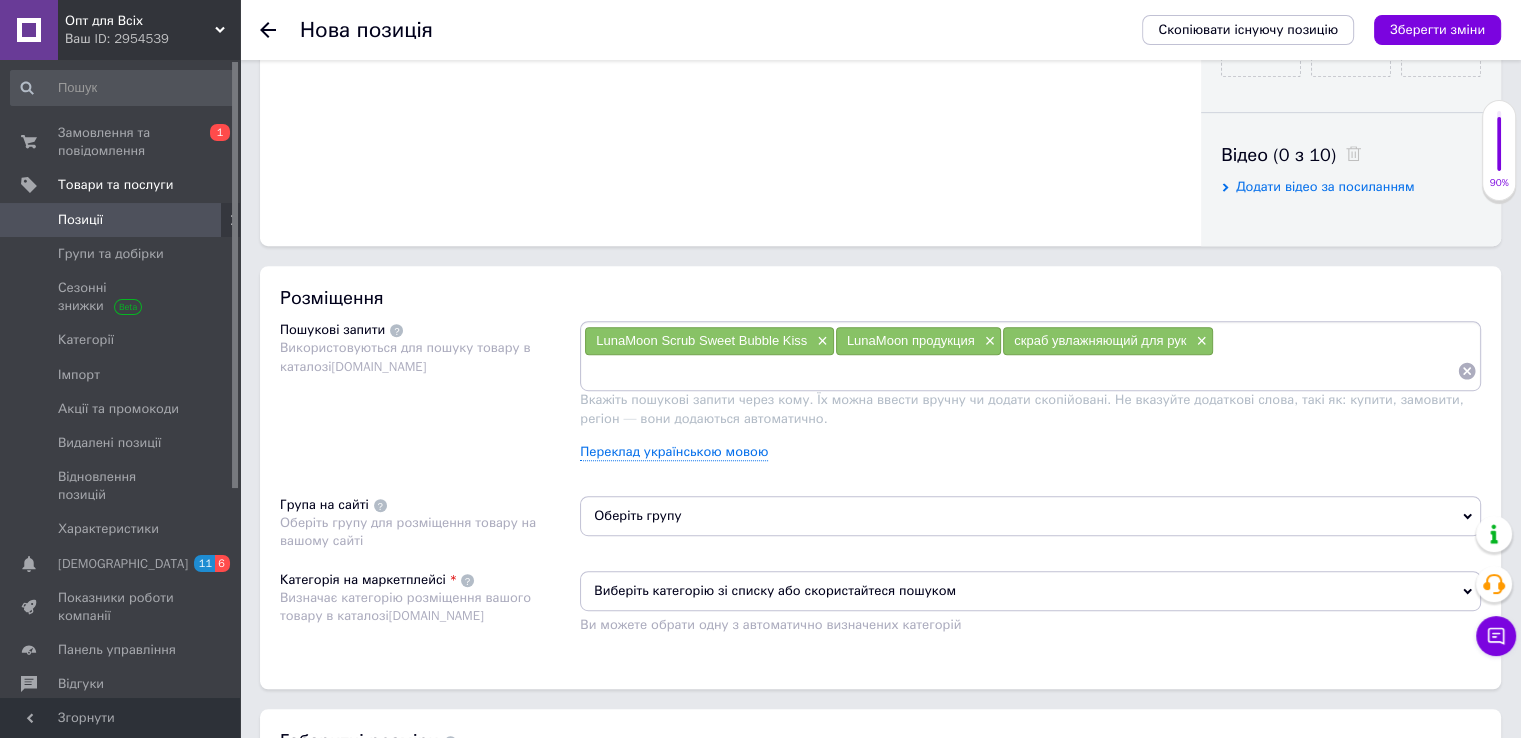 paste on "увлажняющий скраб для рук×" 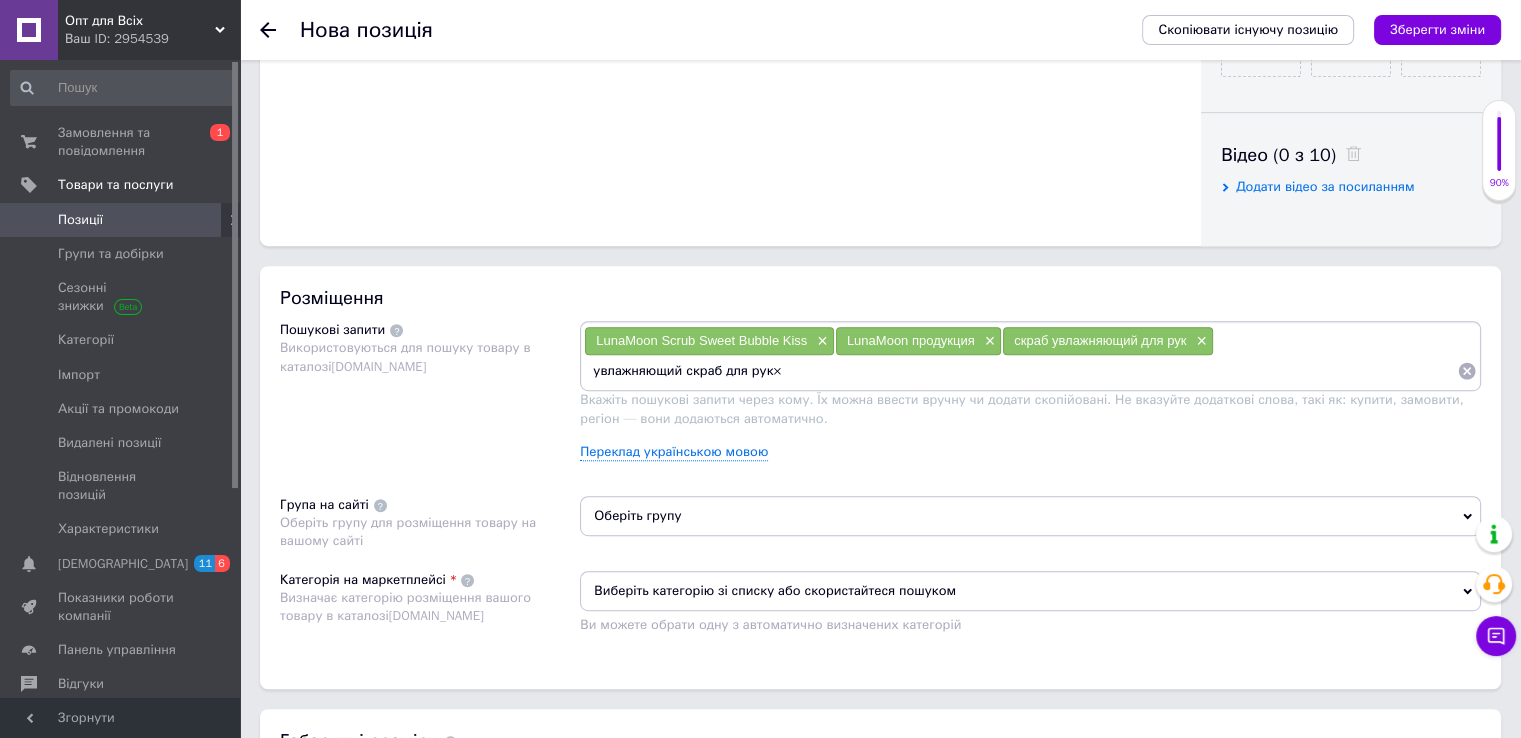 type on "увлажняющий скраб для рук" 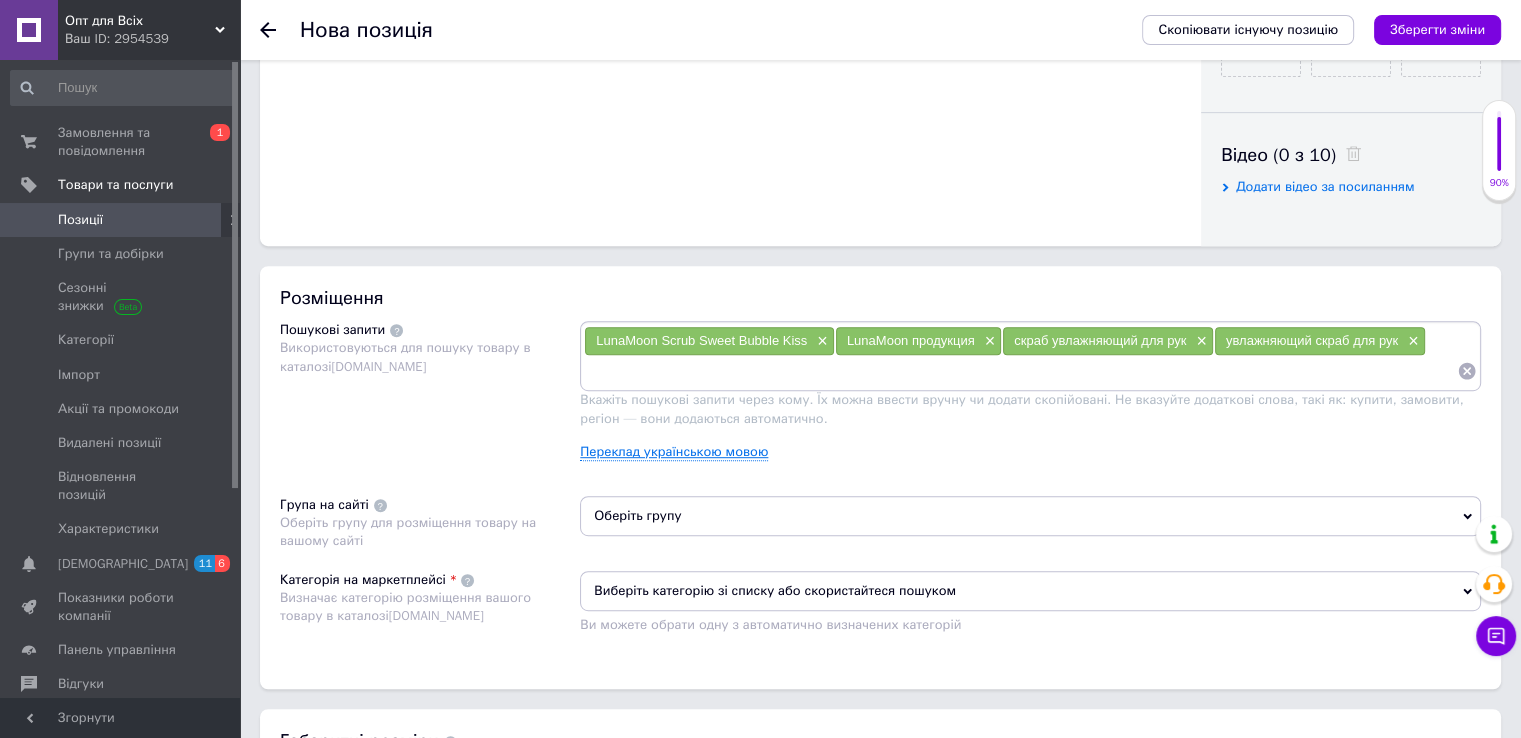 paste on "LunaMoon скраб×" 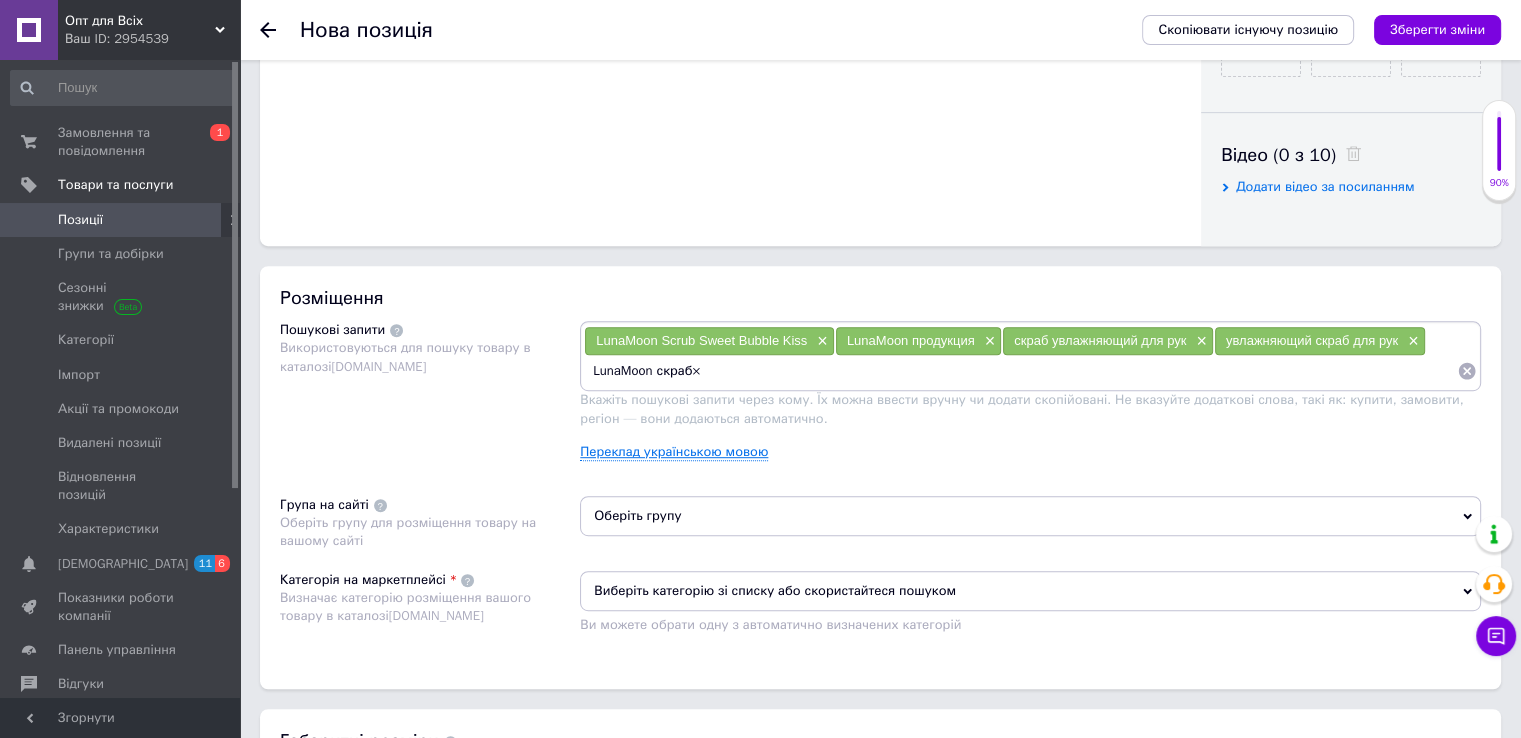 type on "LunaMoon скраб" 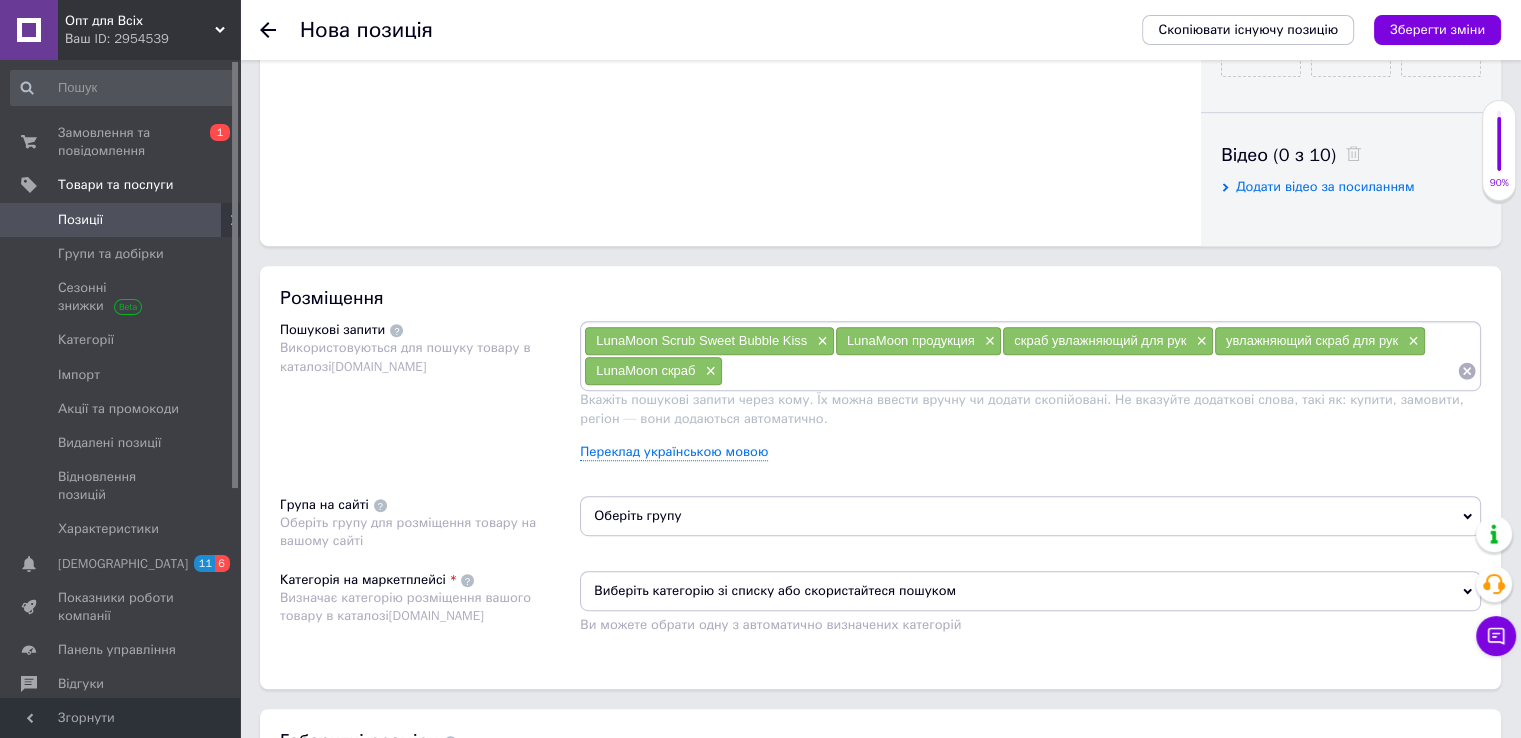 paste on "питательный скраб для рук и ног×" 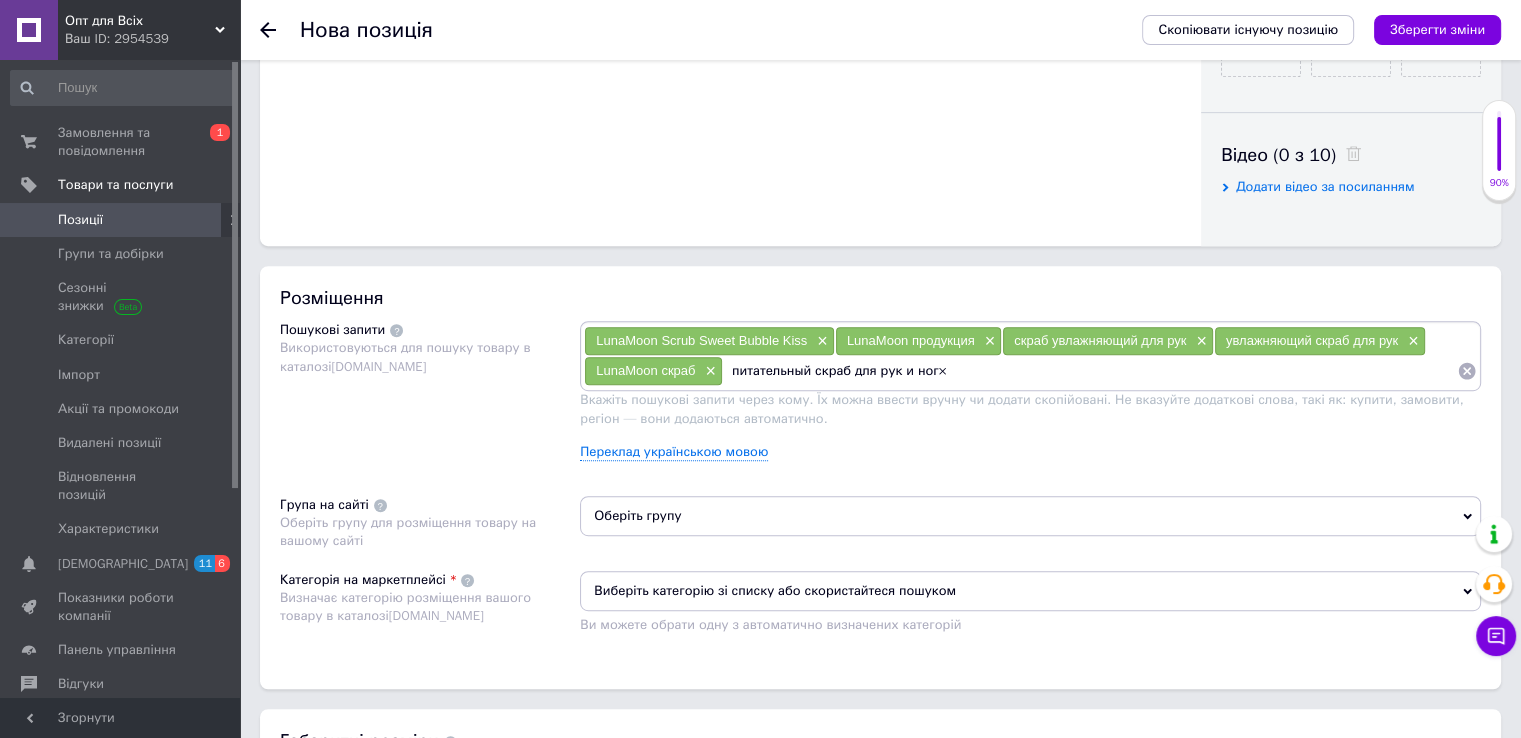 type on "питательный скраб для рук и ног" 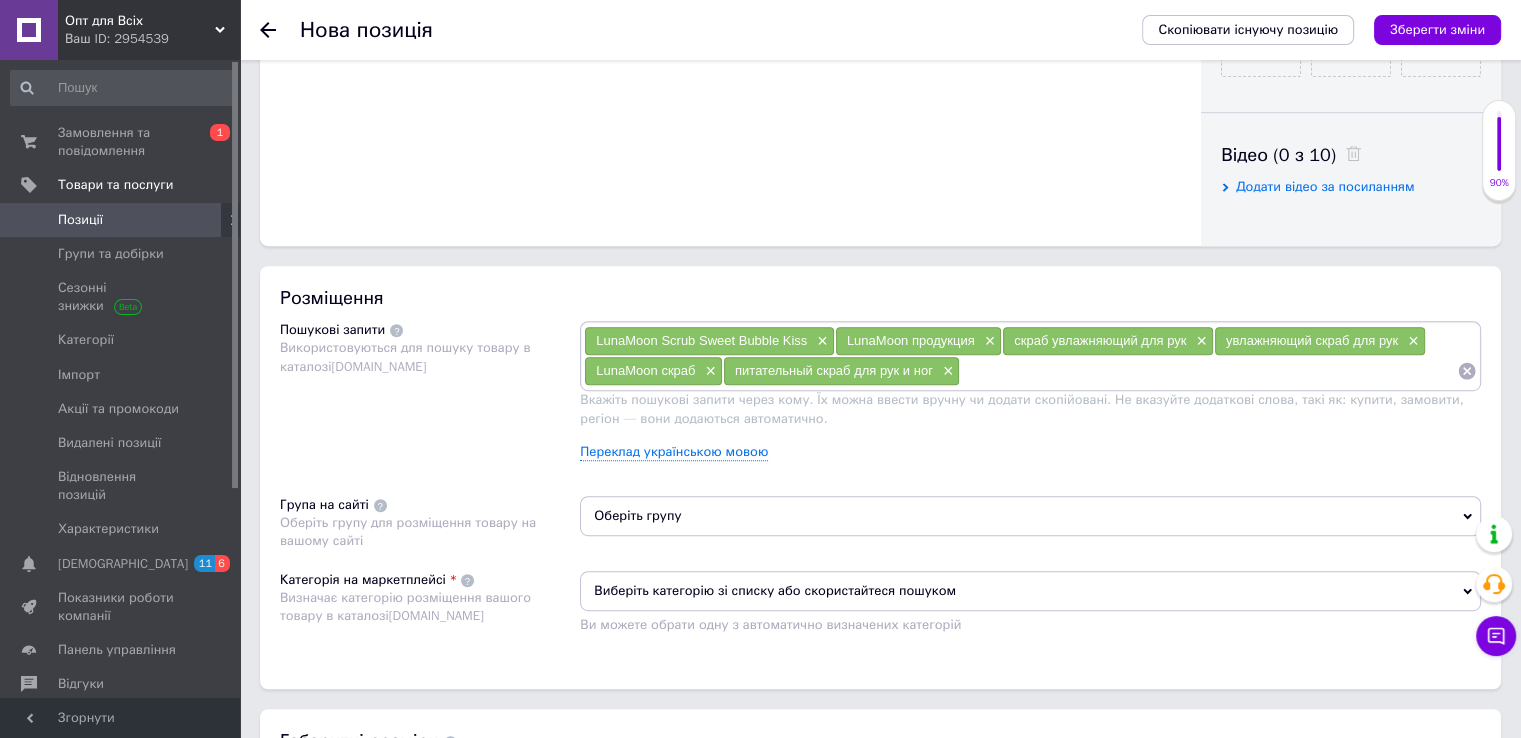 paste on "скраб для рук и ног×" 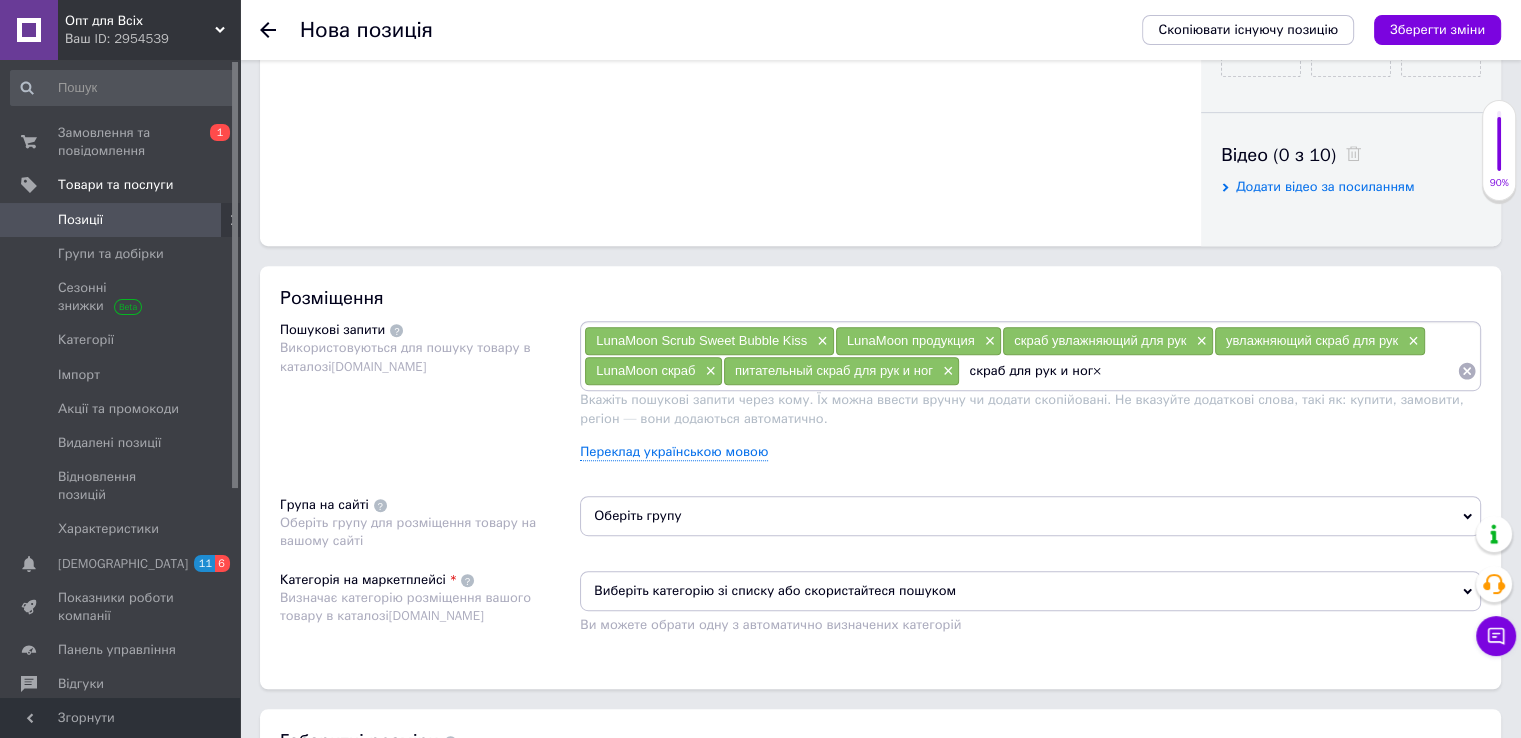 type on "скраб для рук и ног" 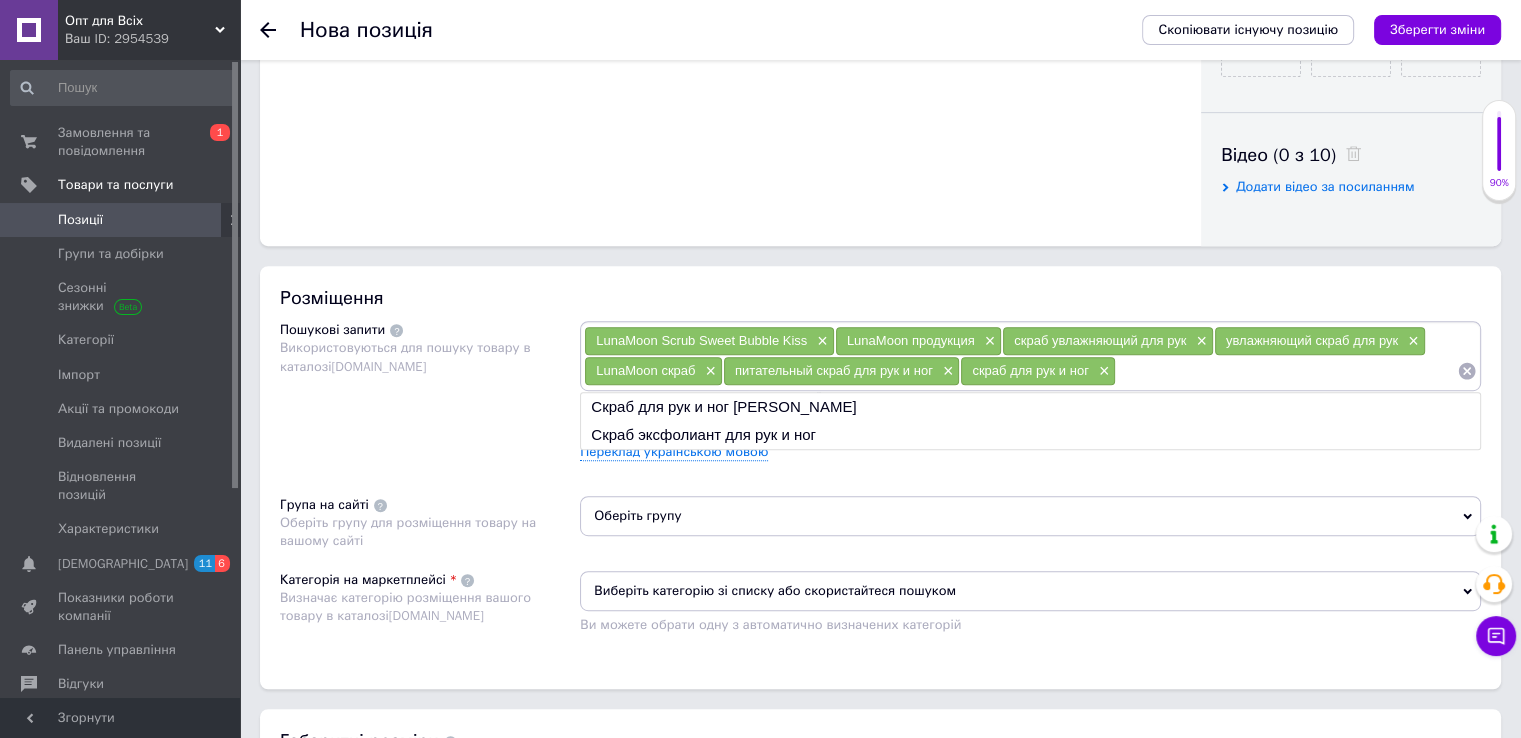 paste on "LunaMoon уход за кожей×" 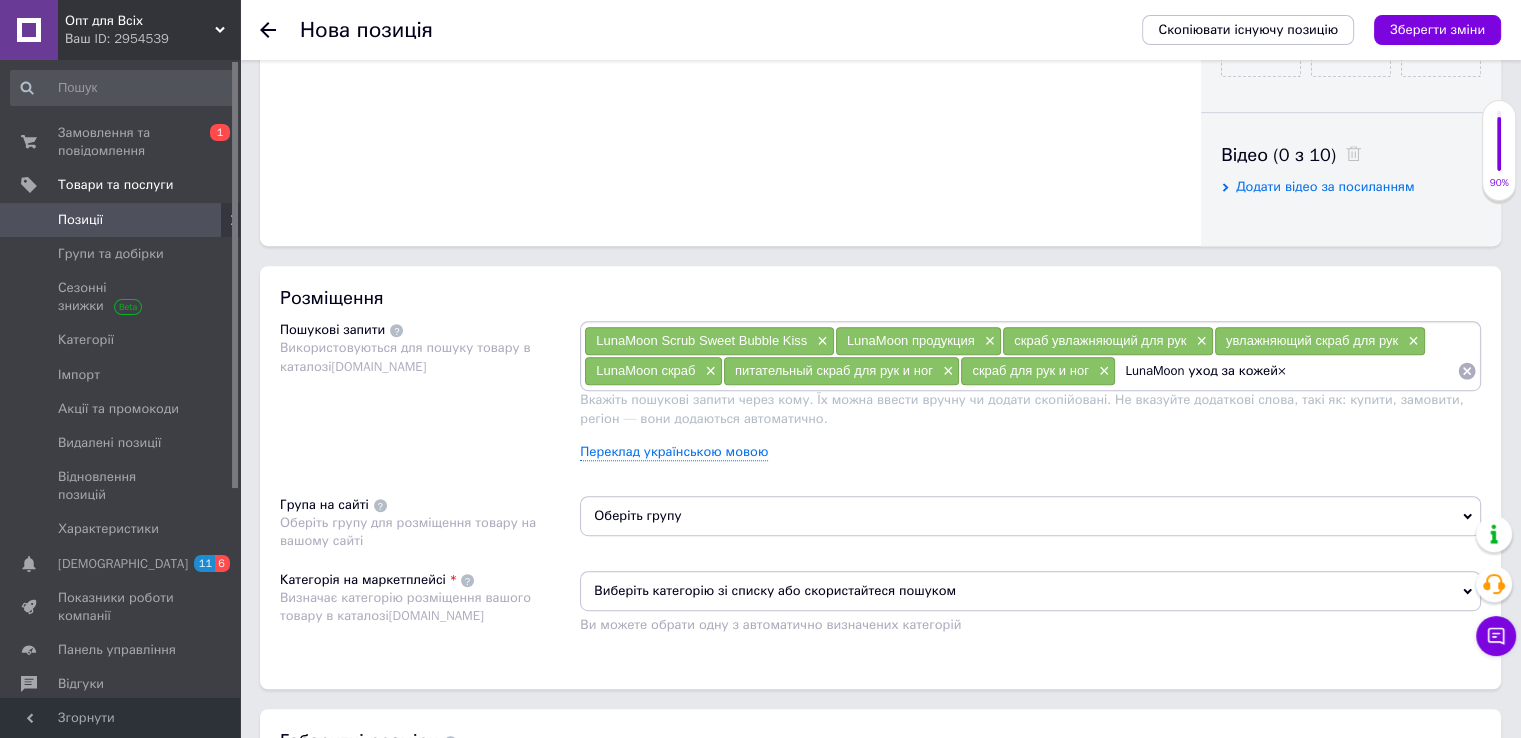 type on "LunaMoon уход за кожей" 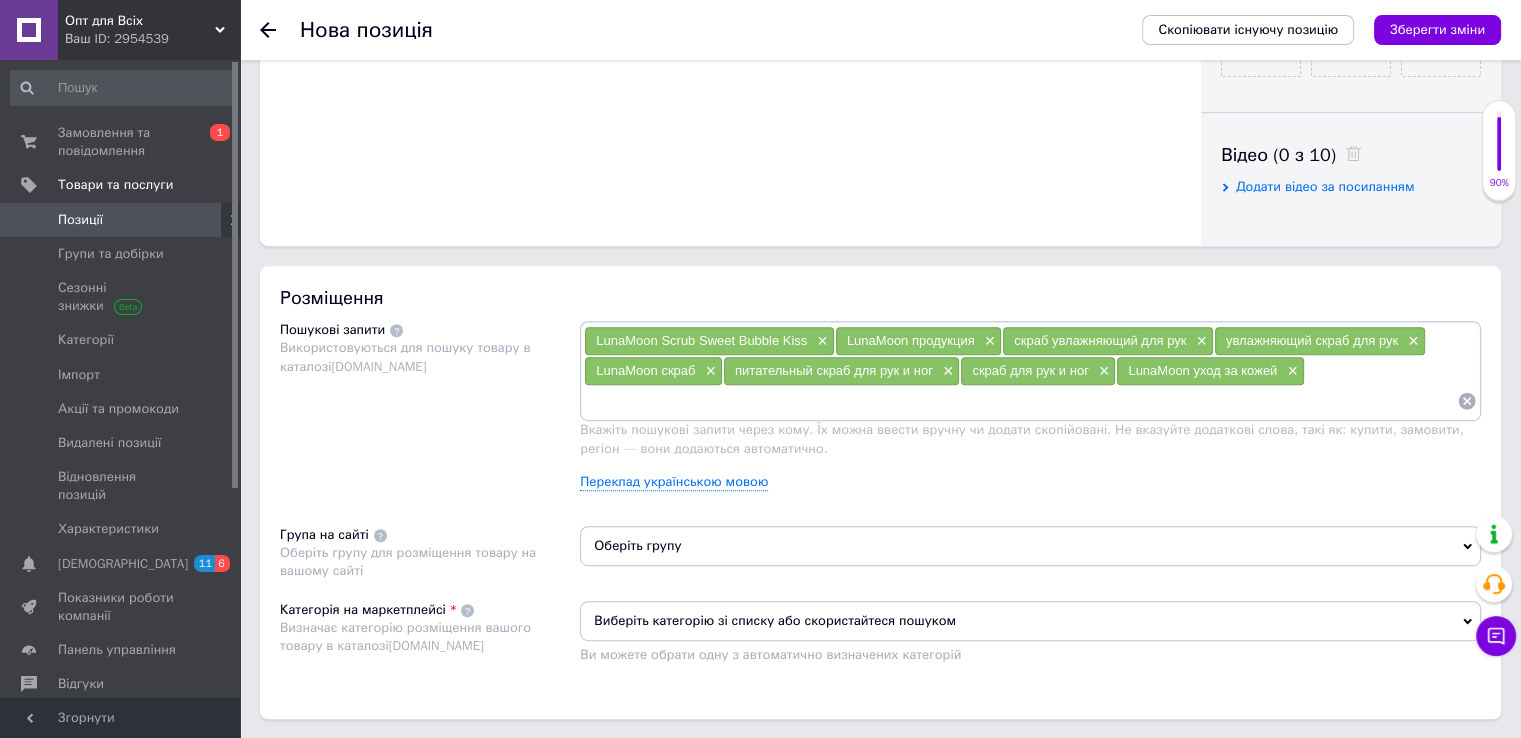 paste on "питательный скраб для рук×" 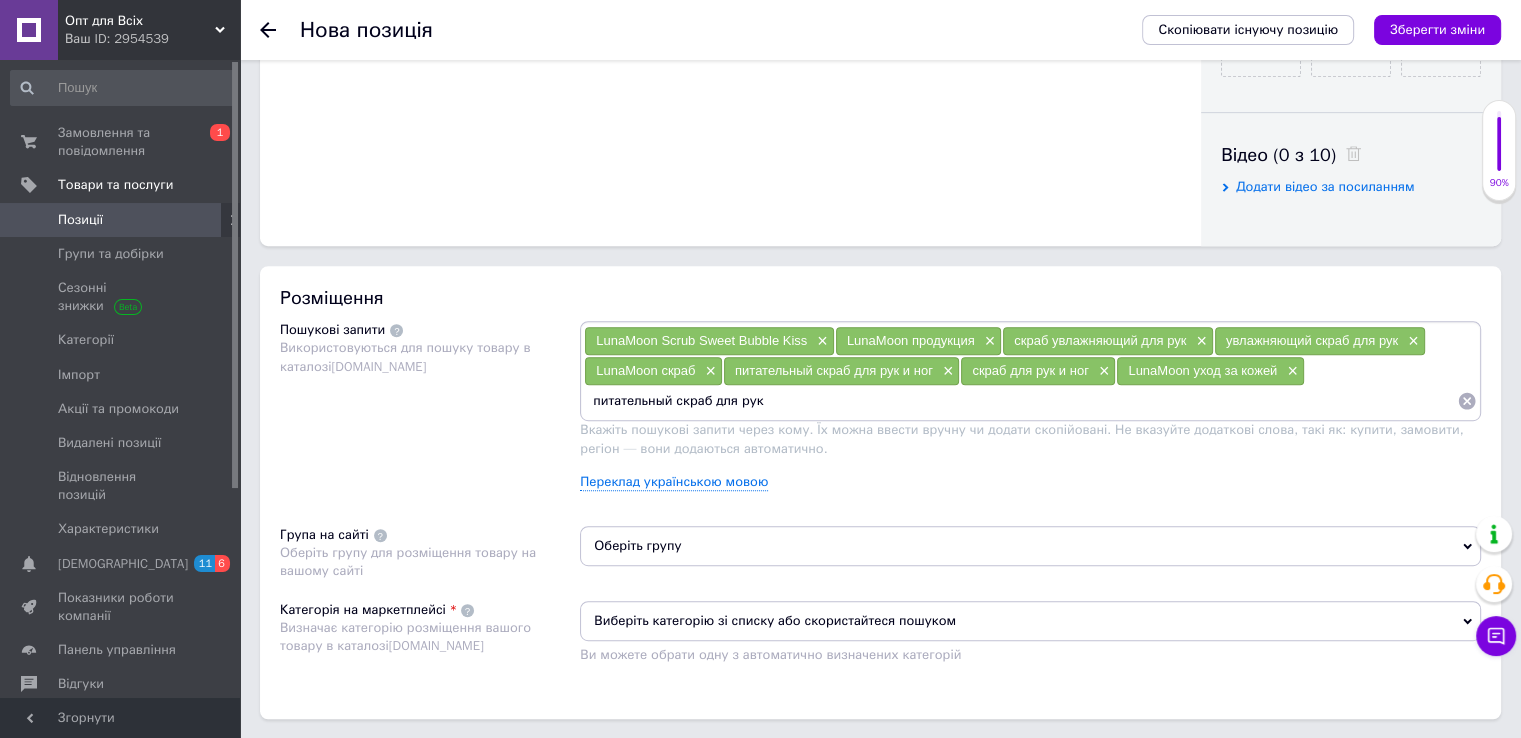 type on "питательный скраб для рук" 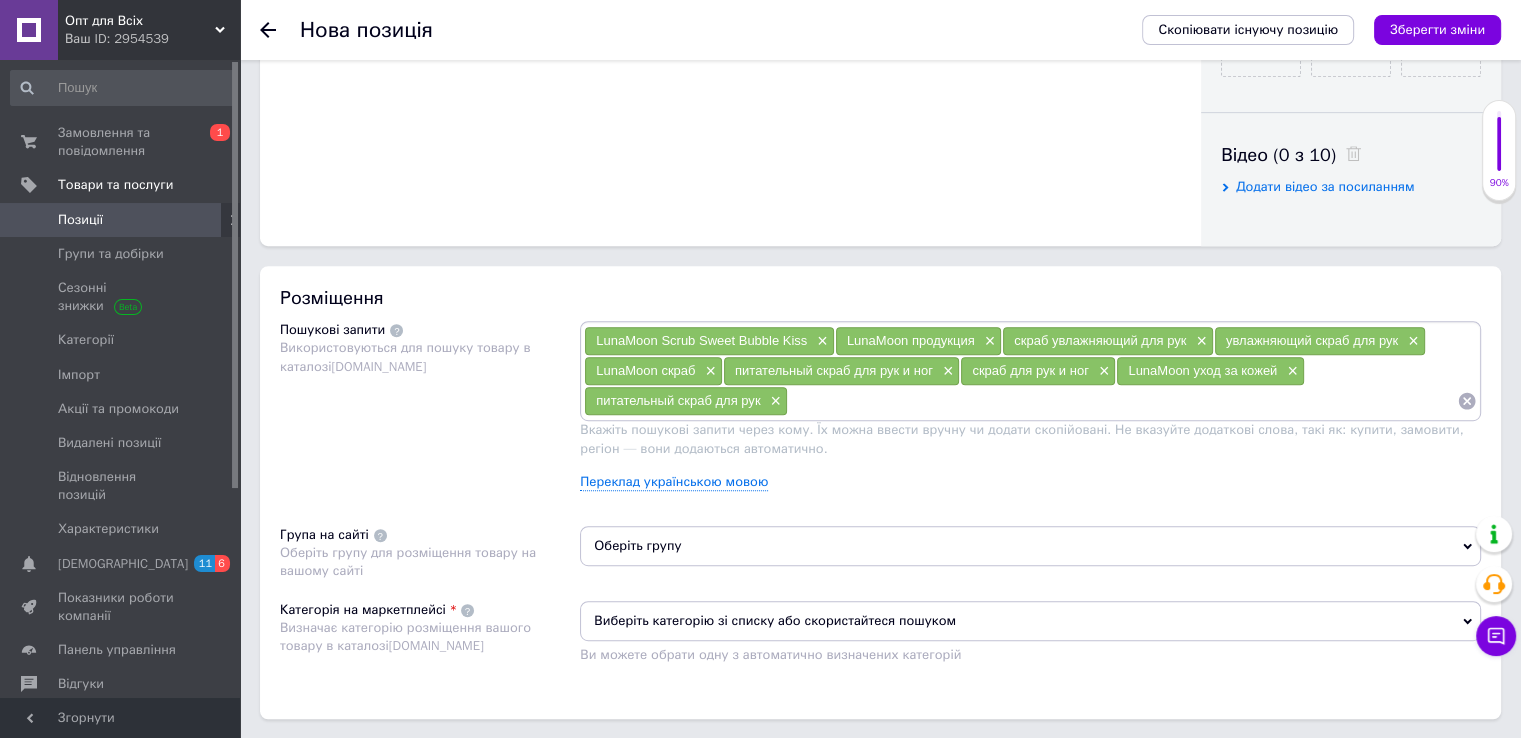paste on "LunaMoon крем для рук увлажнение×" 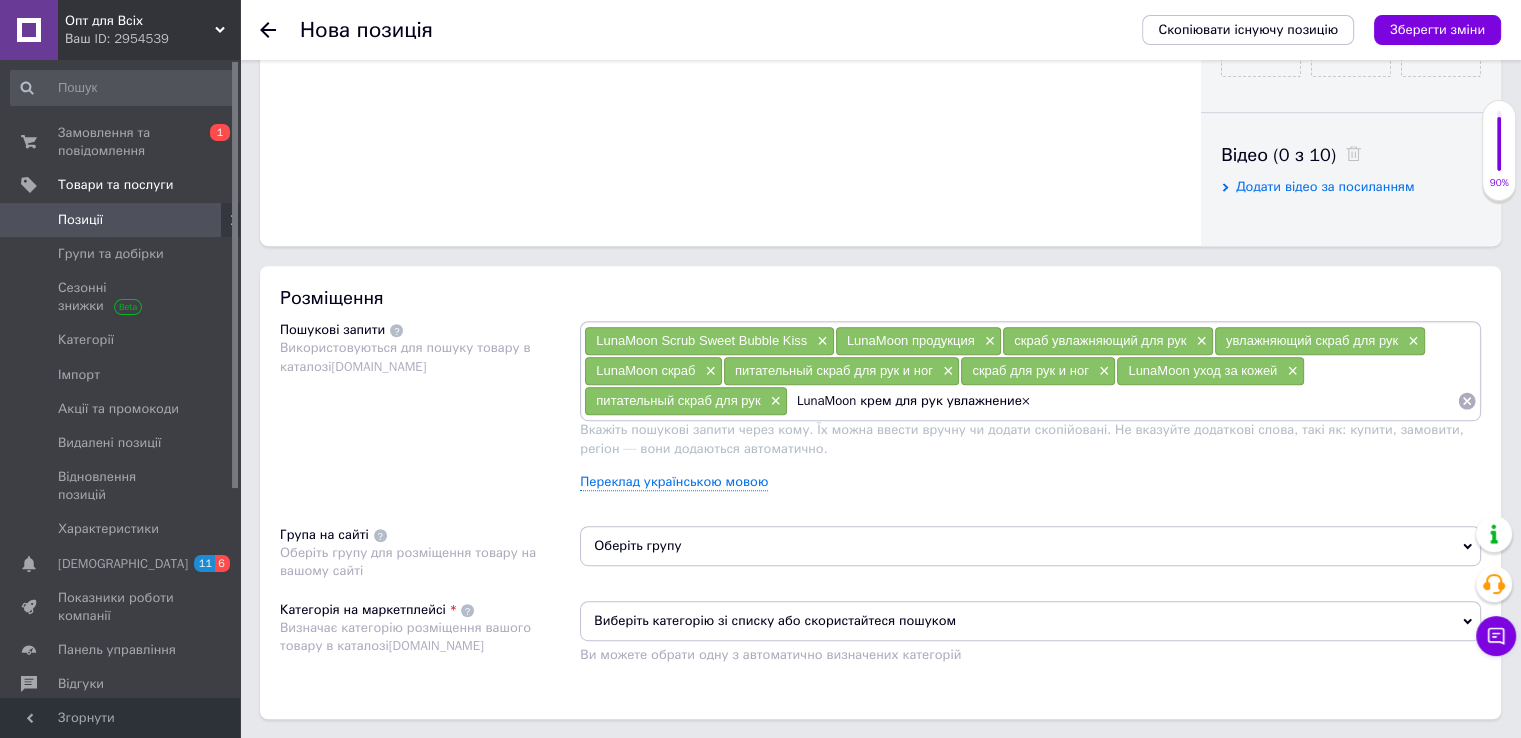 type on "LunaMoon крем для рук увлажнение" 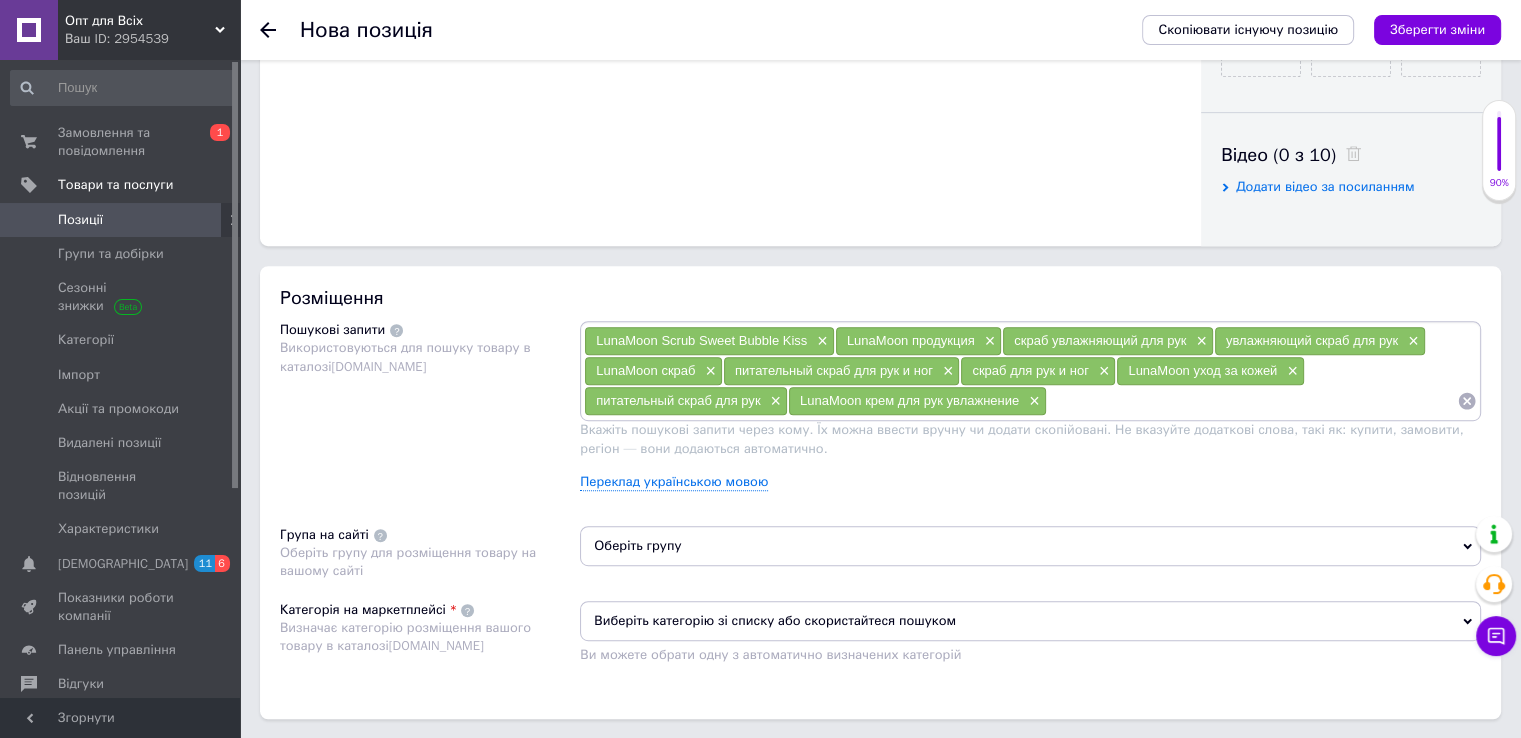 paste on "крем для рук и ног увлажняющий×" 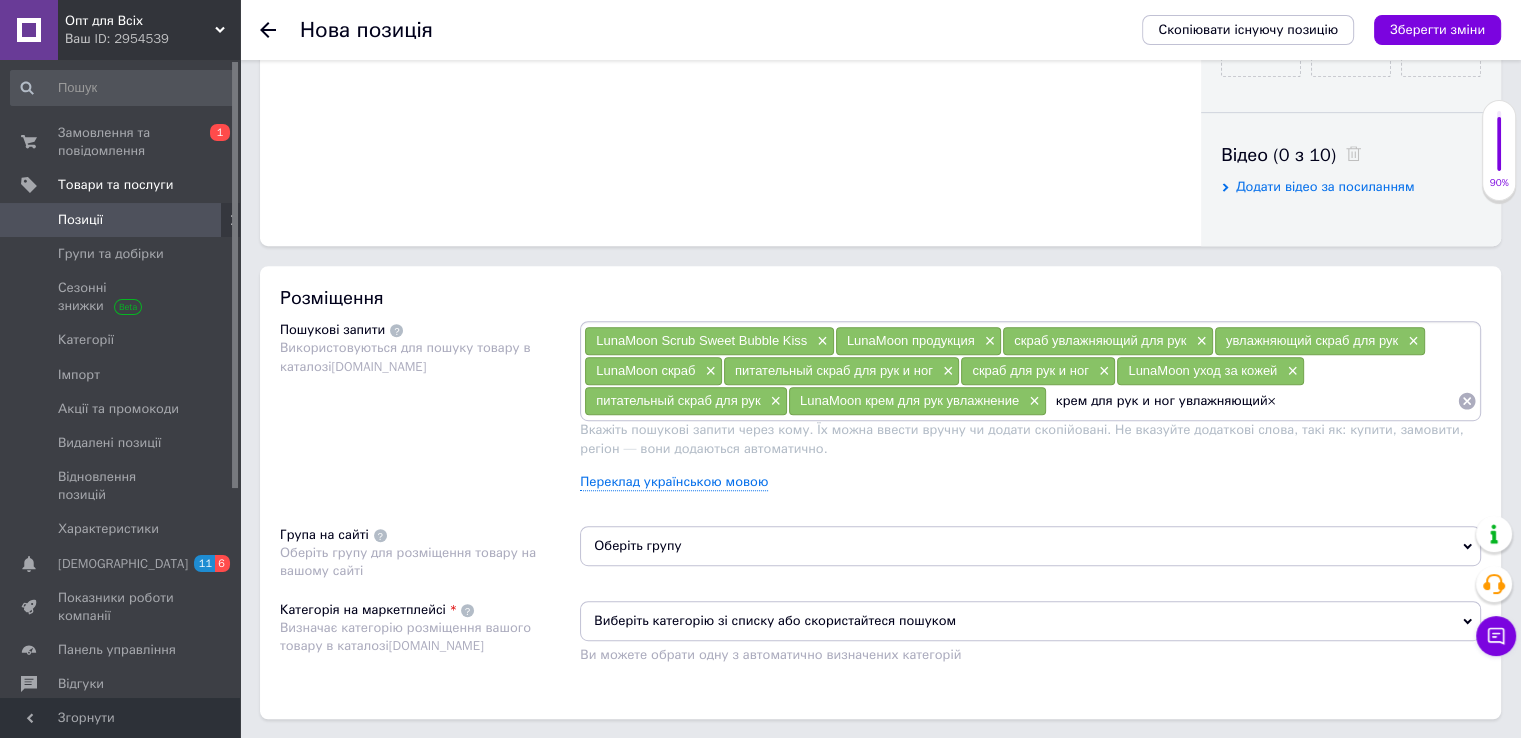 type on "крем для рук и ног увлажняющий" 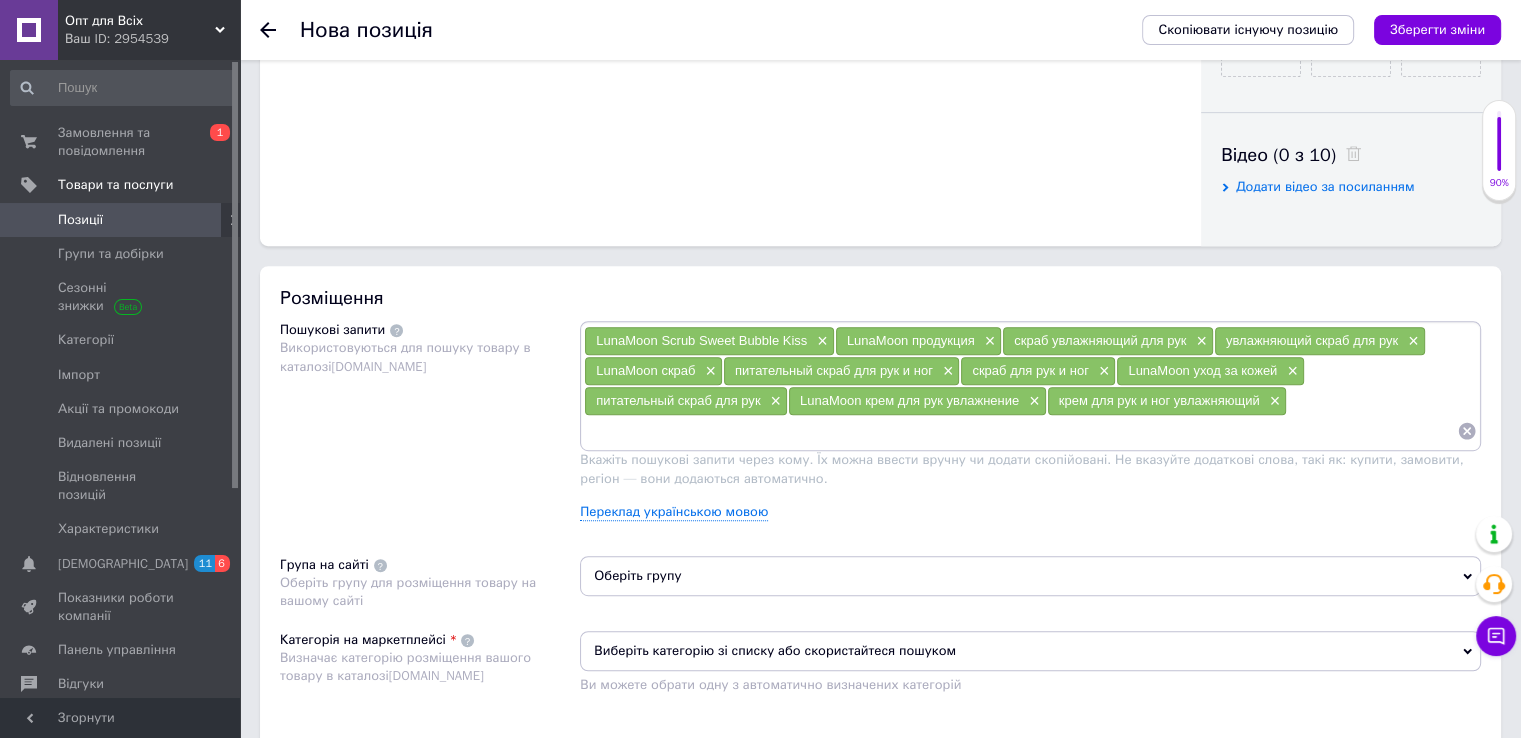 paste on "LunaMoon крем для рук увлажнение×" 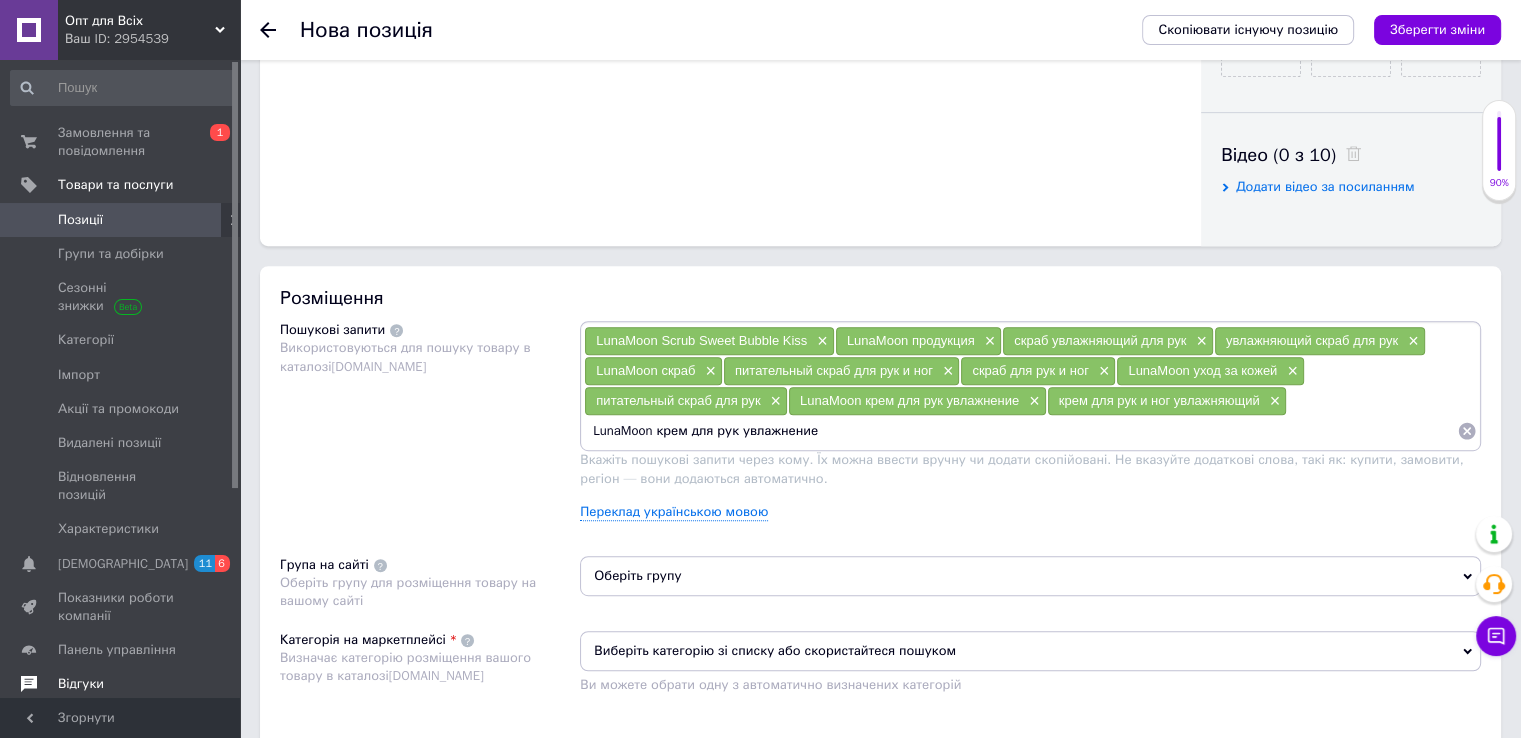 type on "LunaMoon крем для рук увлажнение" 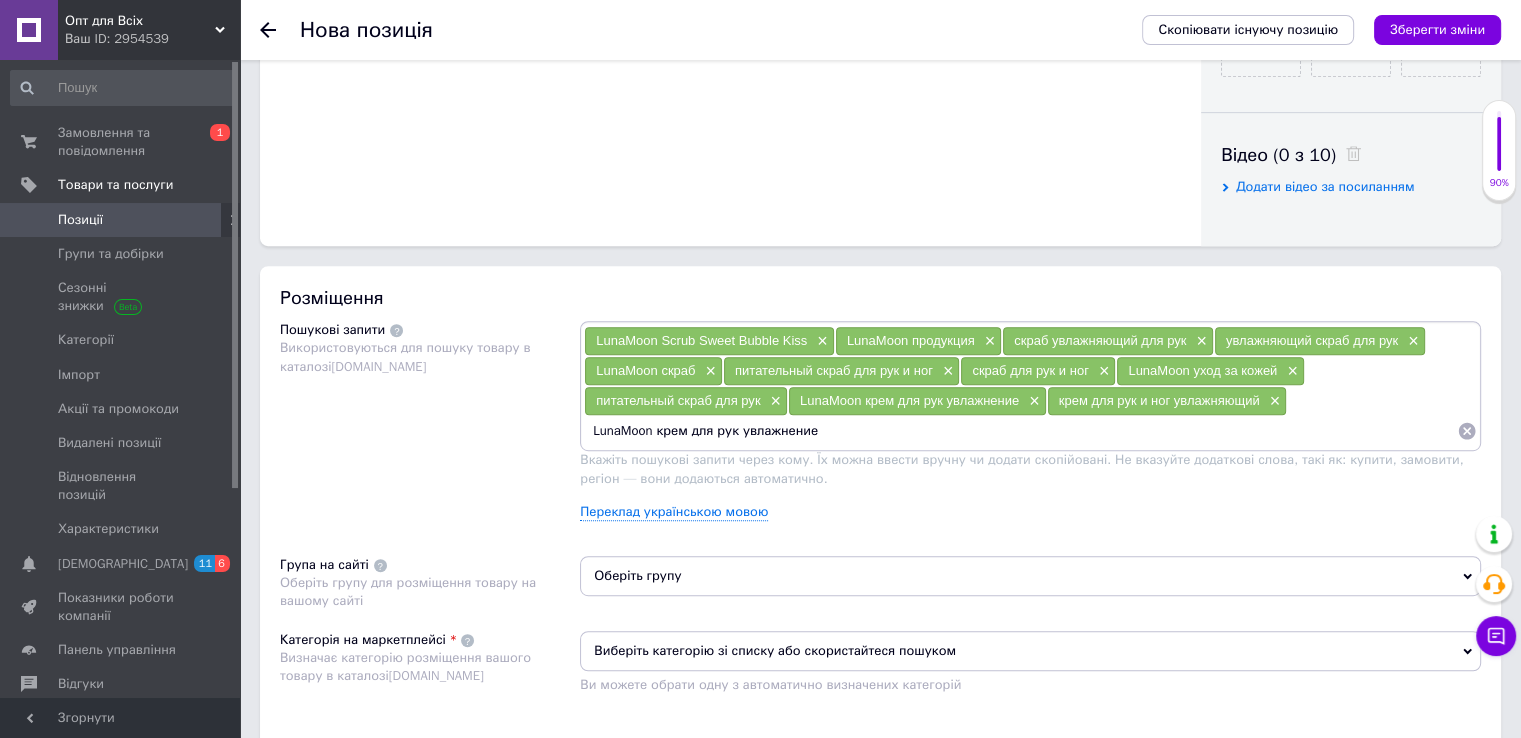 drag, startPoint x: 860, startPoint y: 429, endPoint x: 577, endPoint y: 428, distance: 283.00177 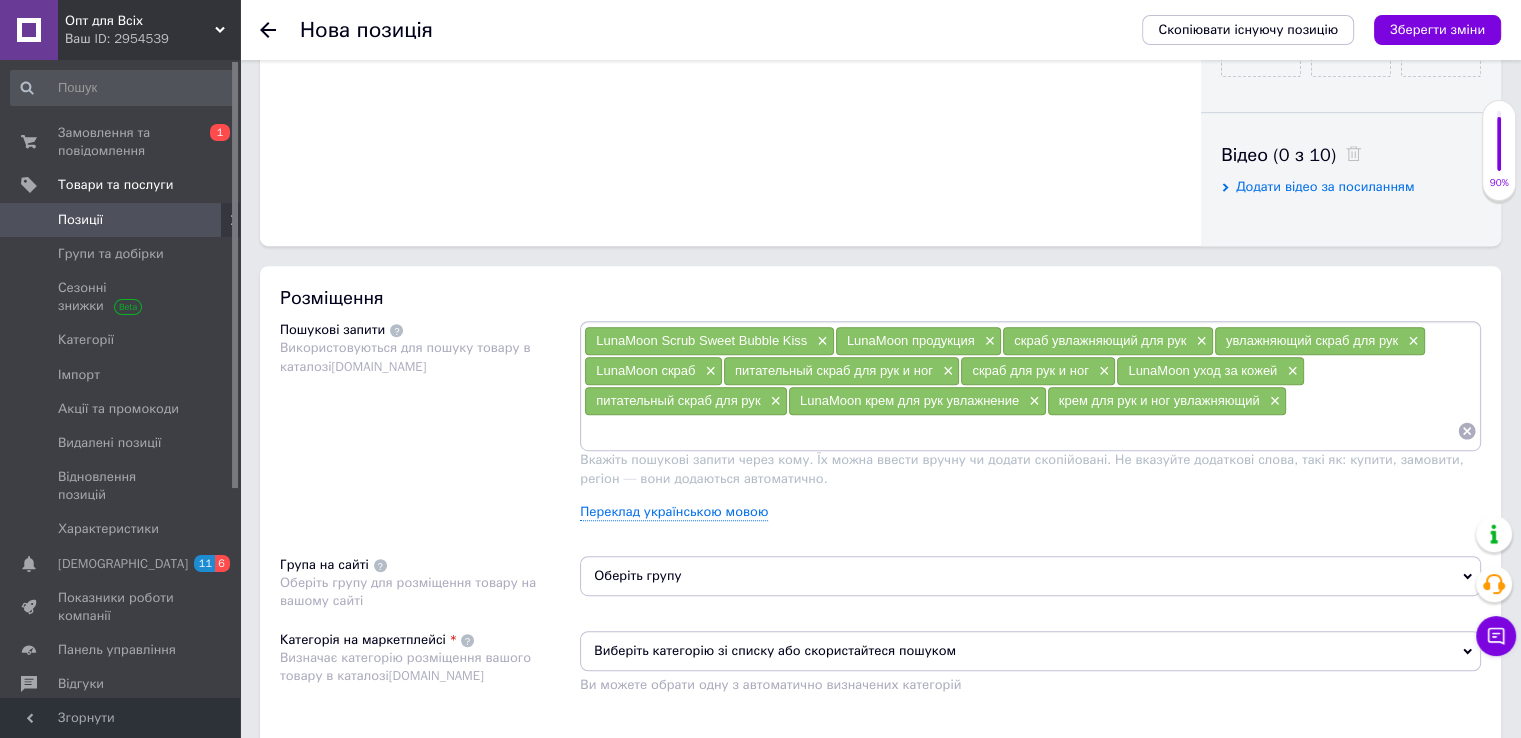 paste on "LunaMoon крем для рук увлажнение×" 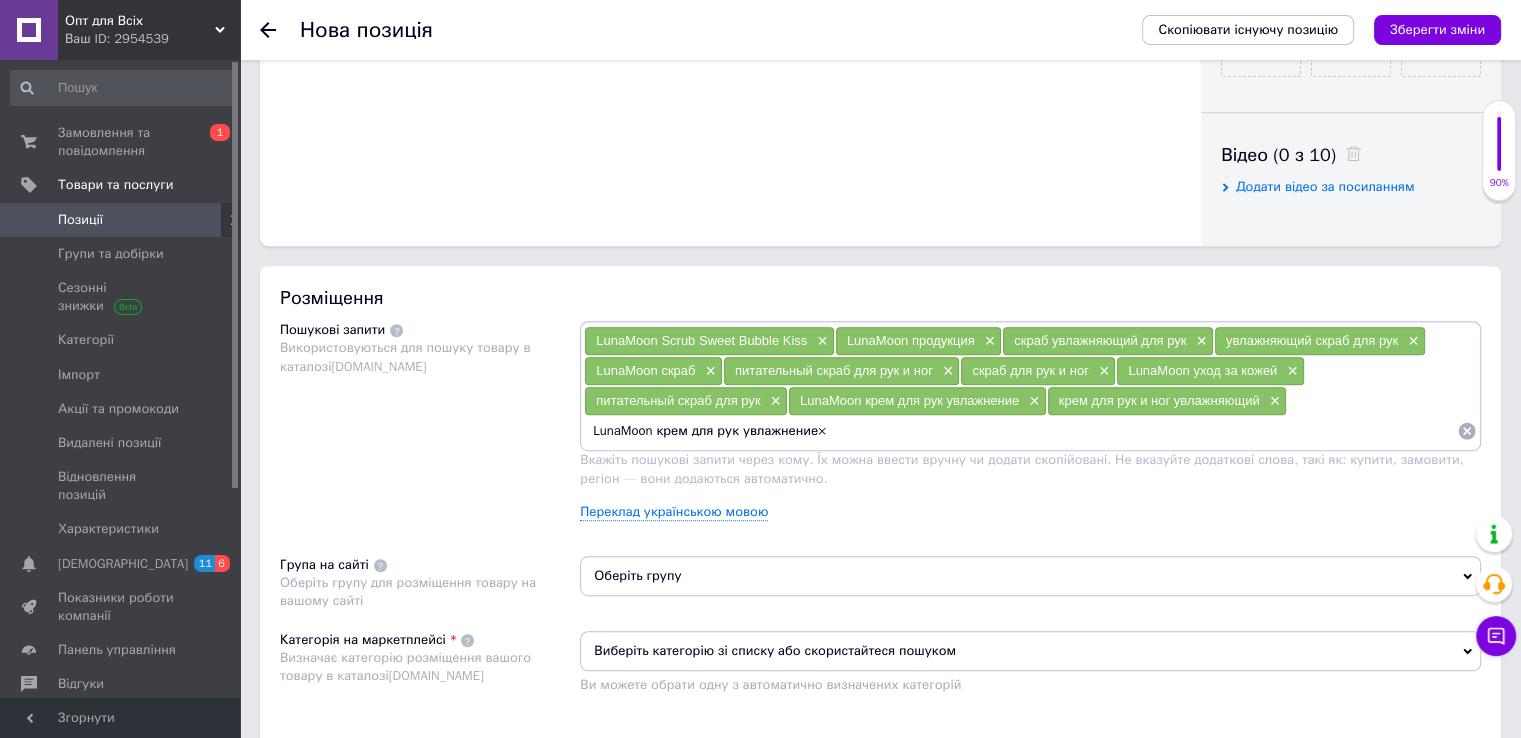 type on "LunaMoon крем для рук увлажнение" 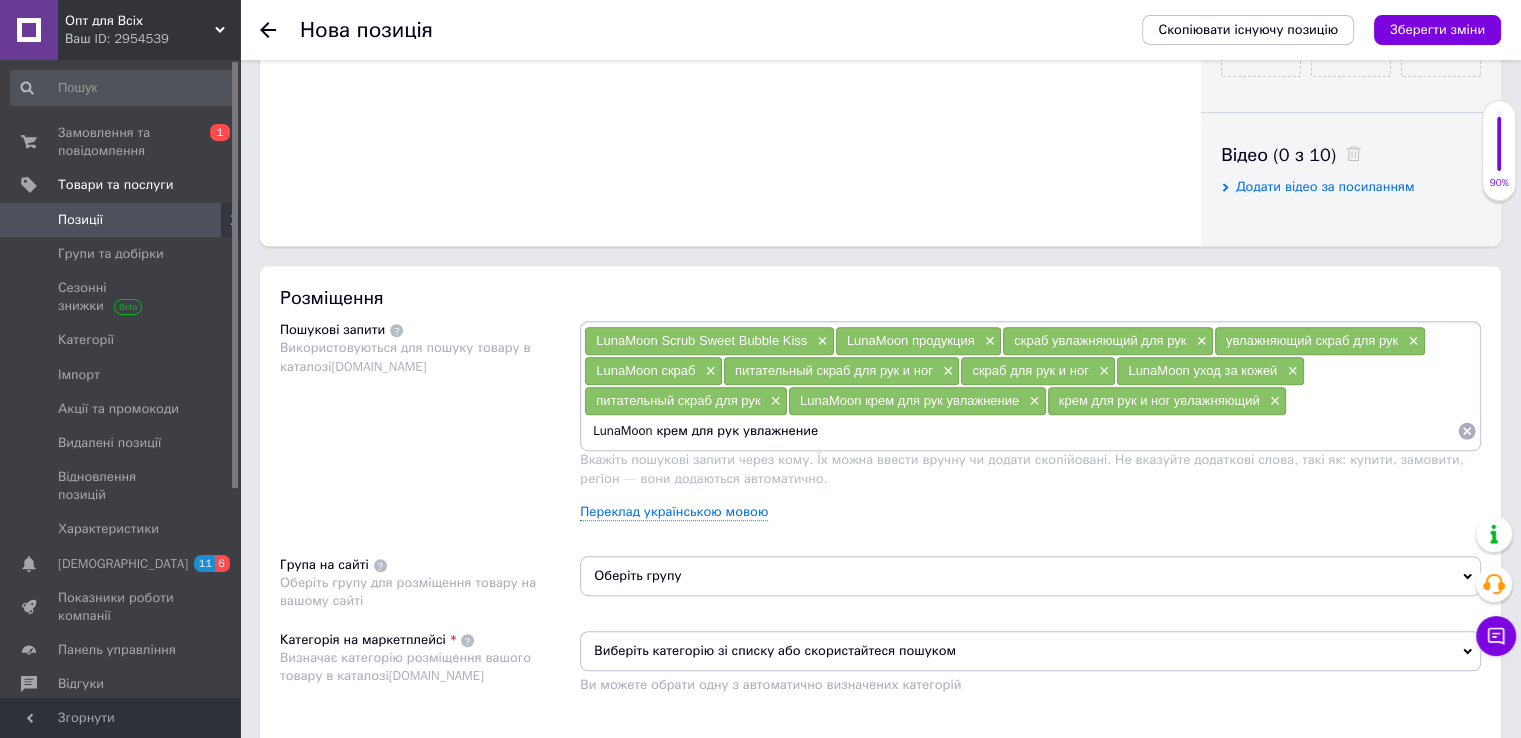 scroll, scrollTop: 0, scrollLeft: 0, axis: both 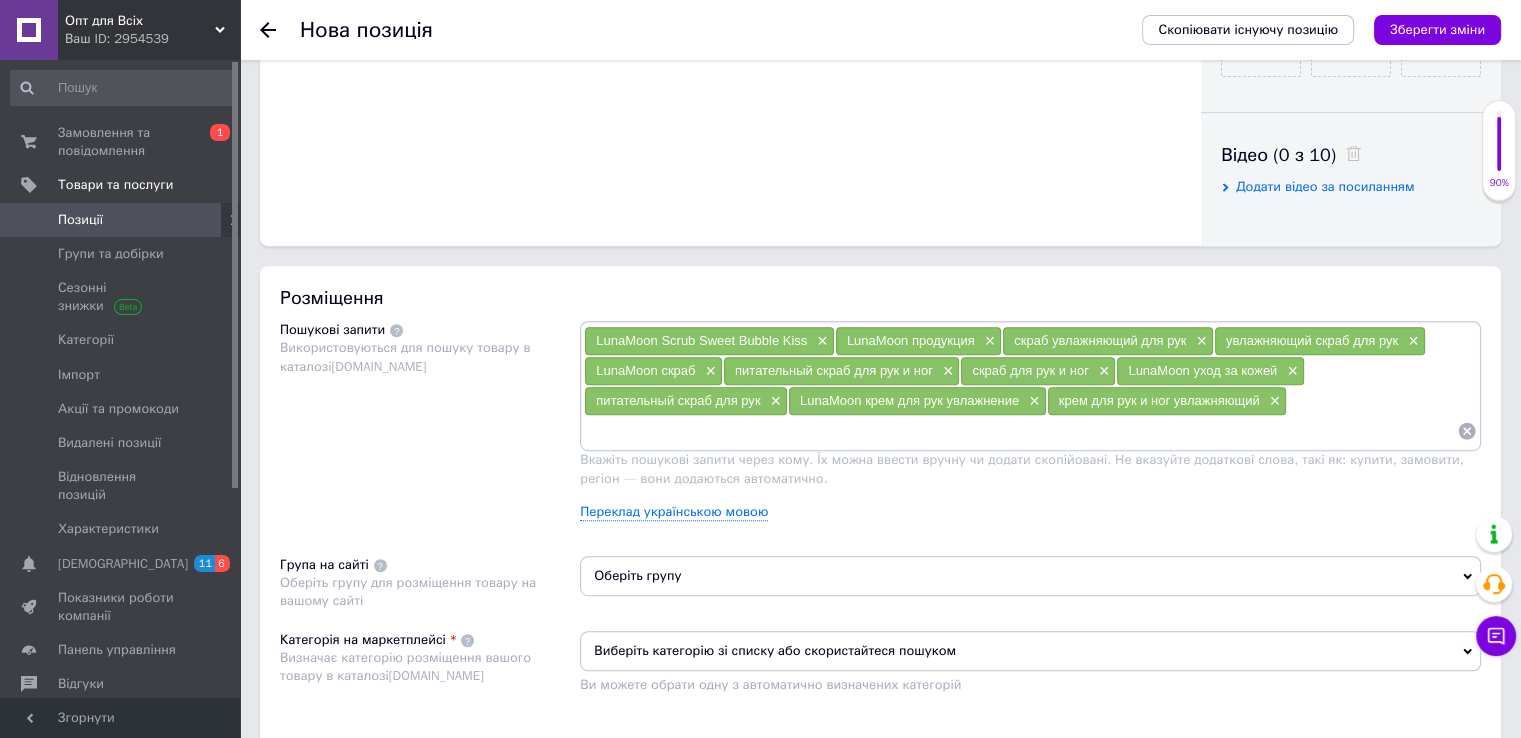 paste on "Лечебный увлажняющий крем для рук и ног×" 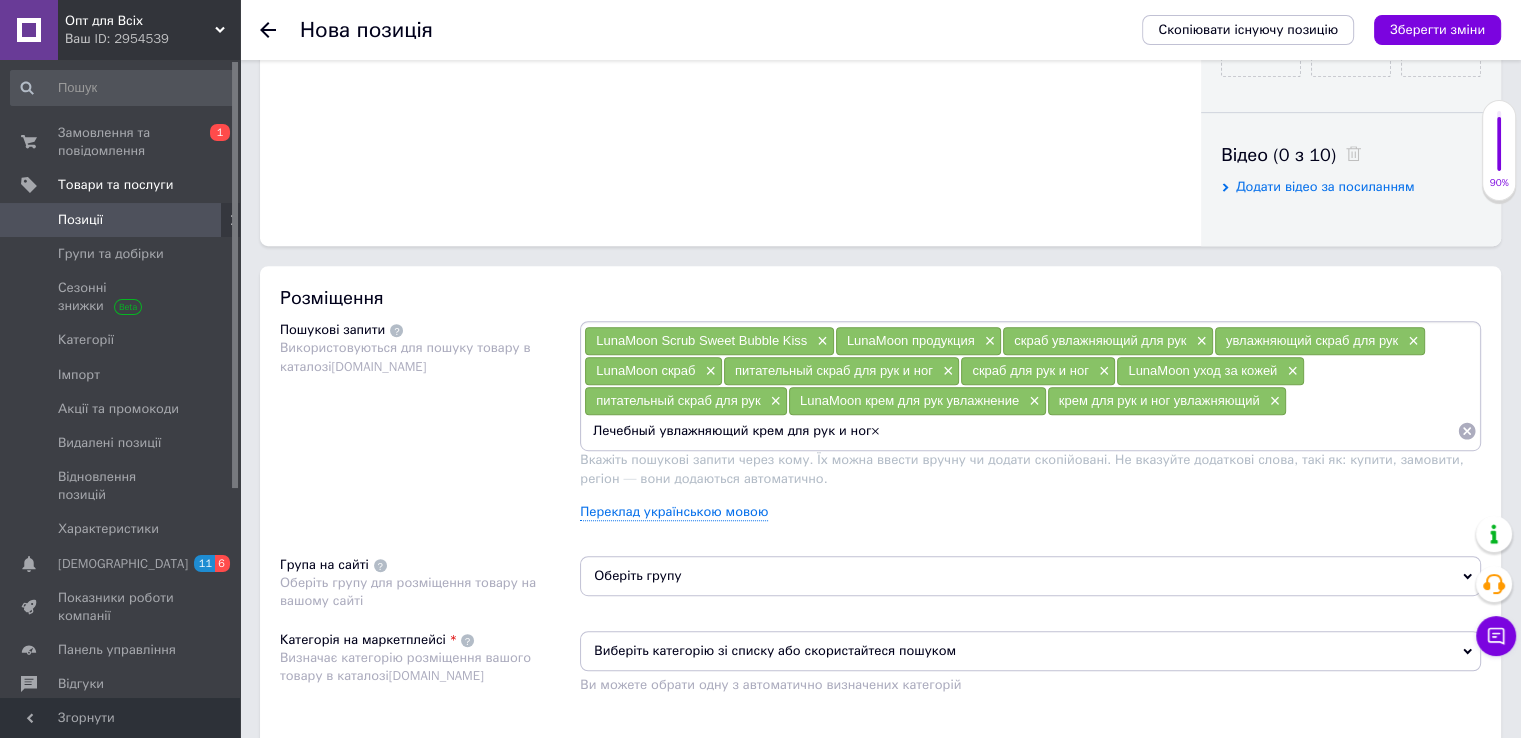 type on "Лечебный увлажняющий крем для рук и ног" 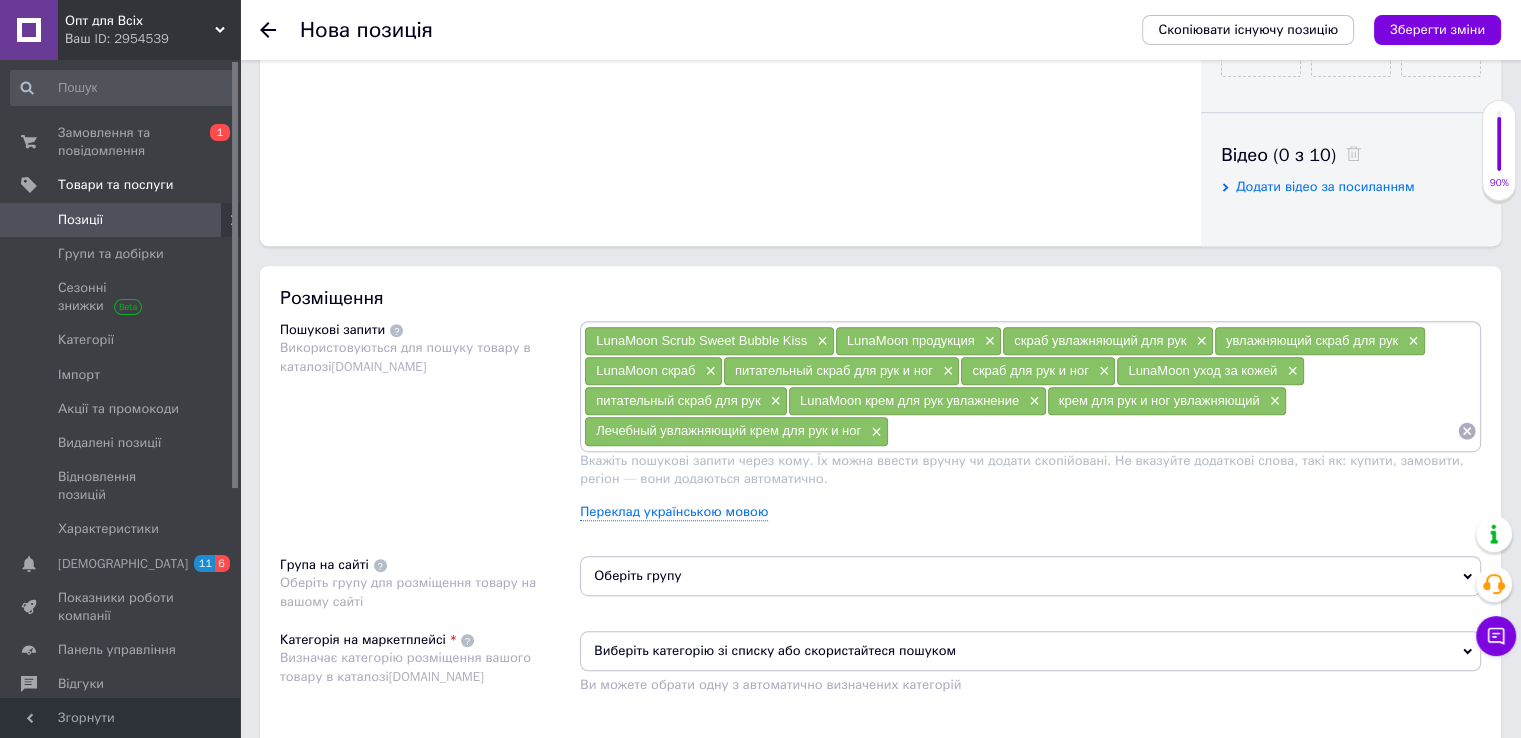 paste on "крем для массажа рук×" 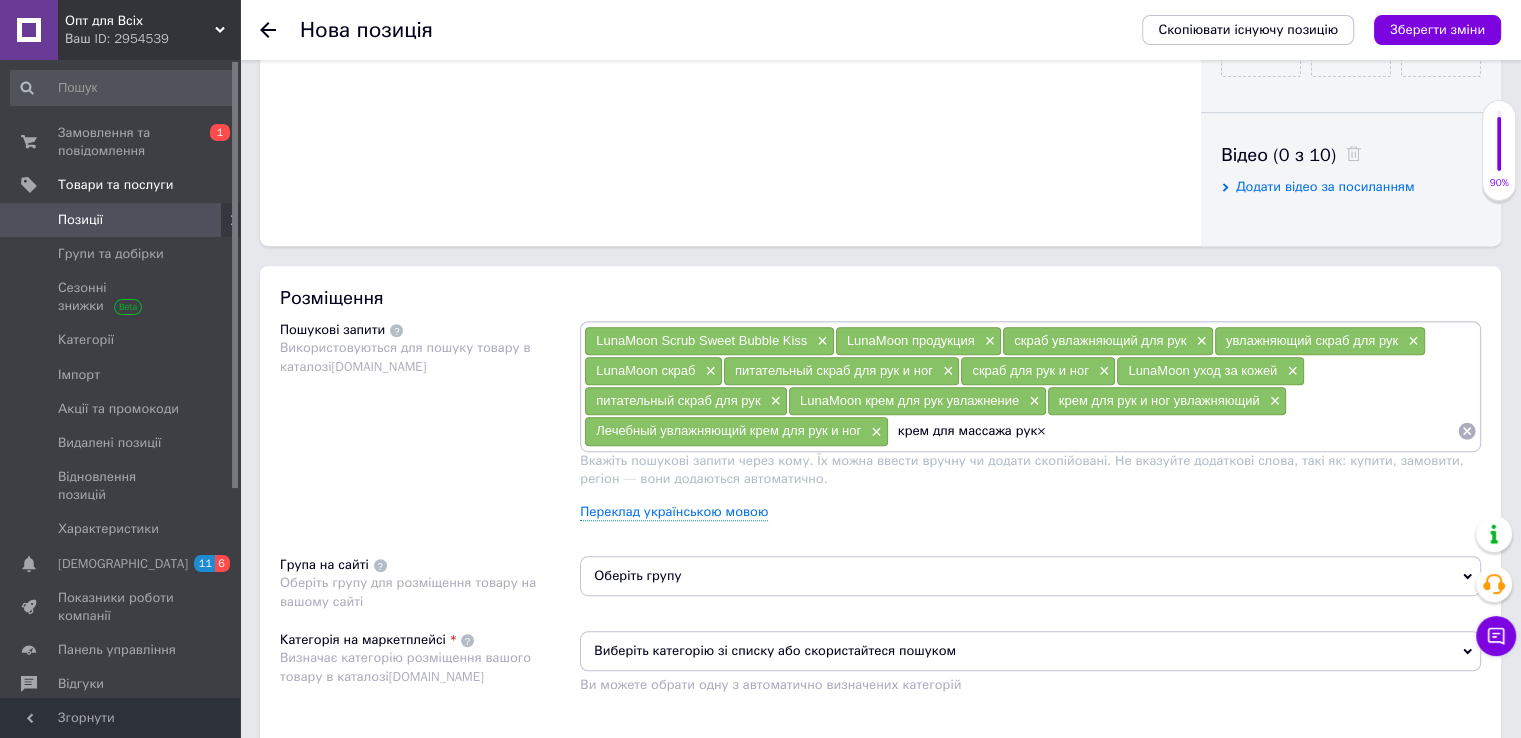 type on "крем для массажа рук" 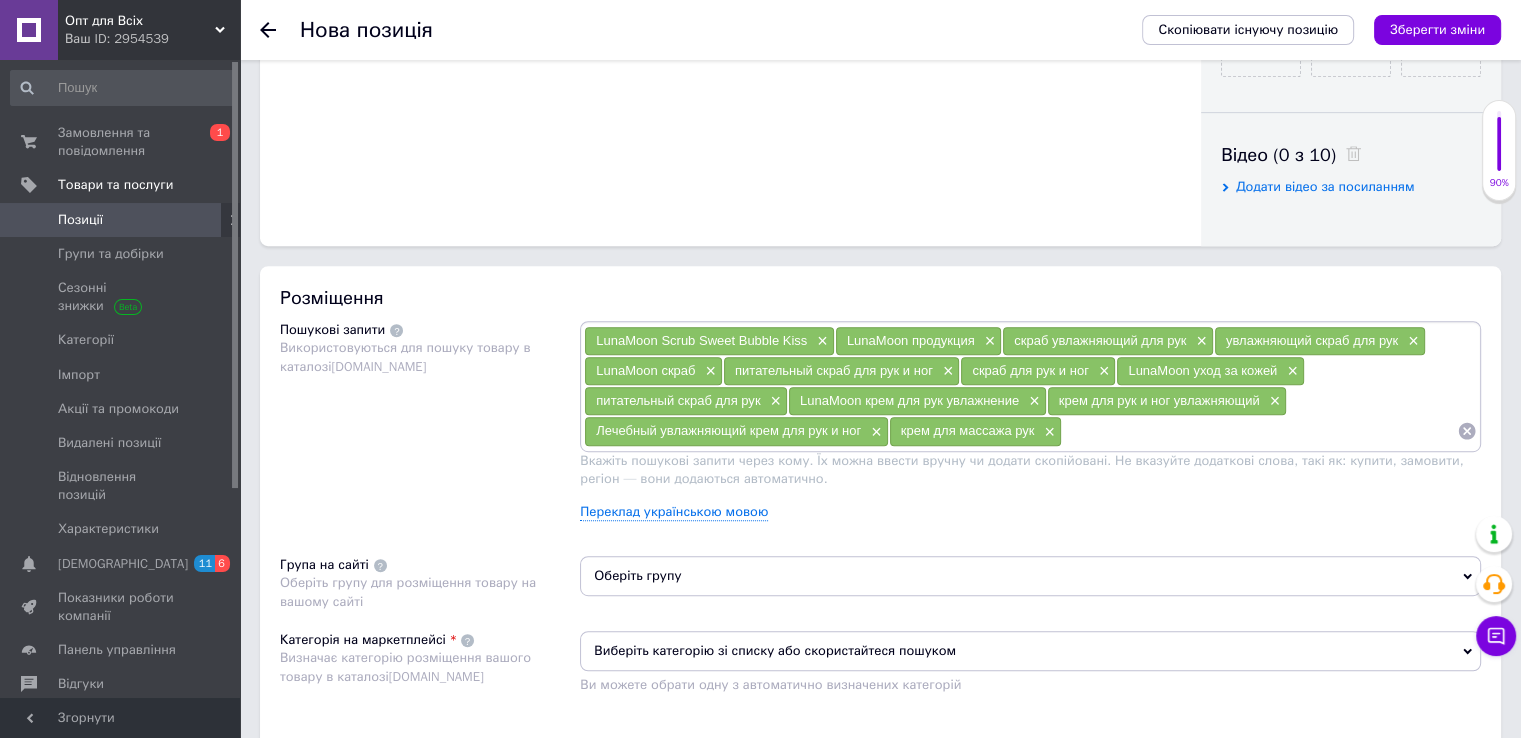 paste on "LunaMoon крем для рук увлажнение×" 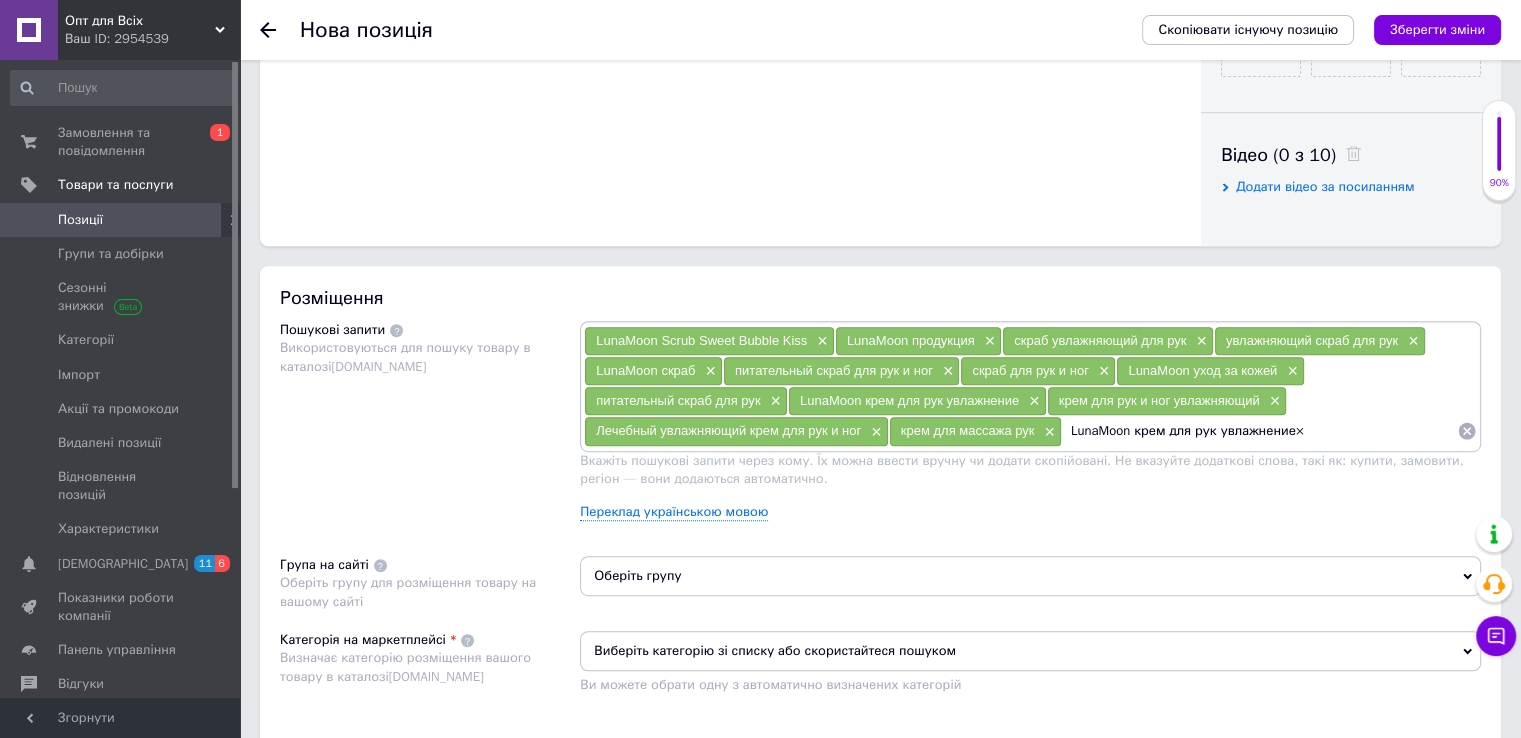 type on "LunaMoon крем для рук увлажнение" 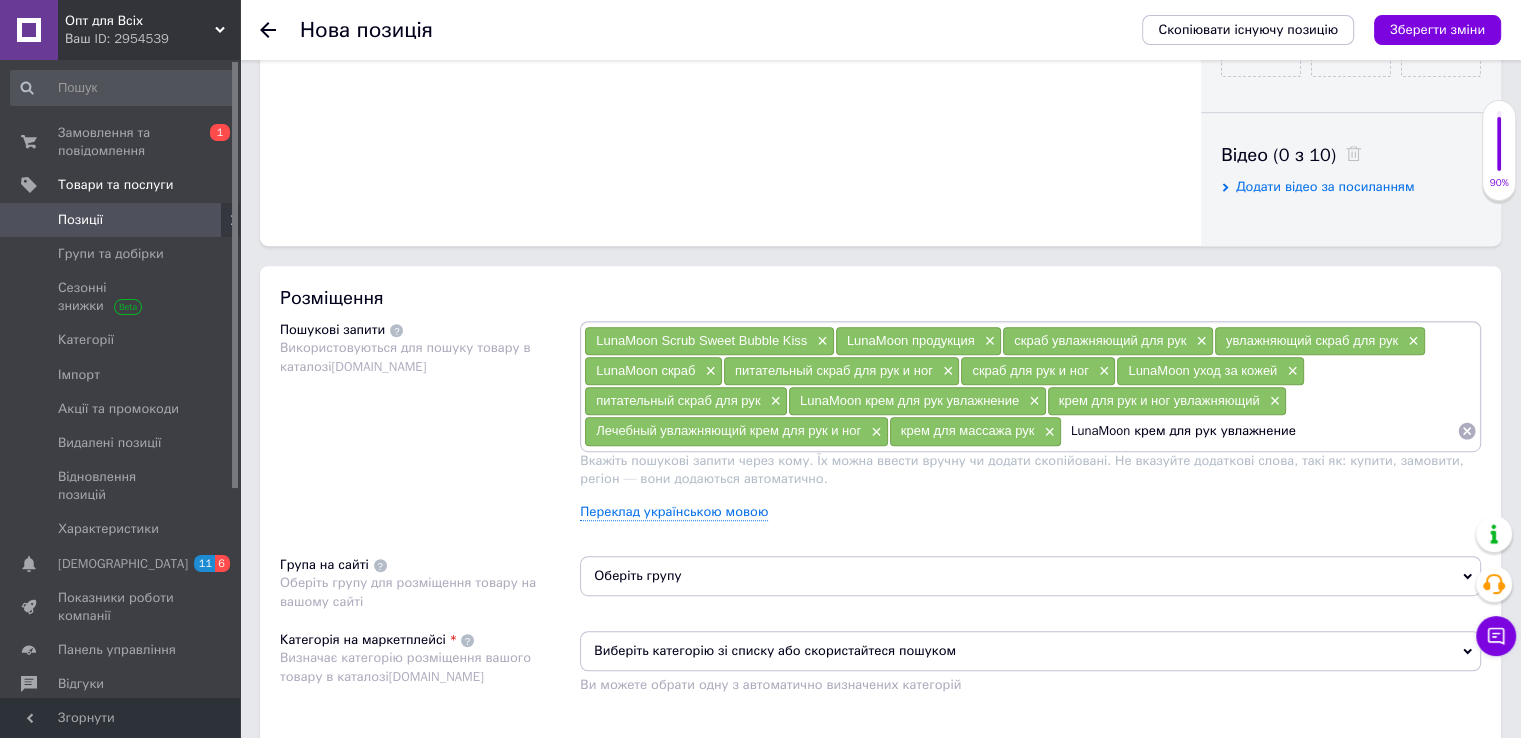 scroll, scrollTop: 0, scrollLeft: 0, axis: both 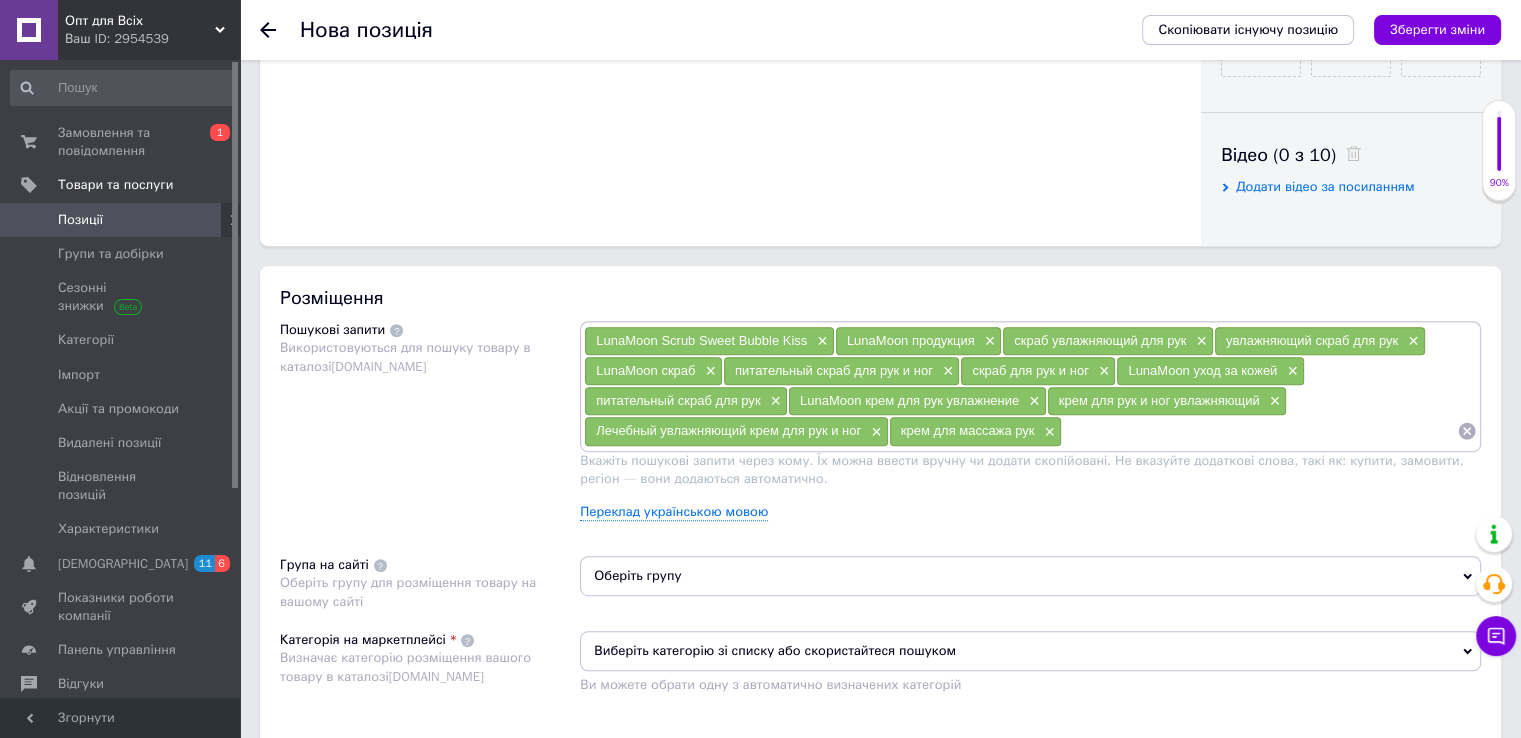 paste on "LunaMoon крем питательные для рук×" 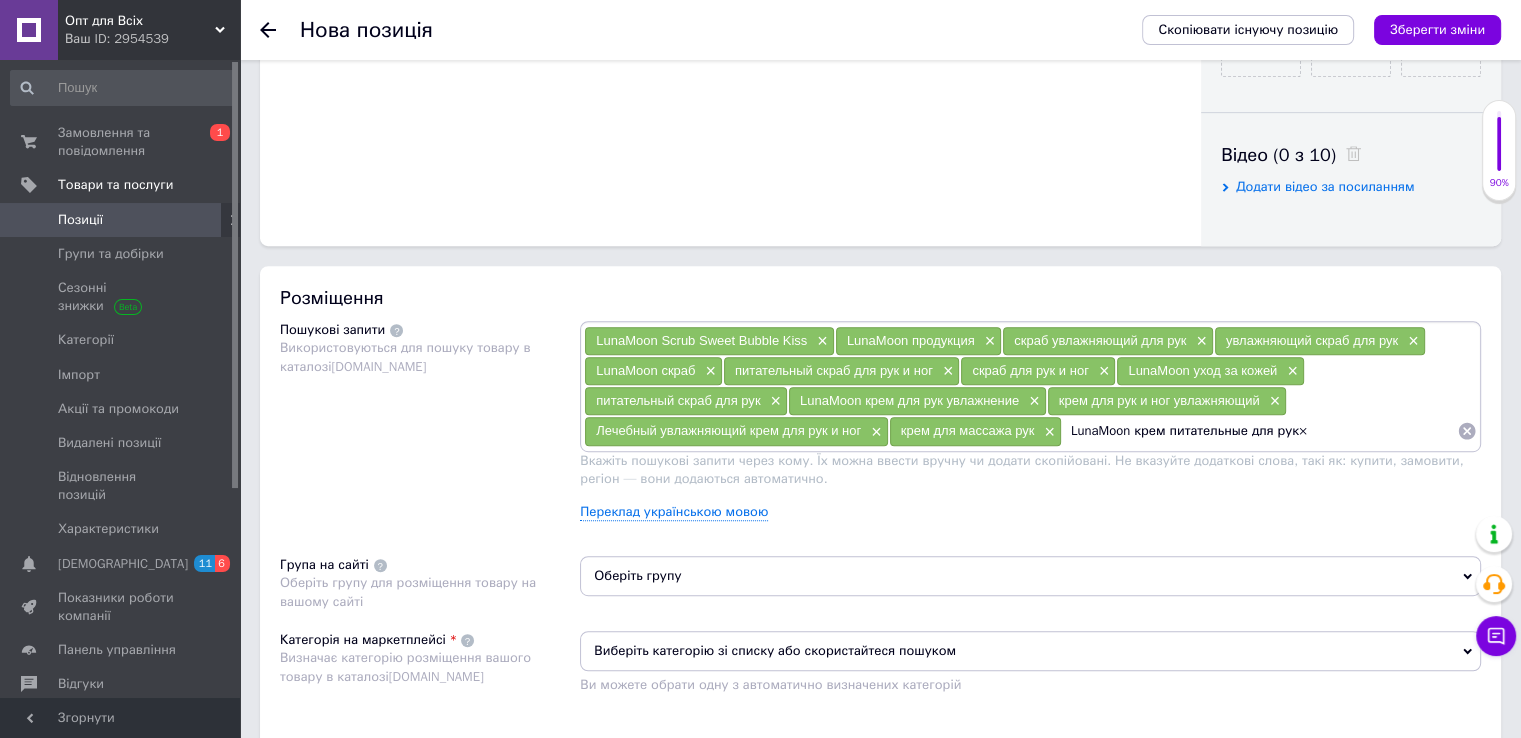 type on "LunaMoon крем питательные для рук" 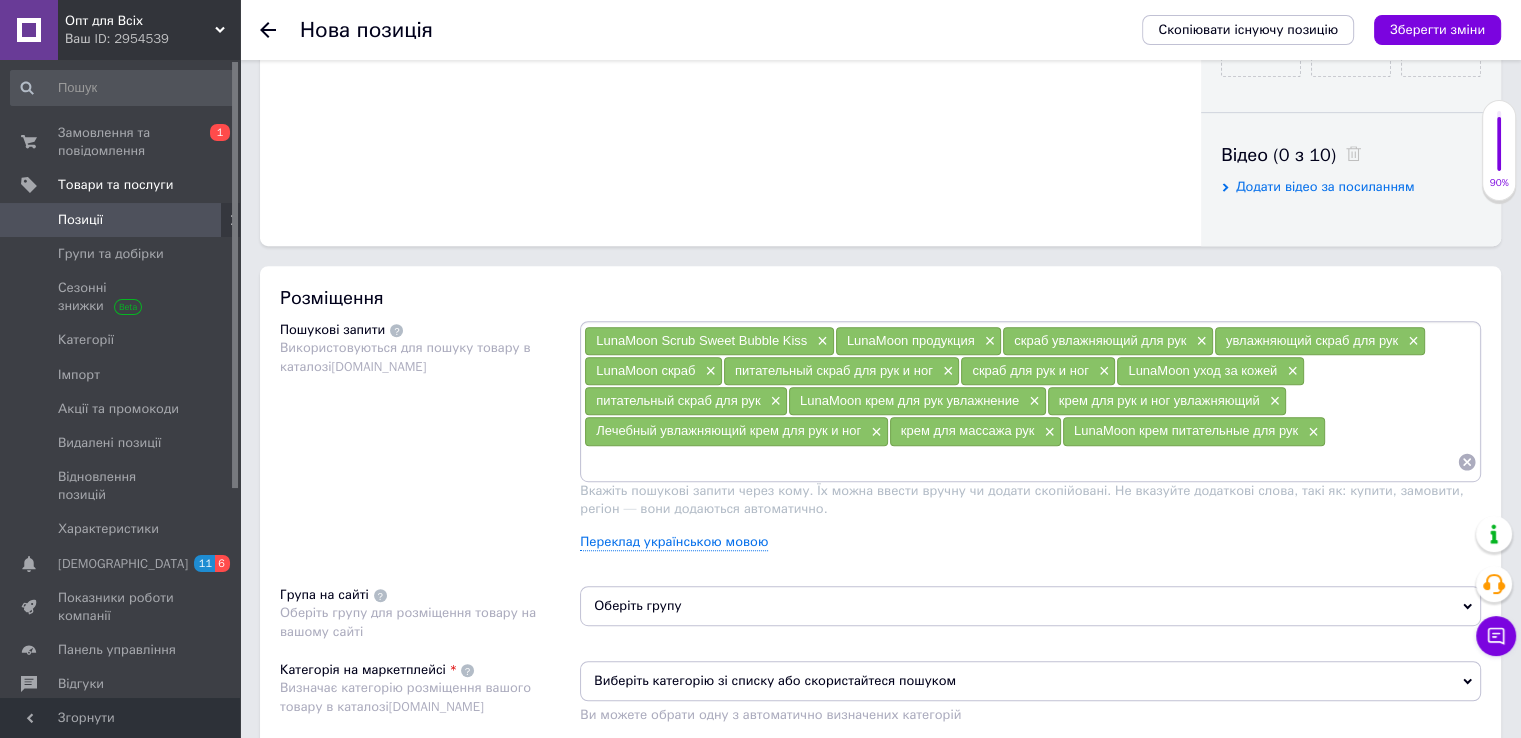 paste on "скраб для очистки кожи рук×" 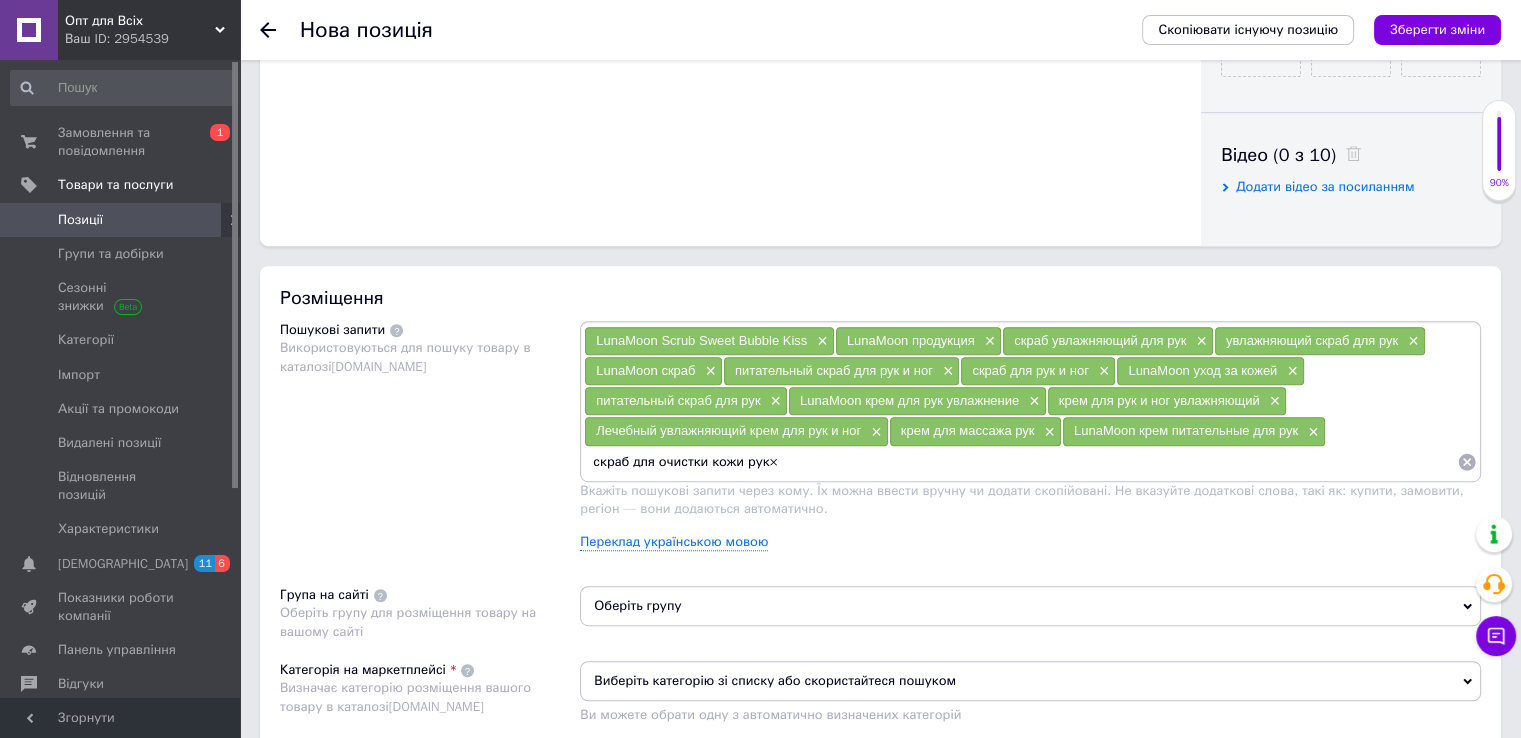 type on "скраб для очистки кожи рук" 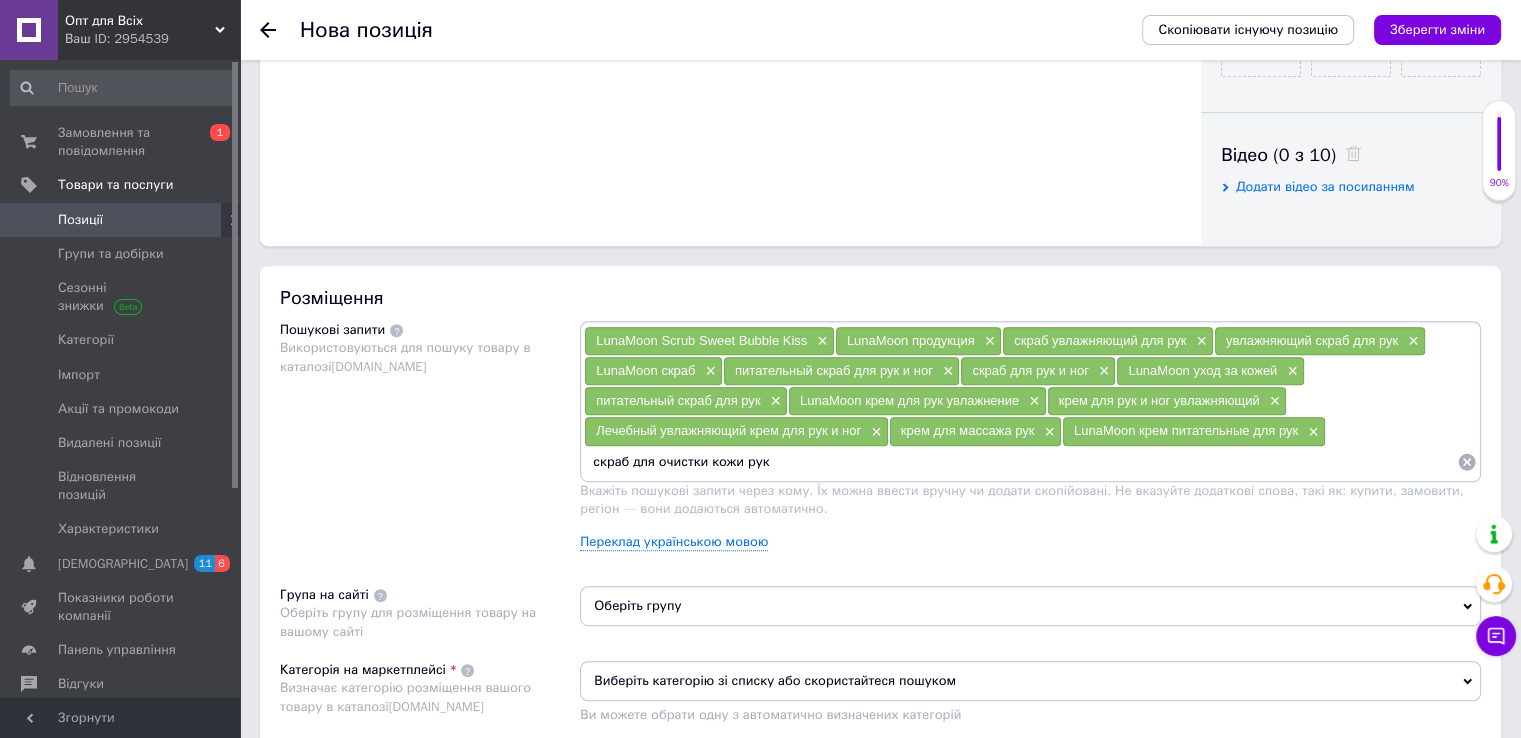 type 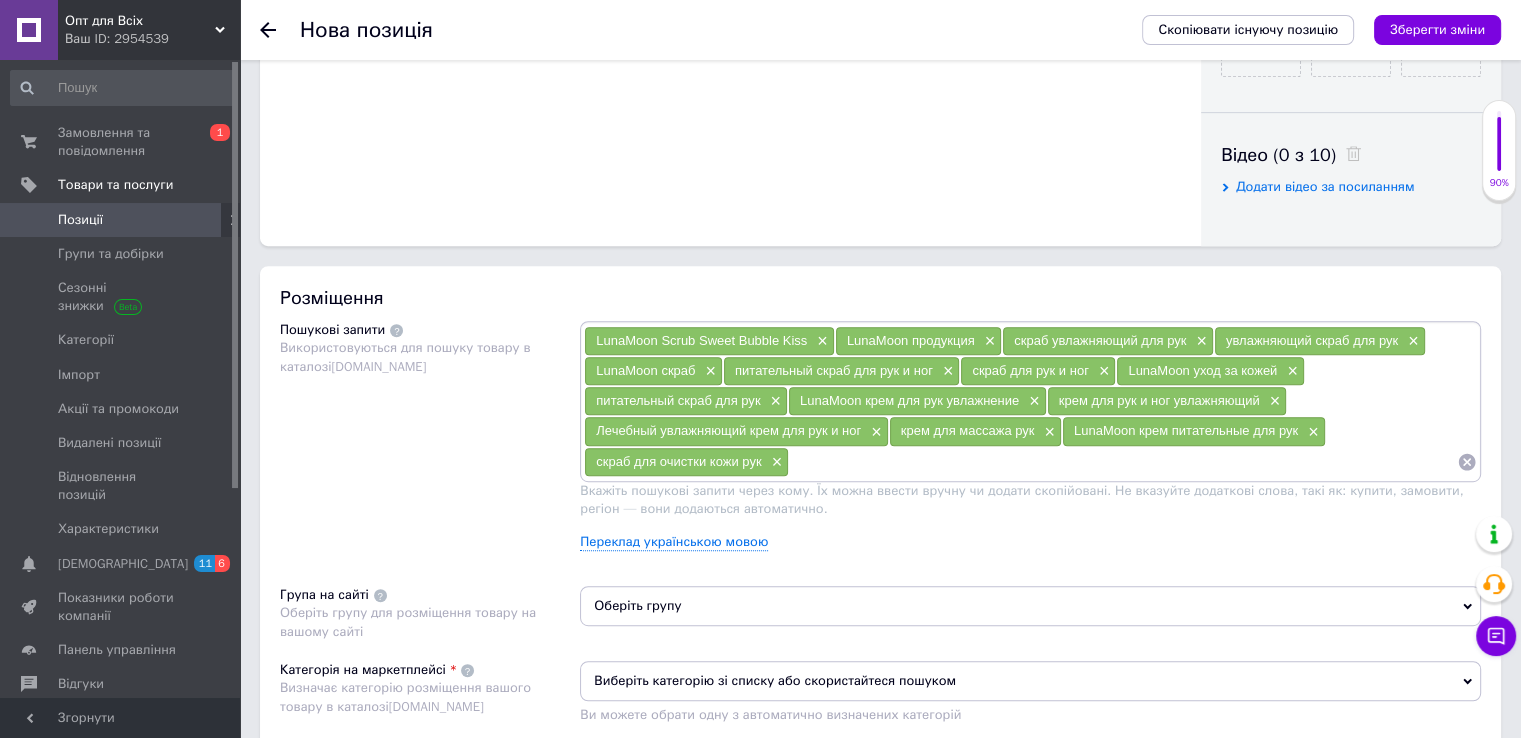 click on "Оберіть групу" at bounding box center [1030, 606] 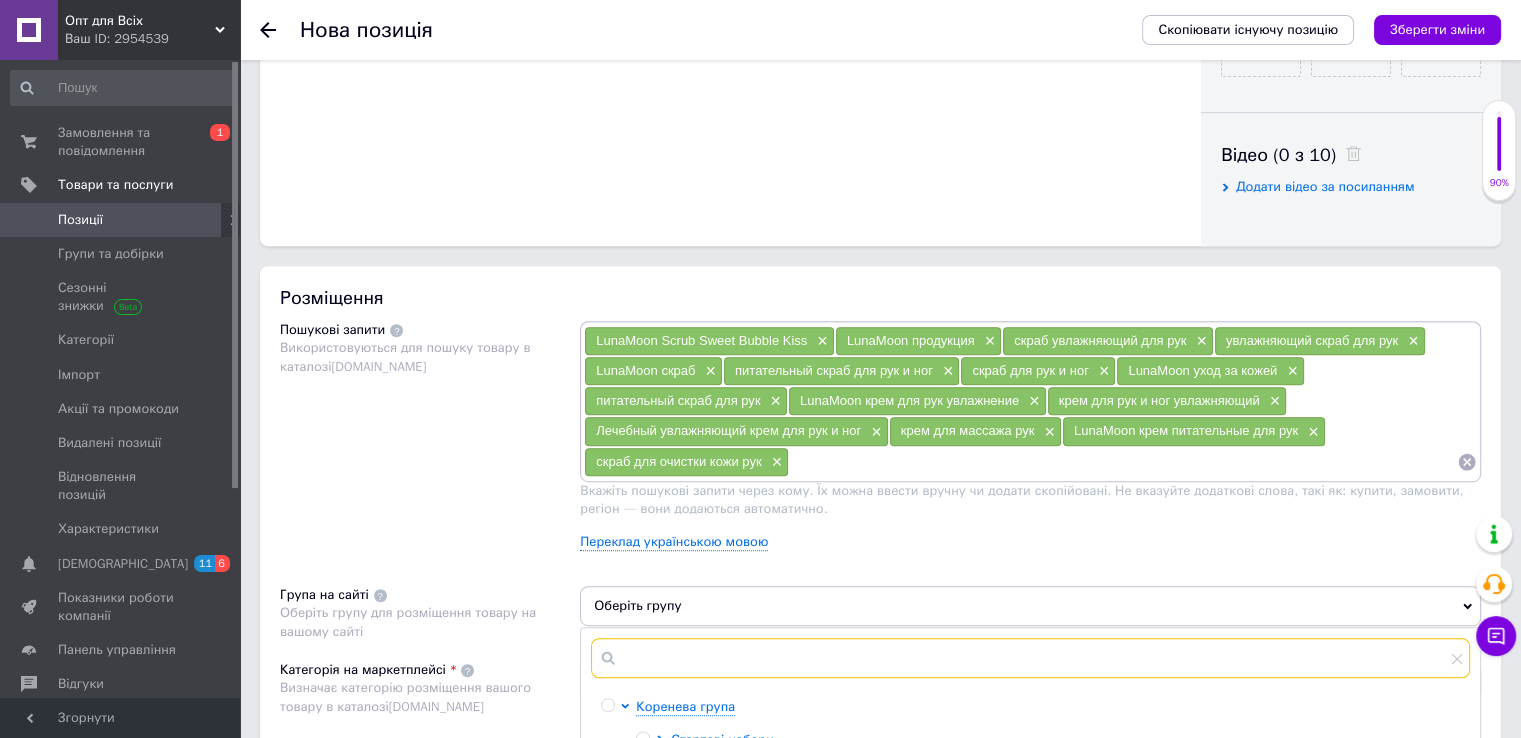 click at bounding box center [1030, 658] 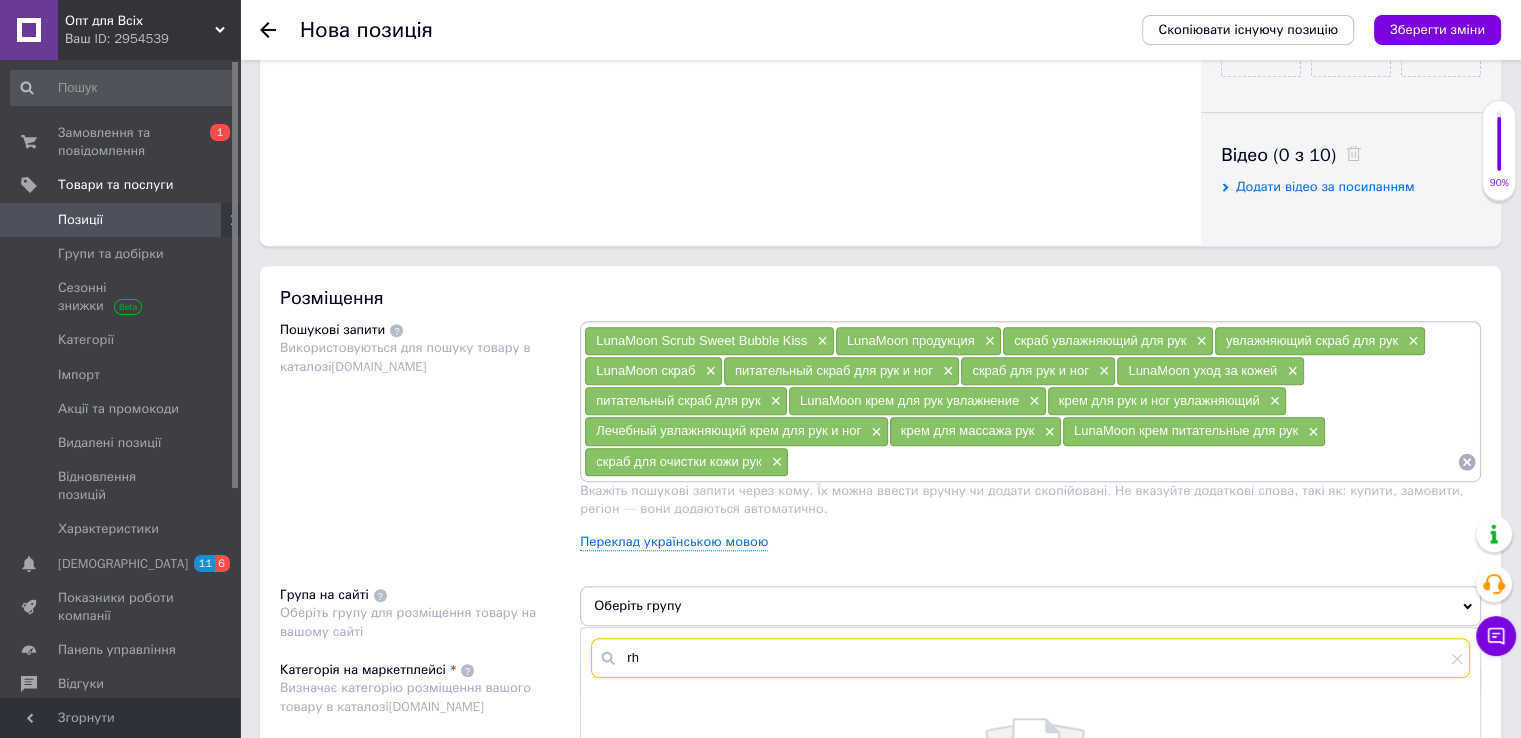 type on "r" 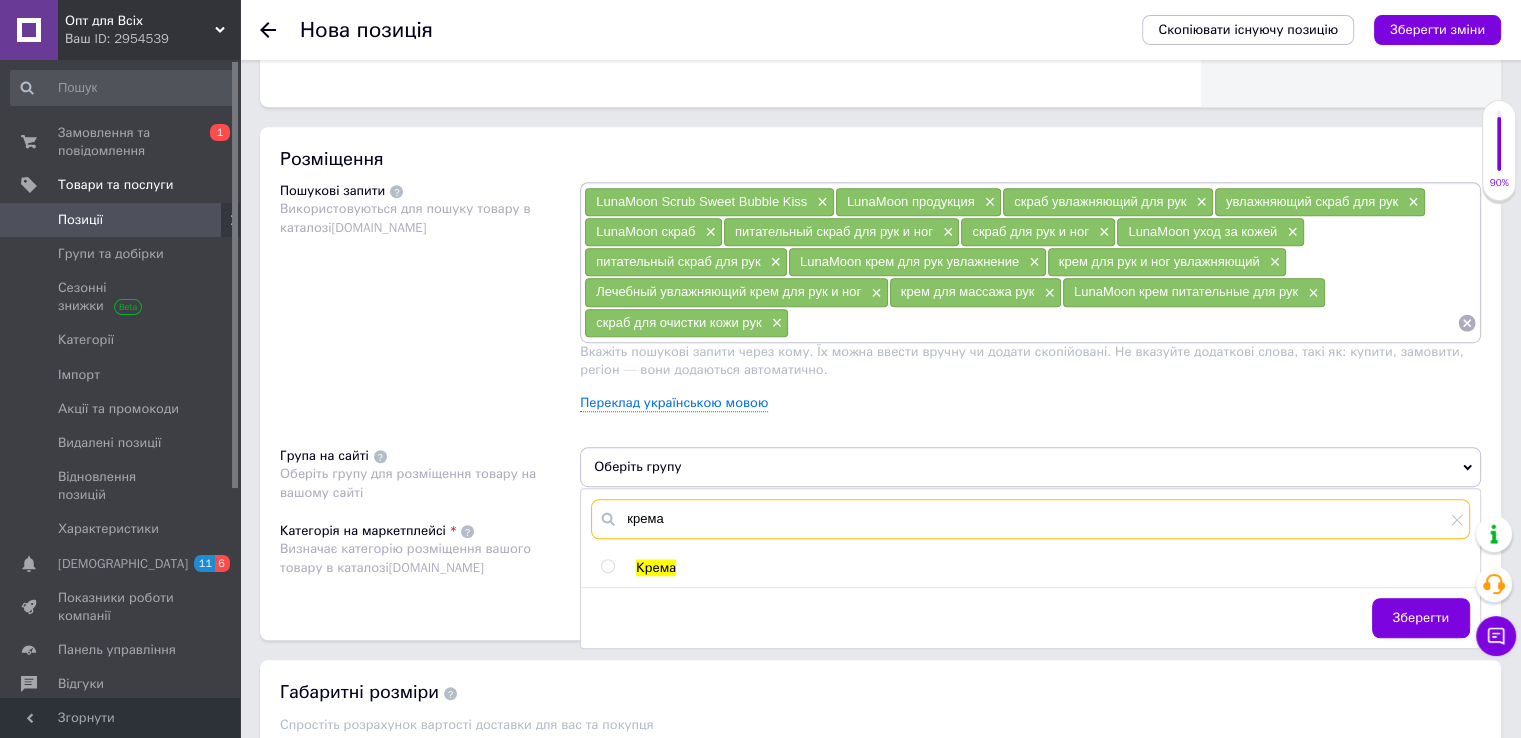 scroll, scrollTop: 1200, scrollLeft: 0, axis: vertical 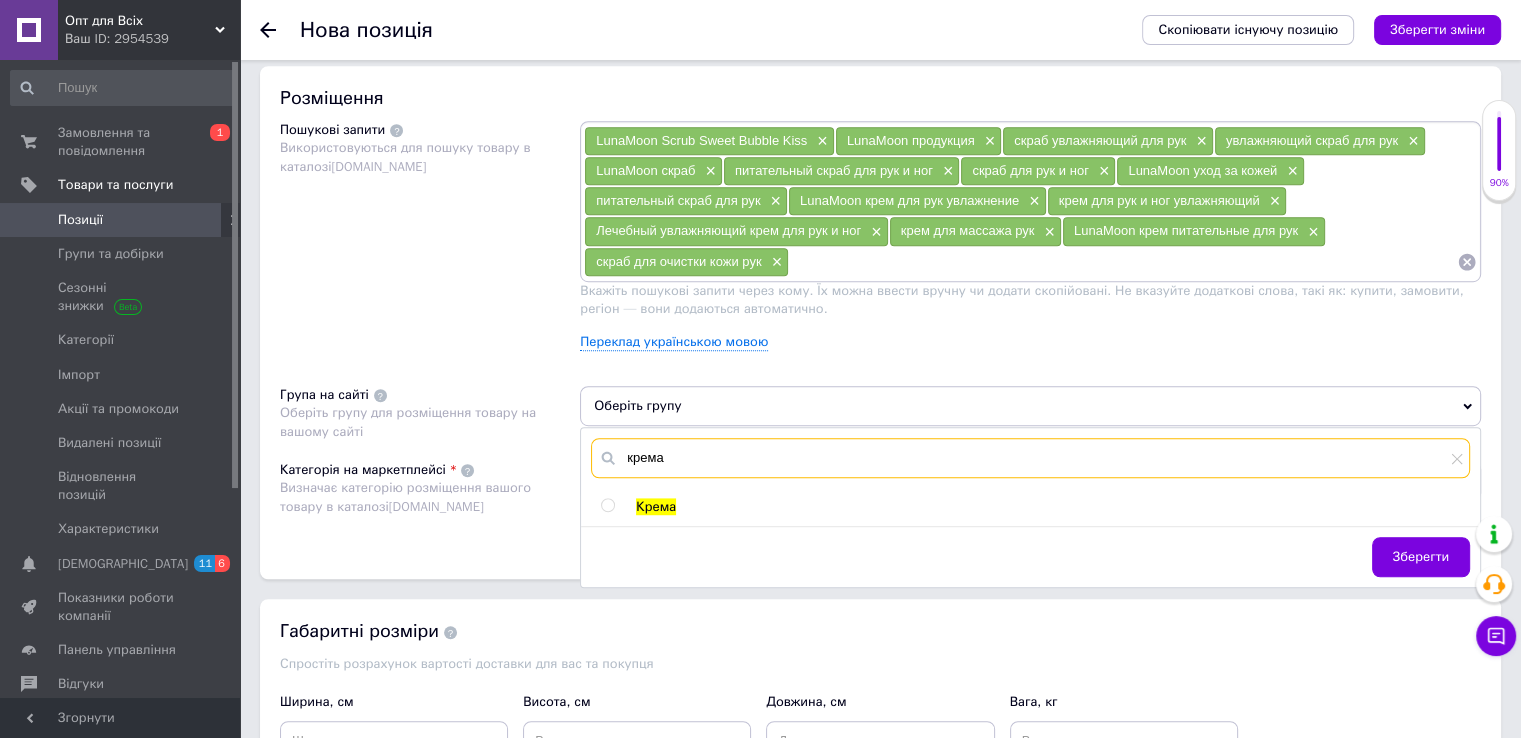 type on "крема" 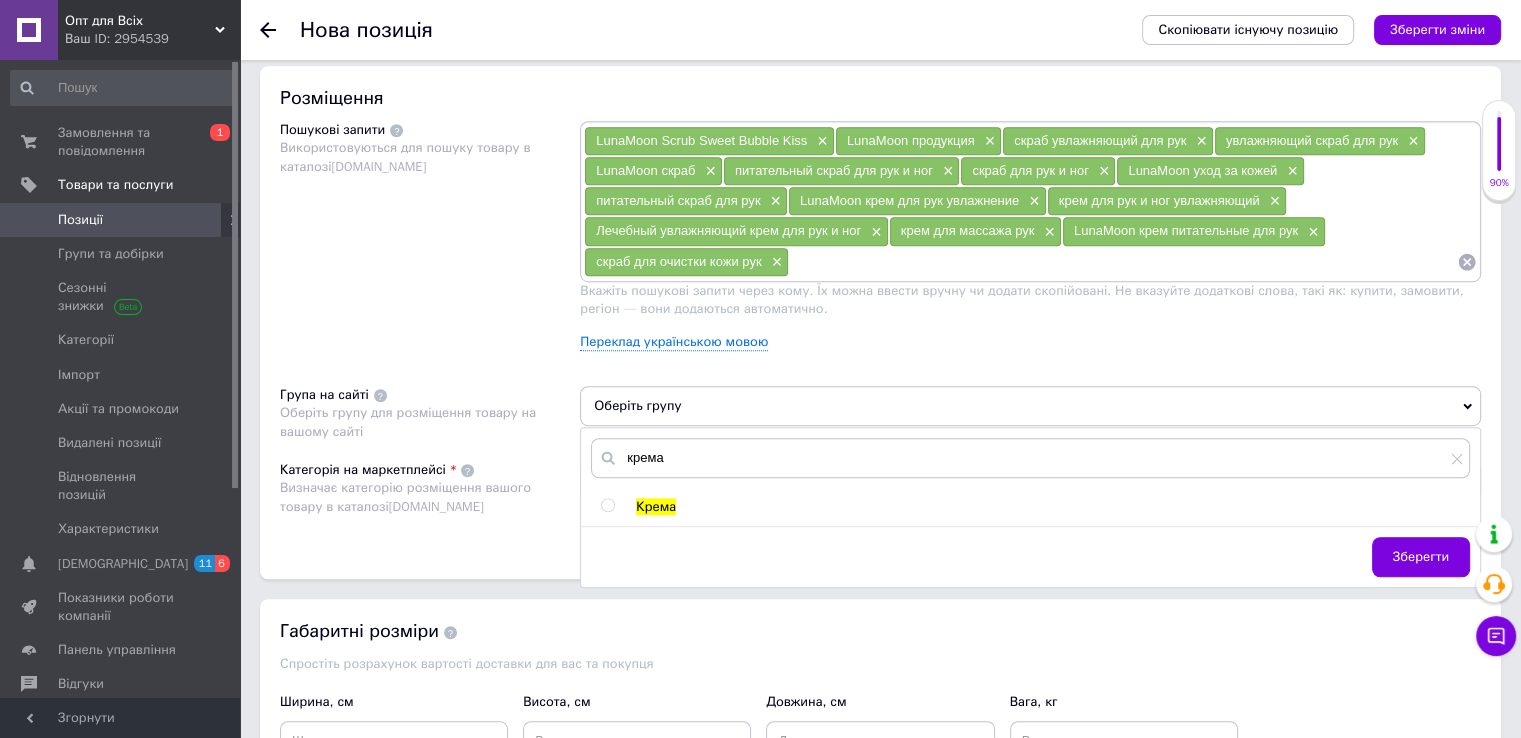 click at bounding box center (607, 505) 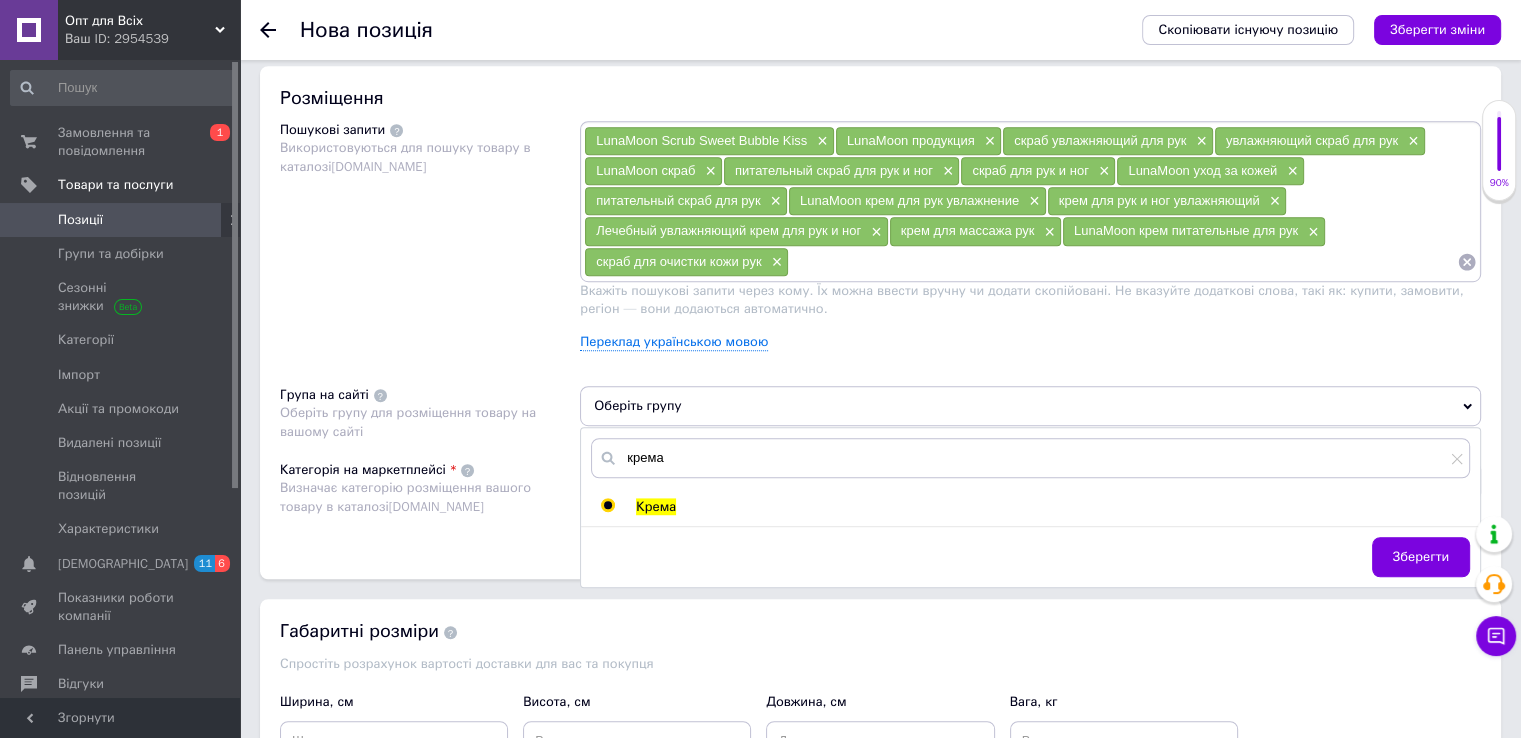 radio on "true" 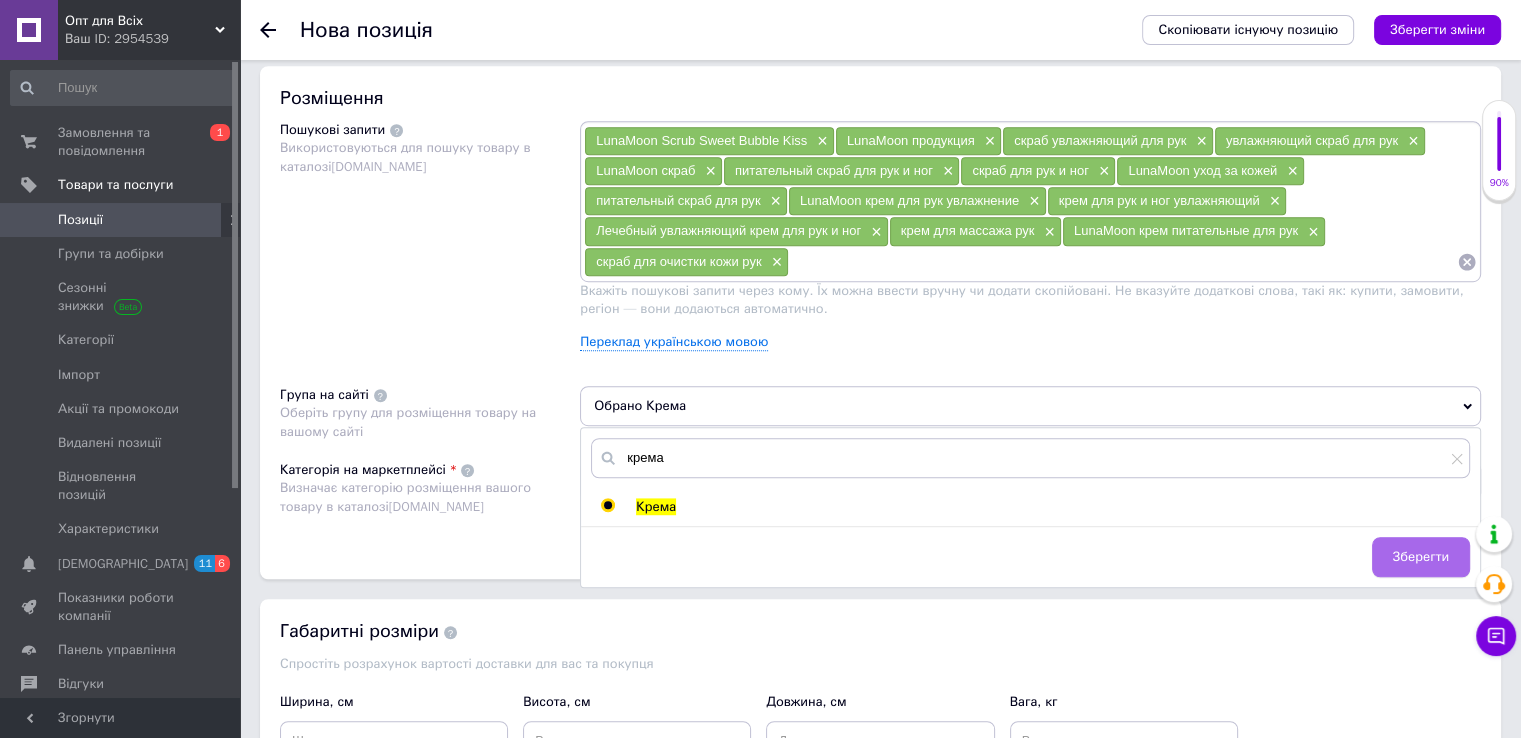 click on "Зберегти" at bounding box center (1421, 557) 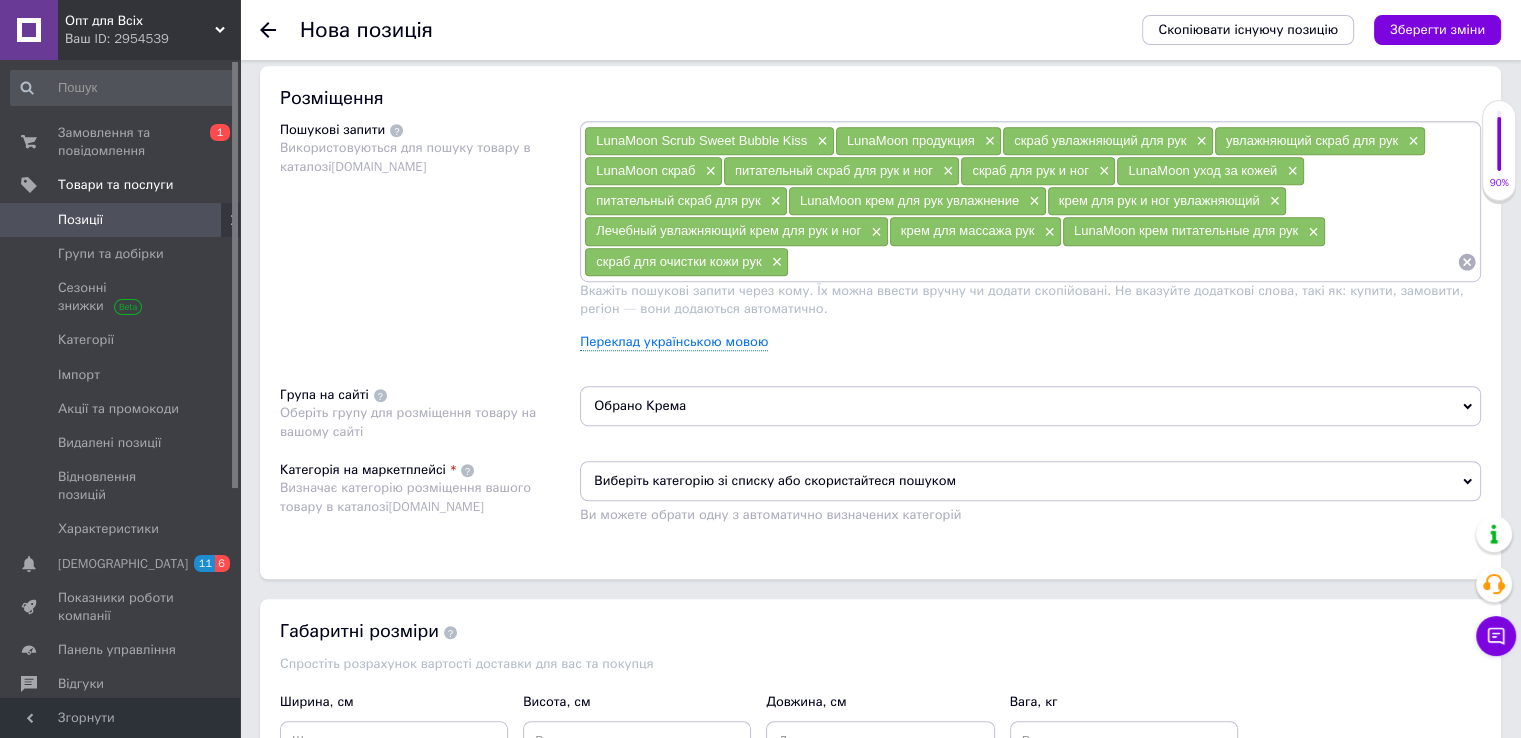 click on "Виберіть категорію зі списку або скористайтеся пошуком" at bounding box center [1030, 481] 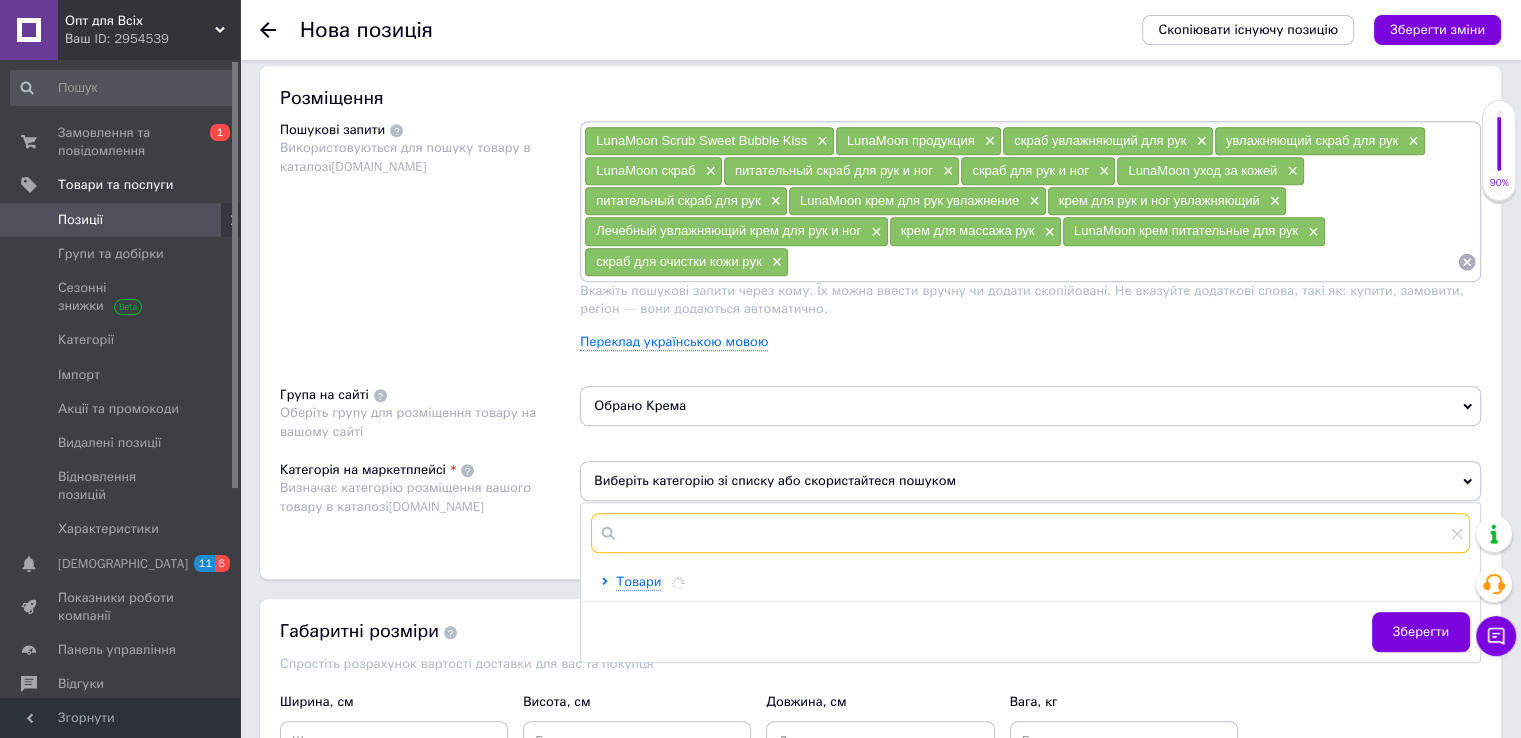click at bounding box center (1030, 533) 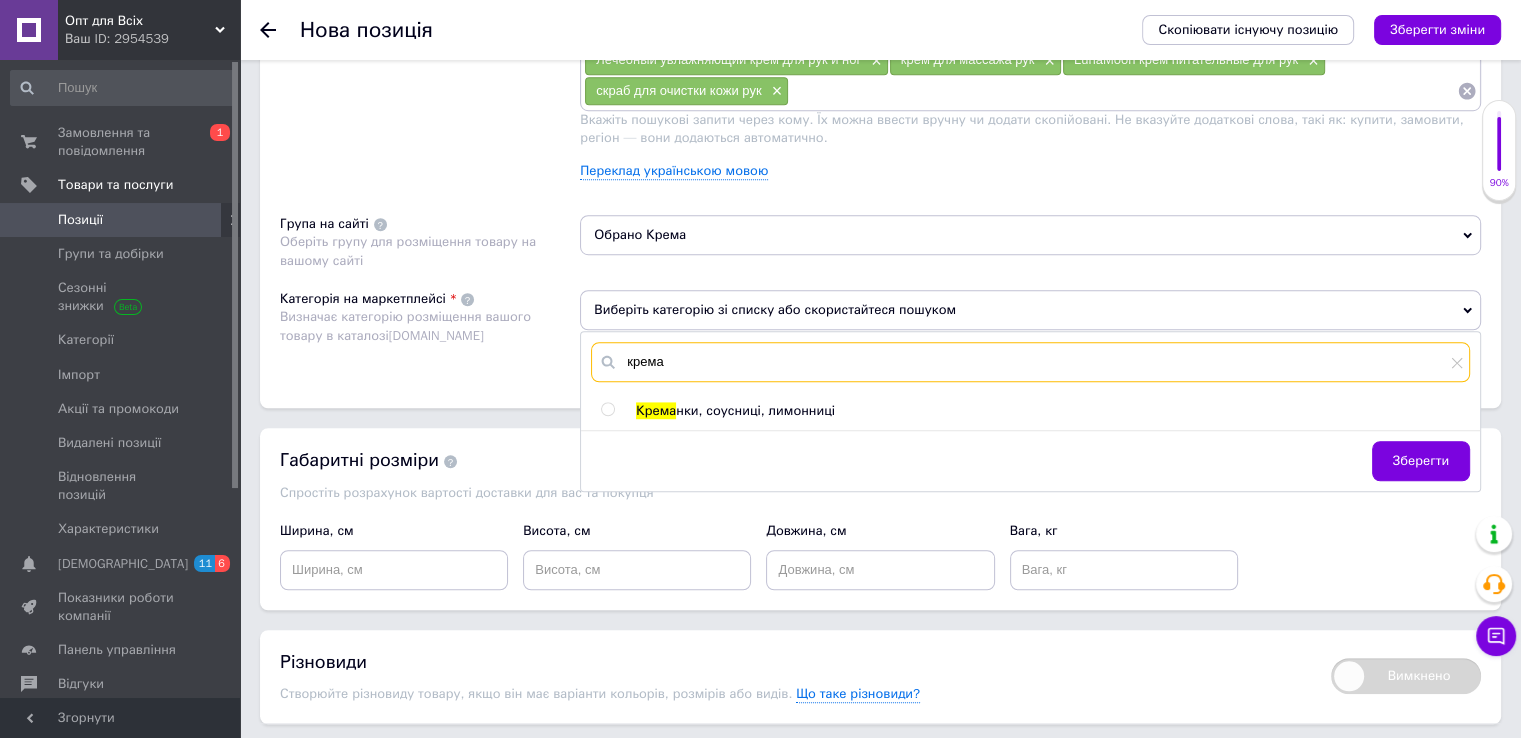 scroll, scrollTop: 1400, scrollLeft: 0, axis: vertical 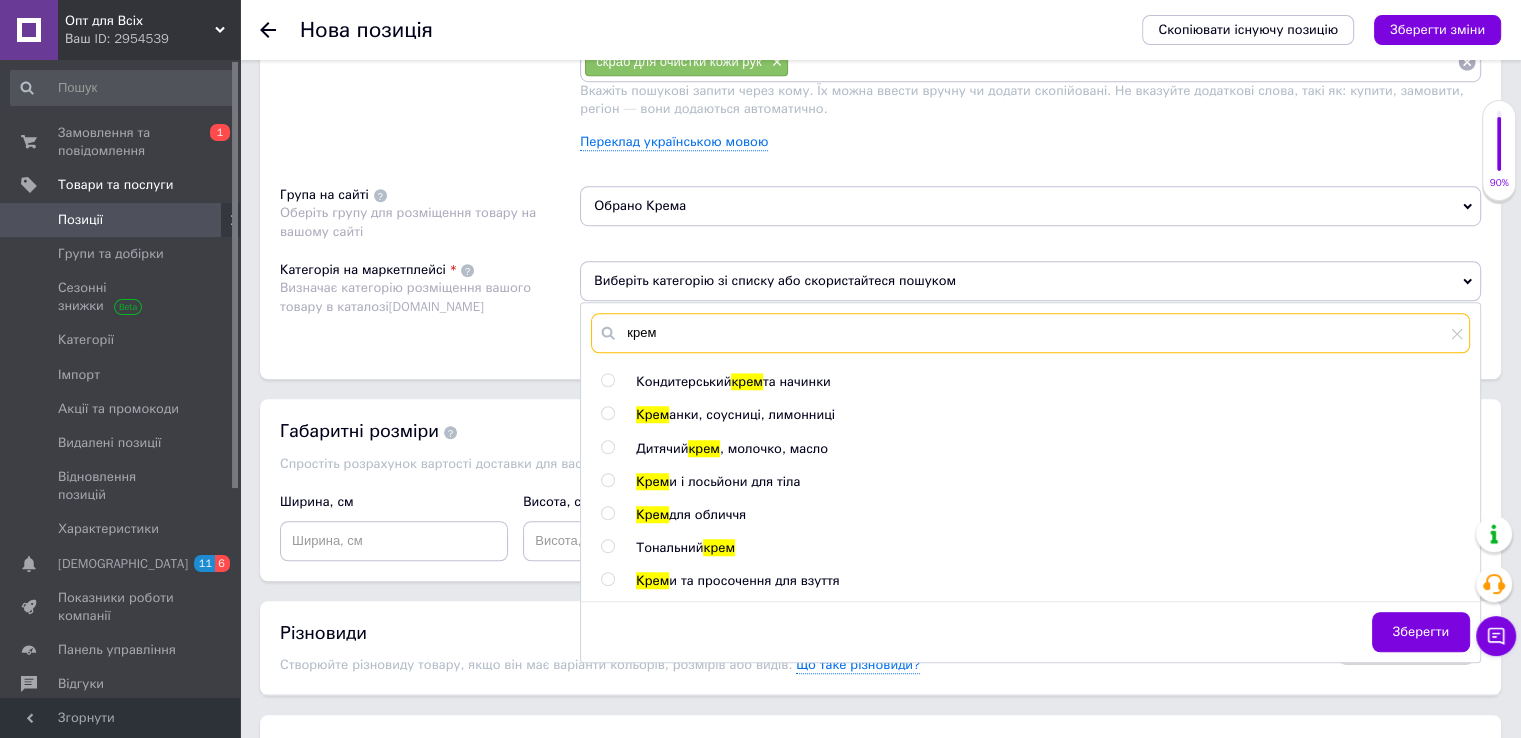 type on "крем" 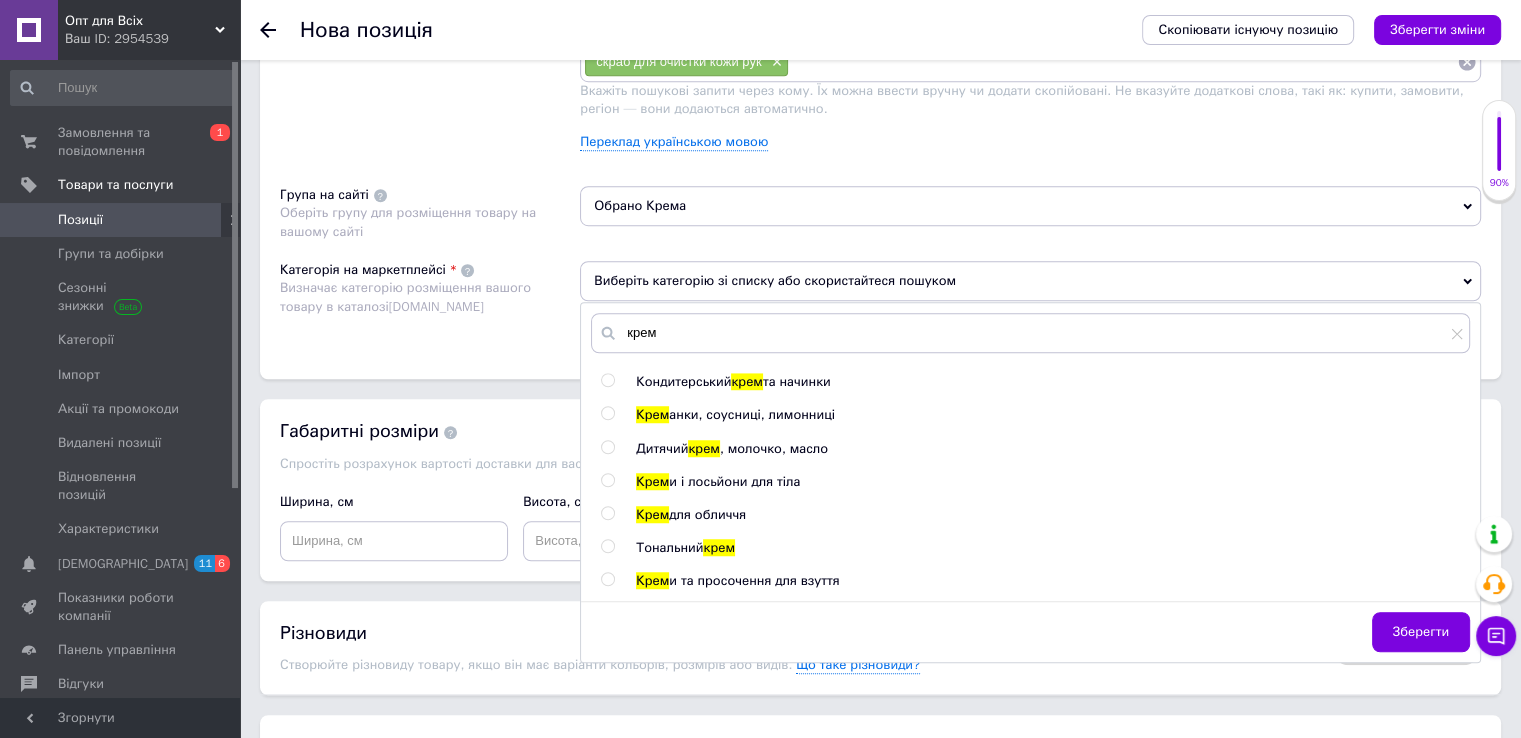 click at bounding box center [607, 480] 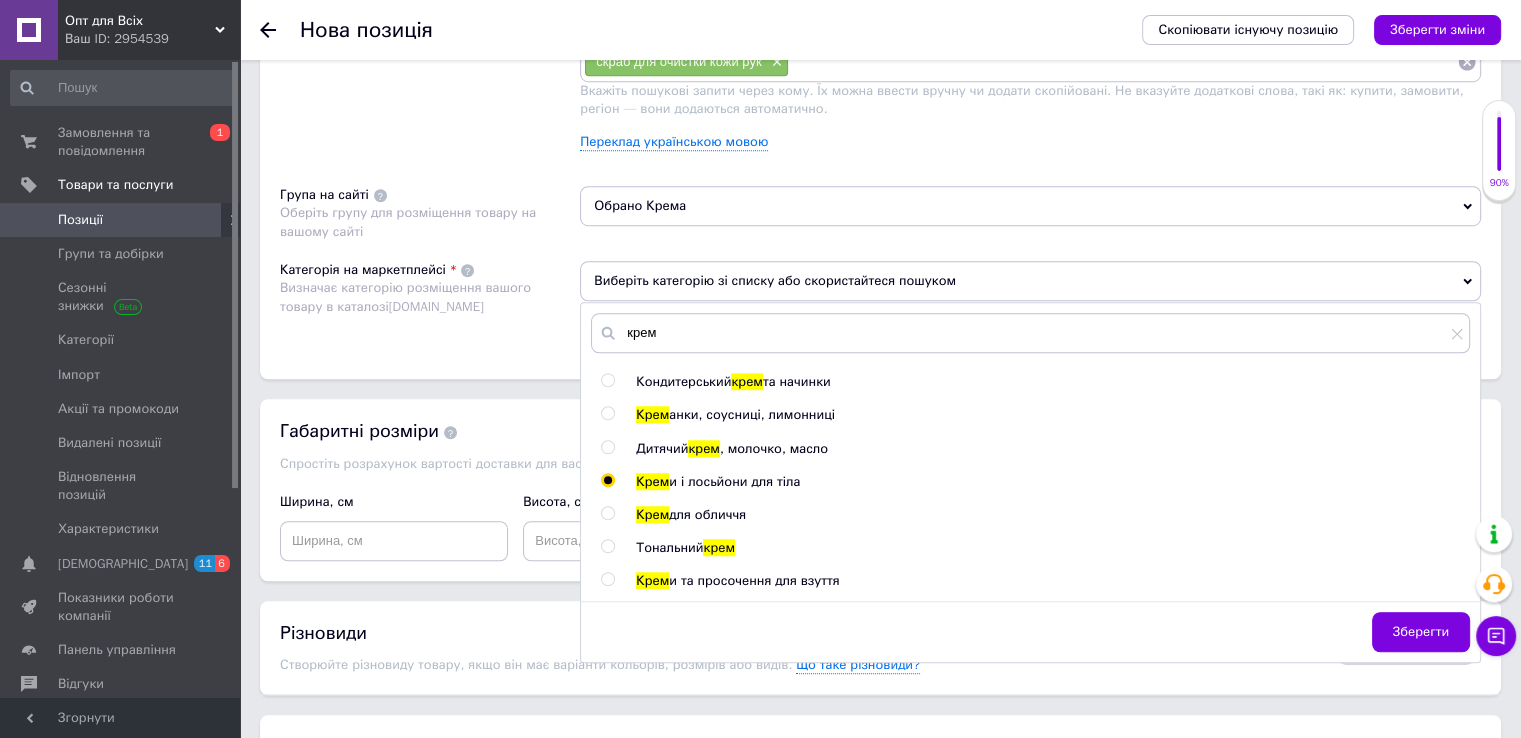 radio on "true" 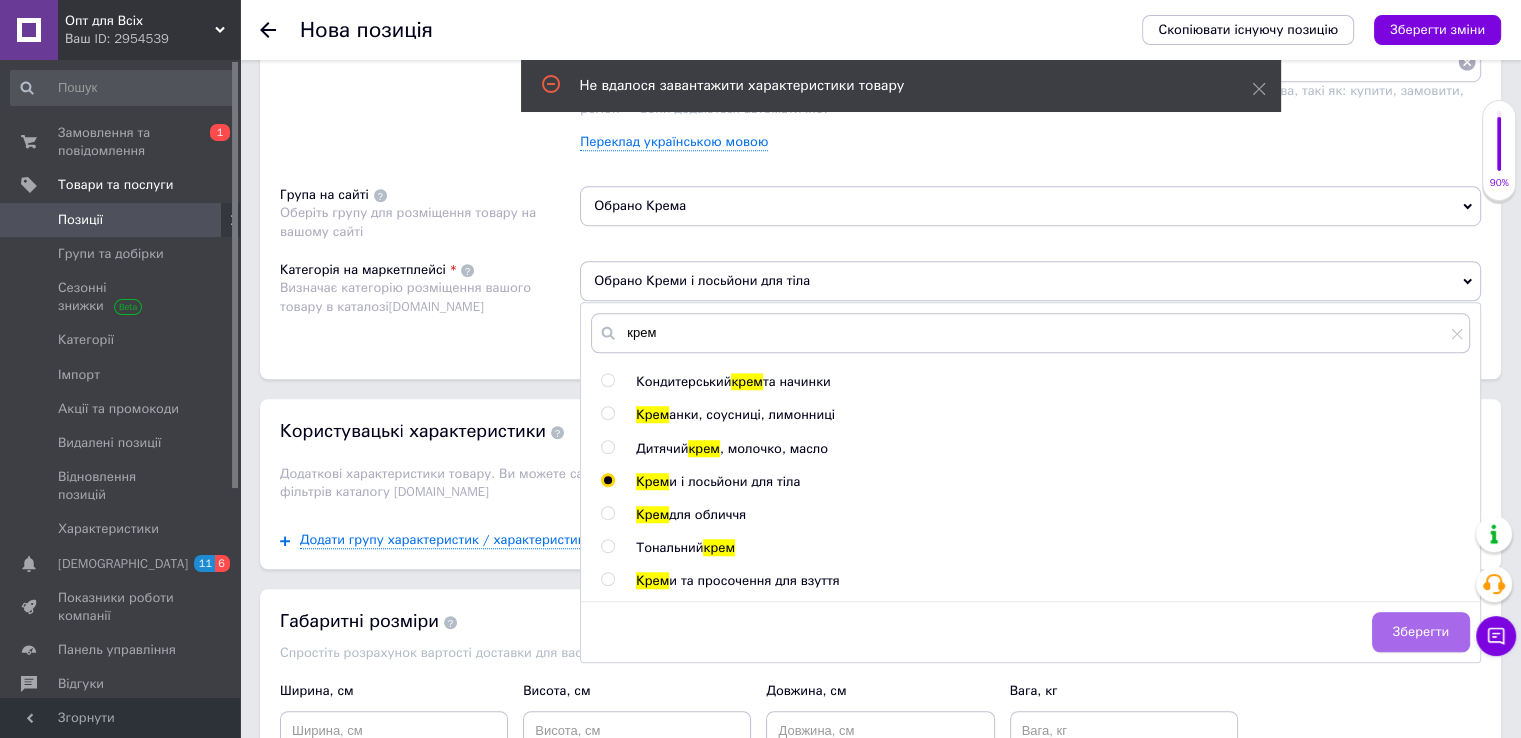 click on "Зберегти" at bounding box center (1421, 632) 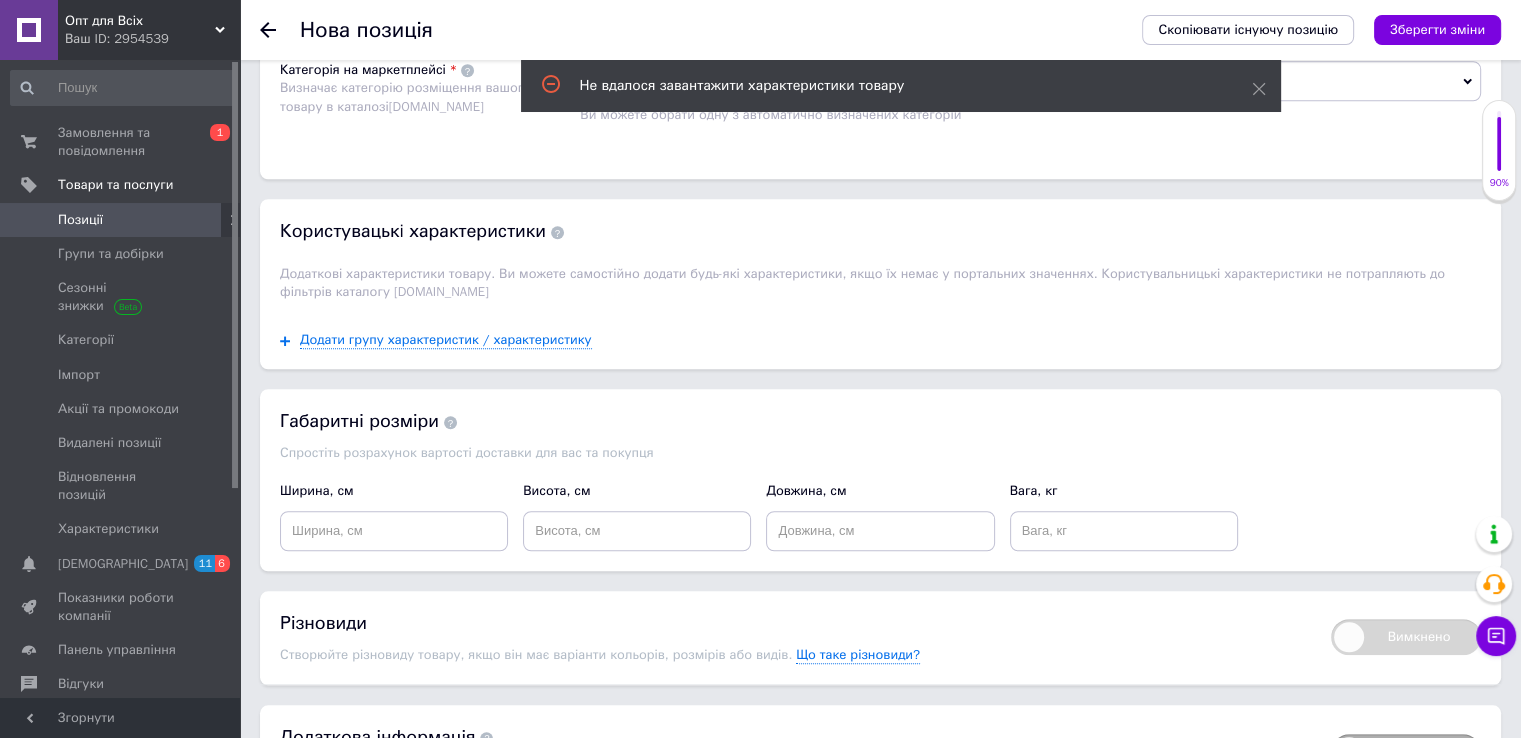 scroll, scrollTop: 1400, scrollLeft: 0, axis: vertical 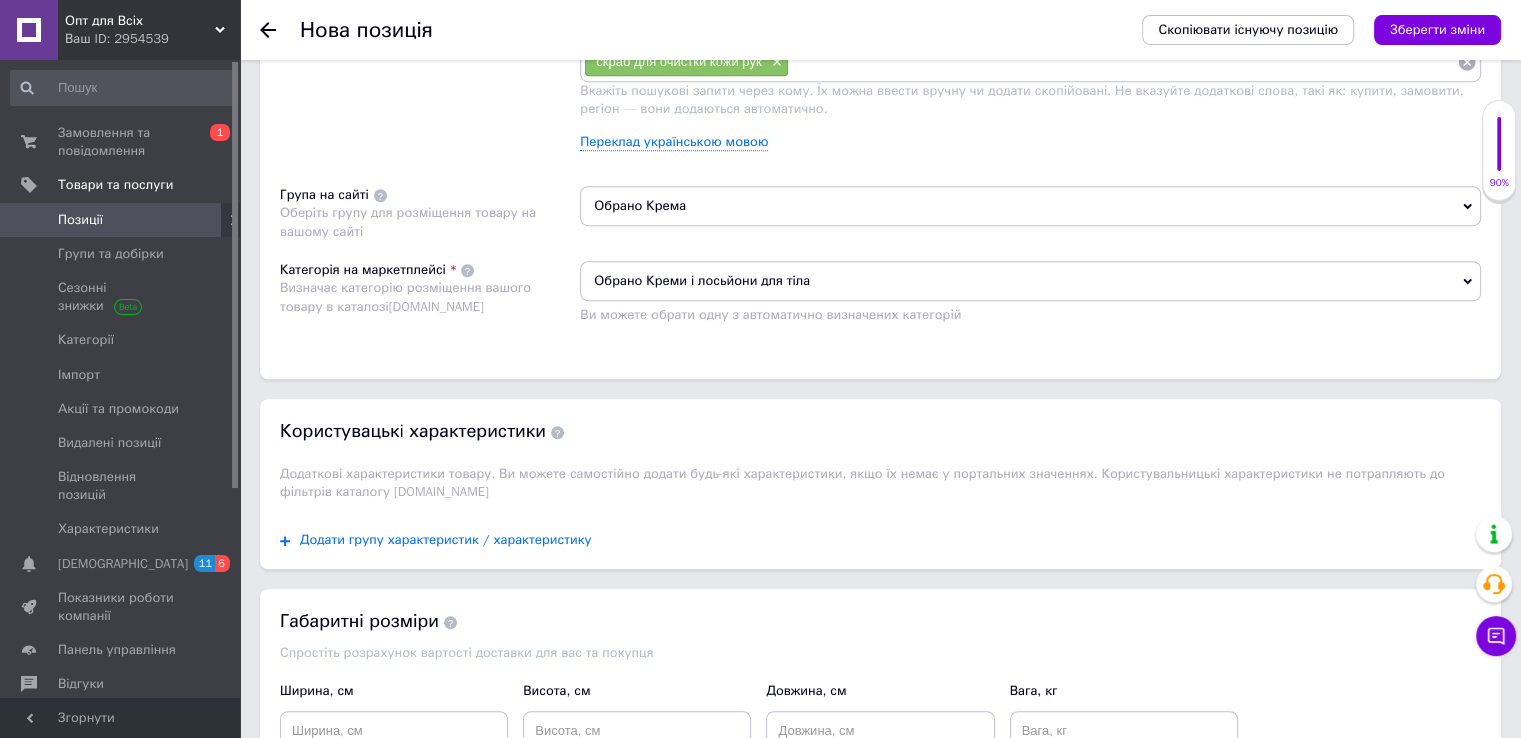 click on "Додати групу характеристик / характеристику" at bounding box center (446, 540) 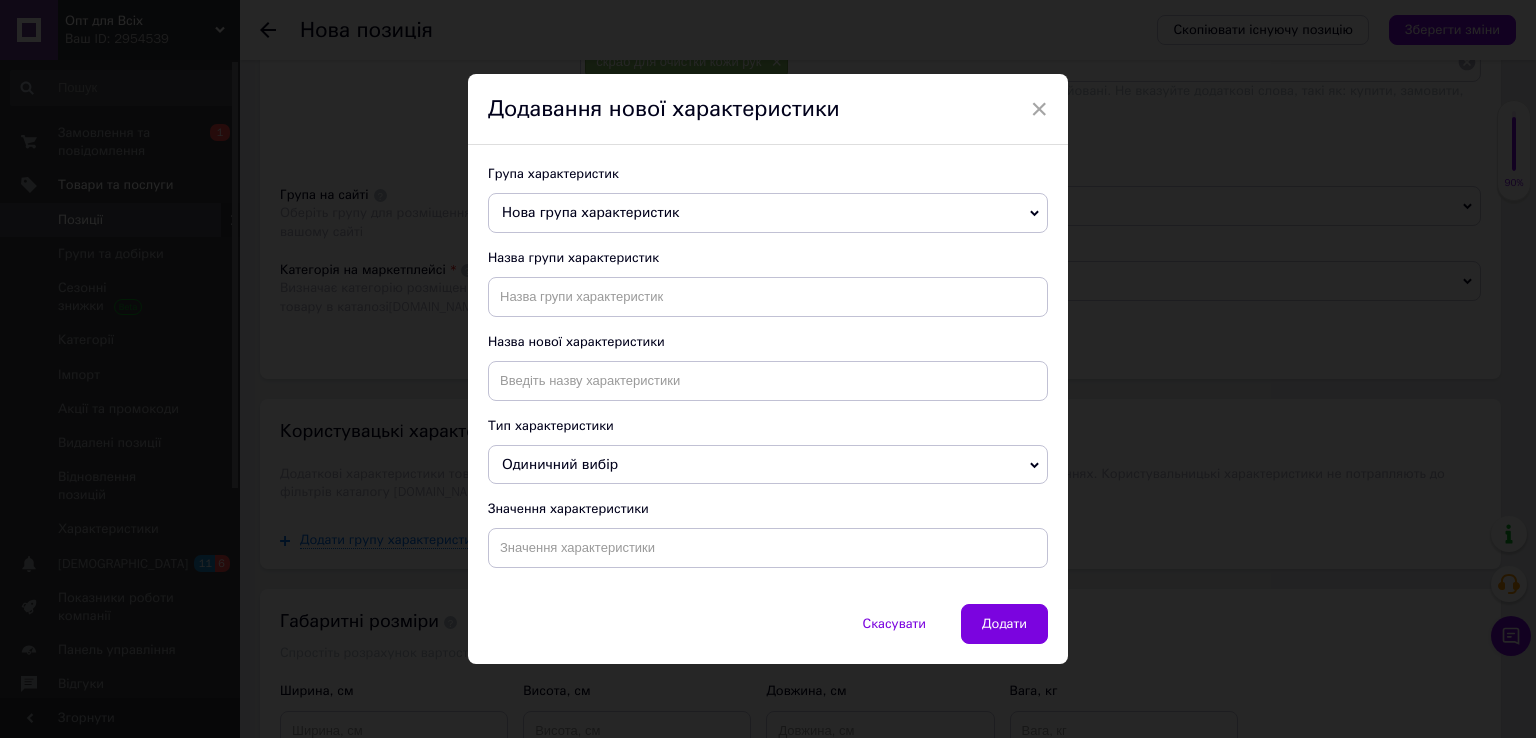 click on "Нова група характеристик" at bounding box center [768, 213] 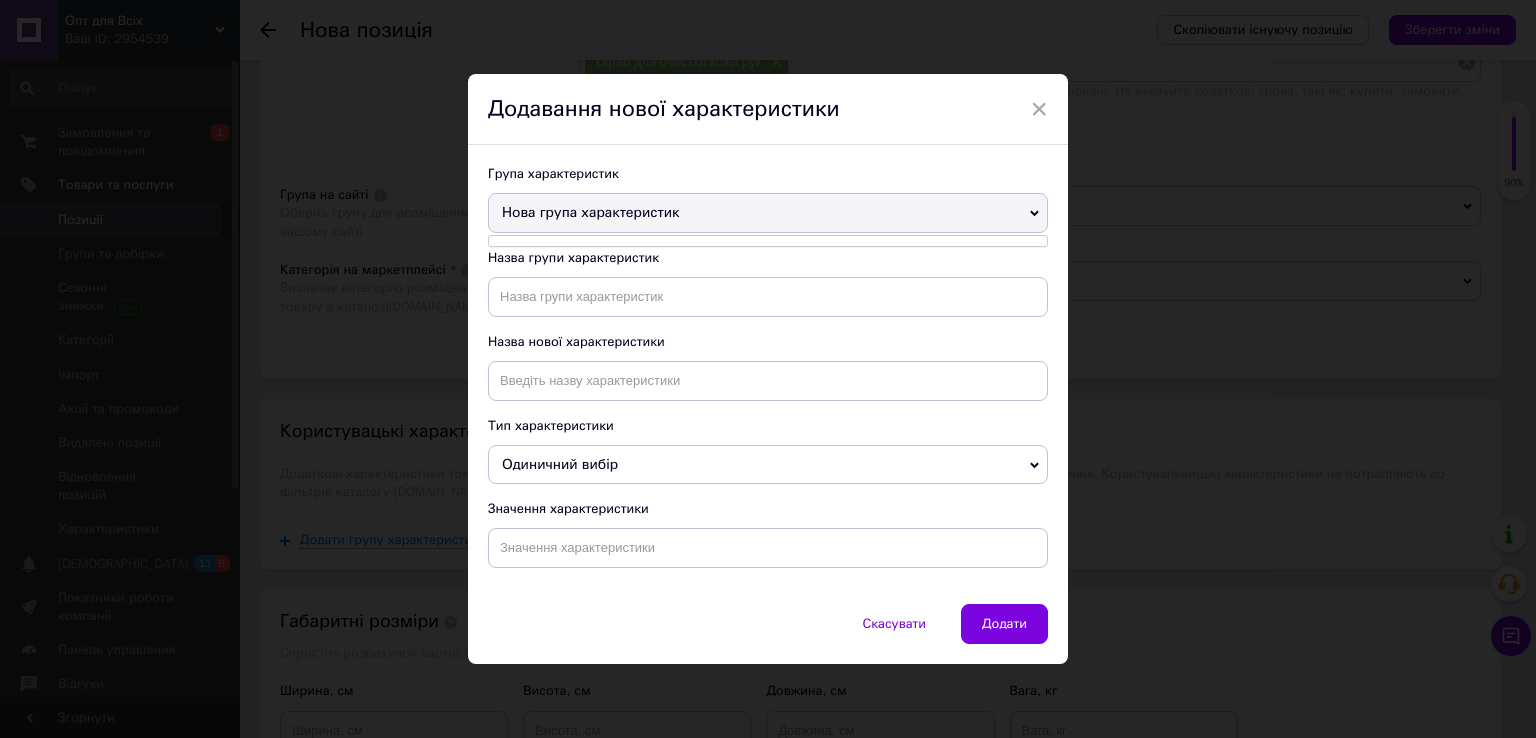 click 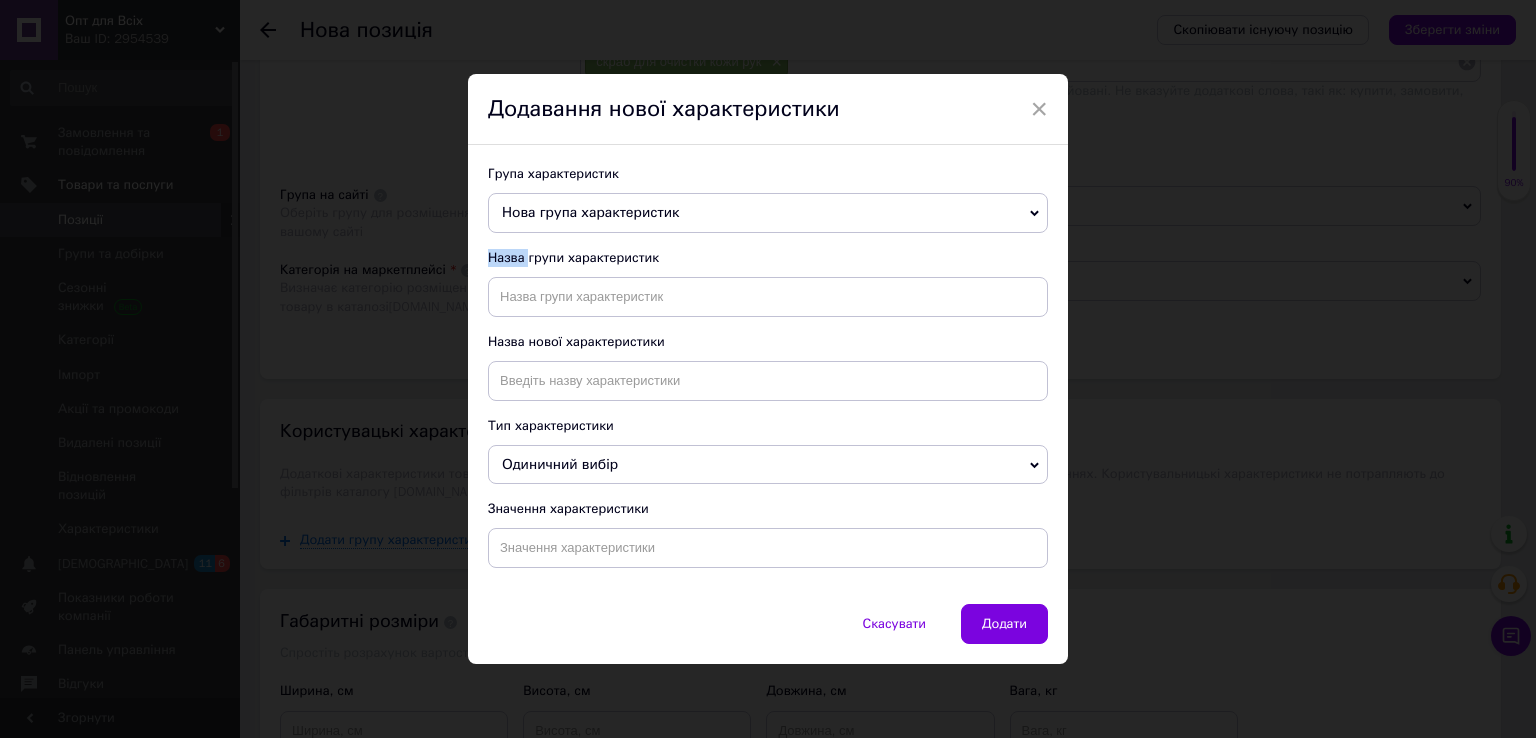 click 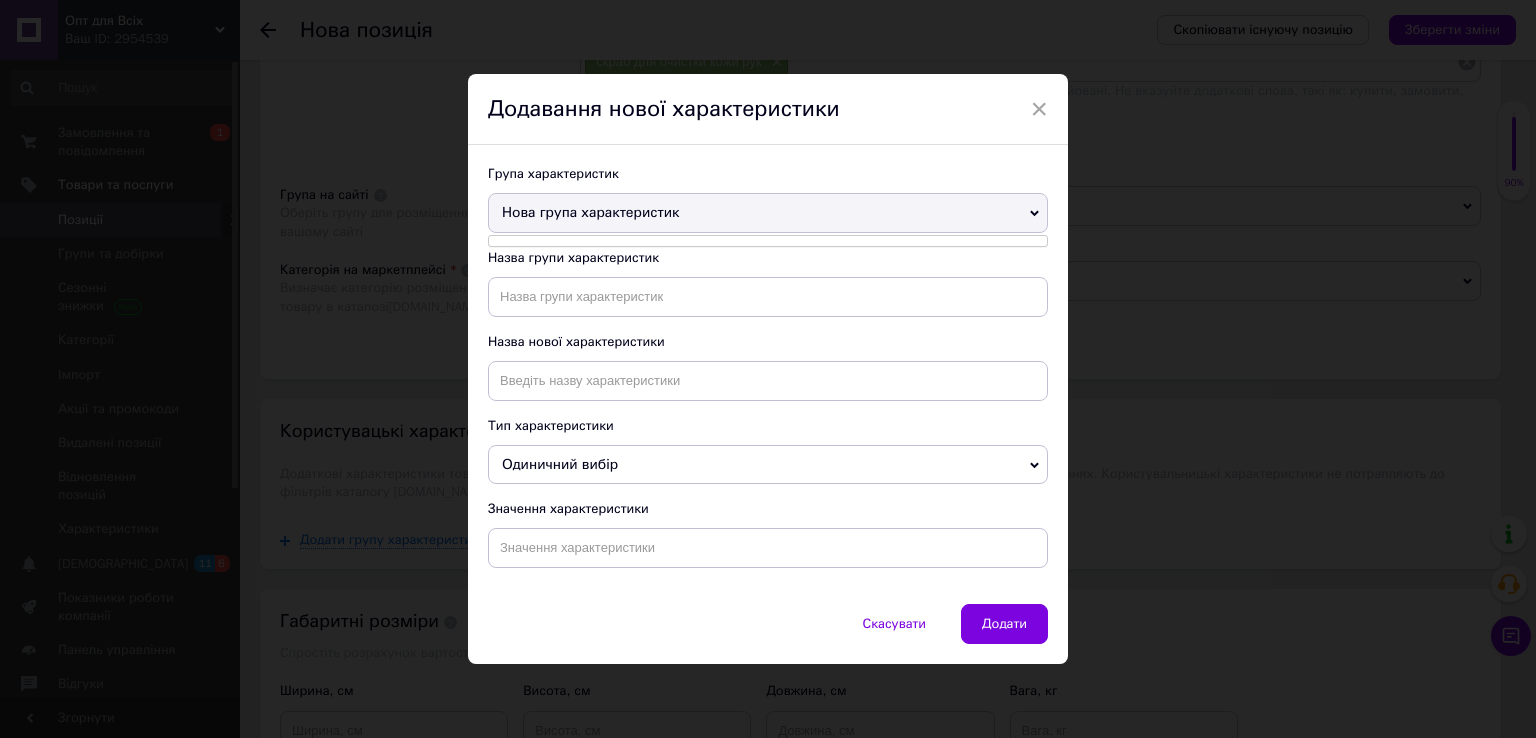 click 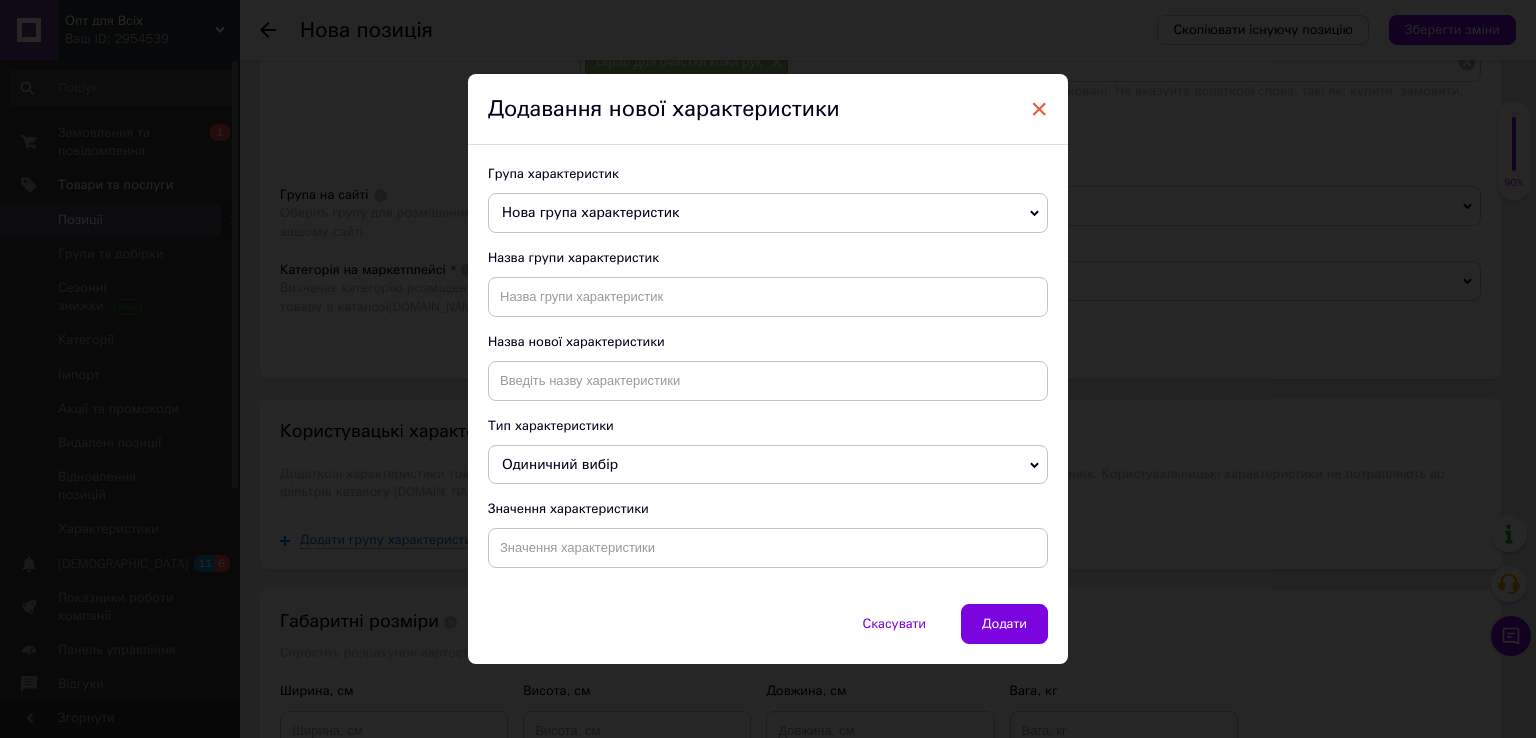 click on "×" at bounding box center [1039, 109] 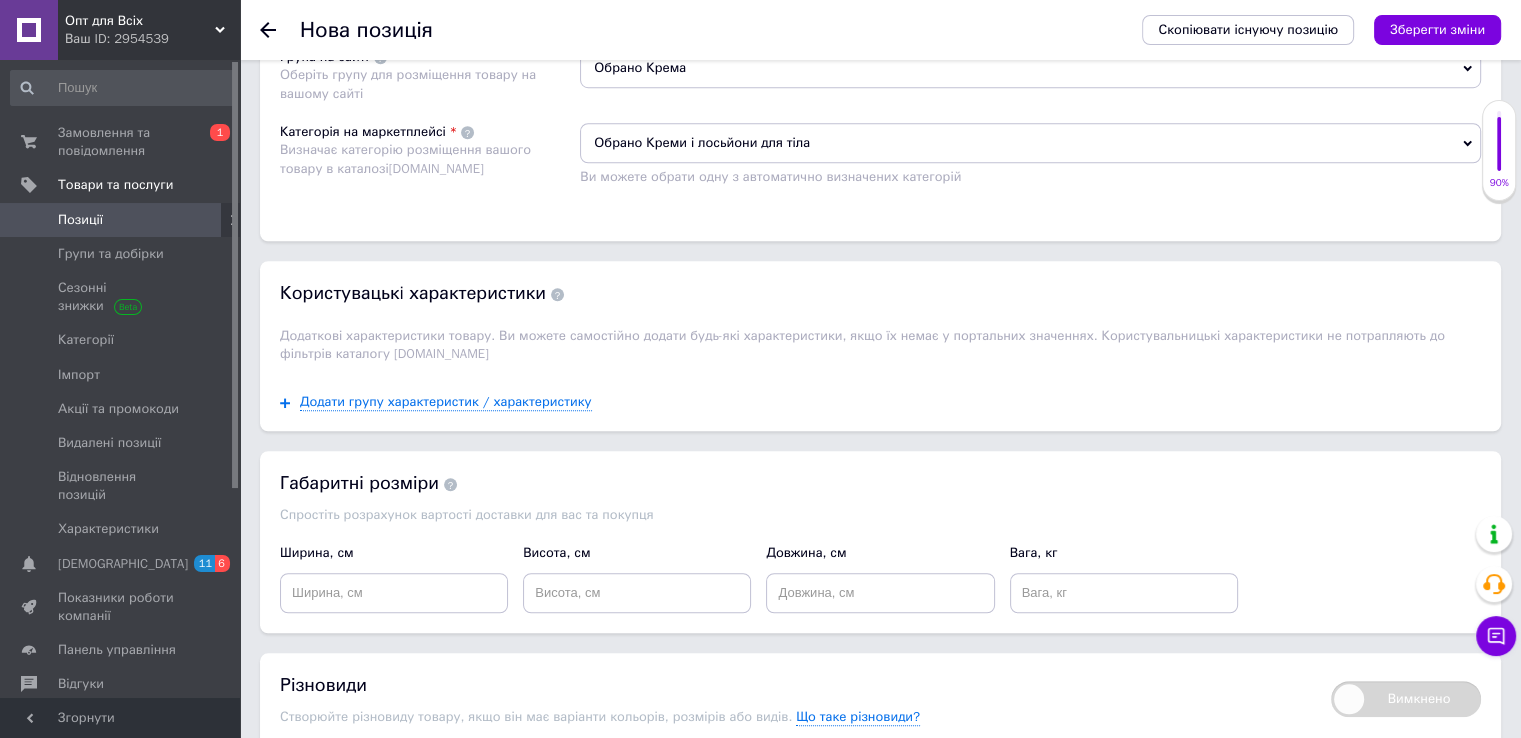 scroll, scrollTop: 1525, scrollLeft: 0, axis: vertical 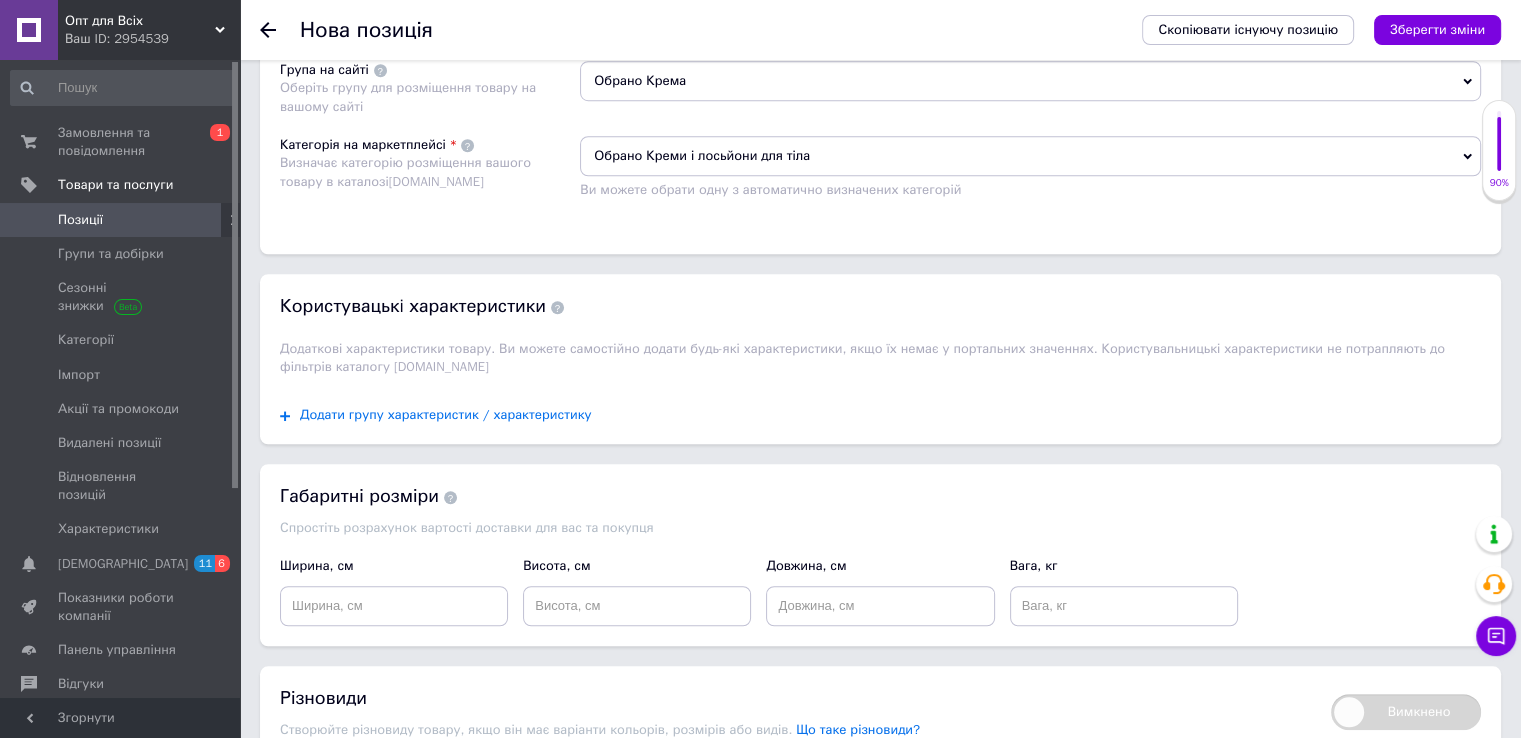 click on "Додати групу характеристик / характеристику" at bounding box center [446, 415] 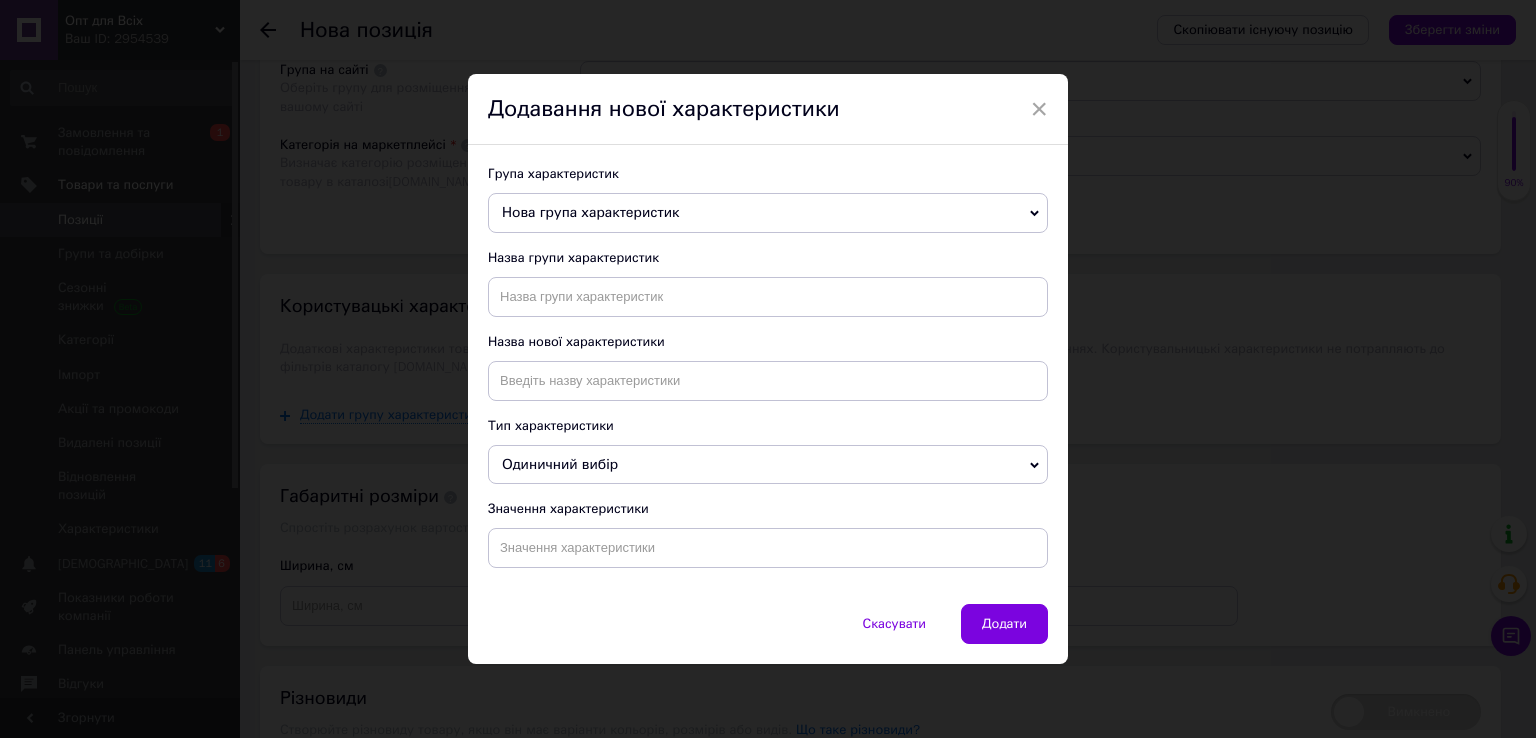 click on "Нова група характеристик" at bounding box center [768, 213] 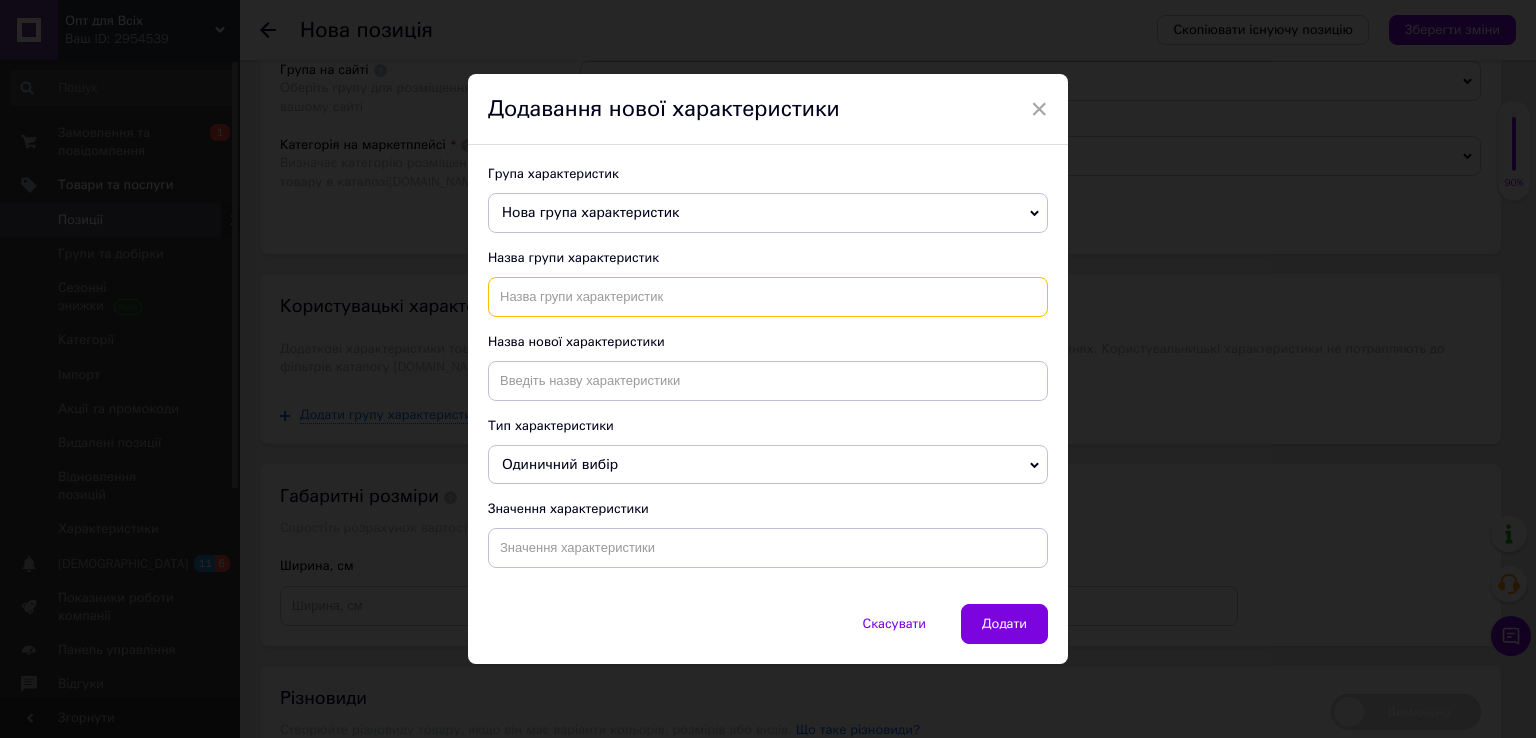 click at bounding box center (768, 297) 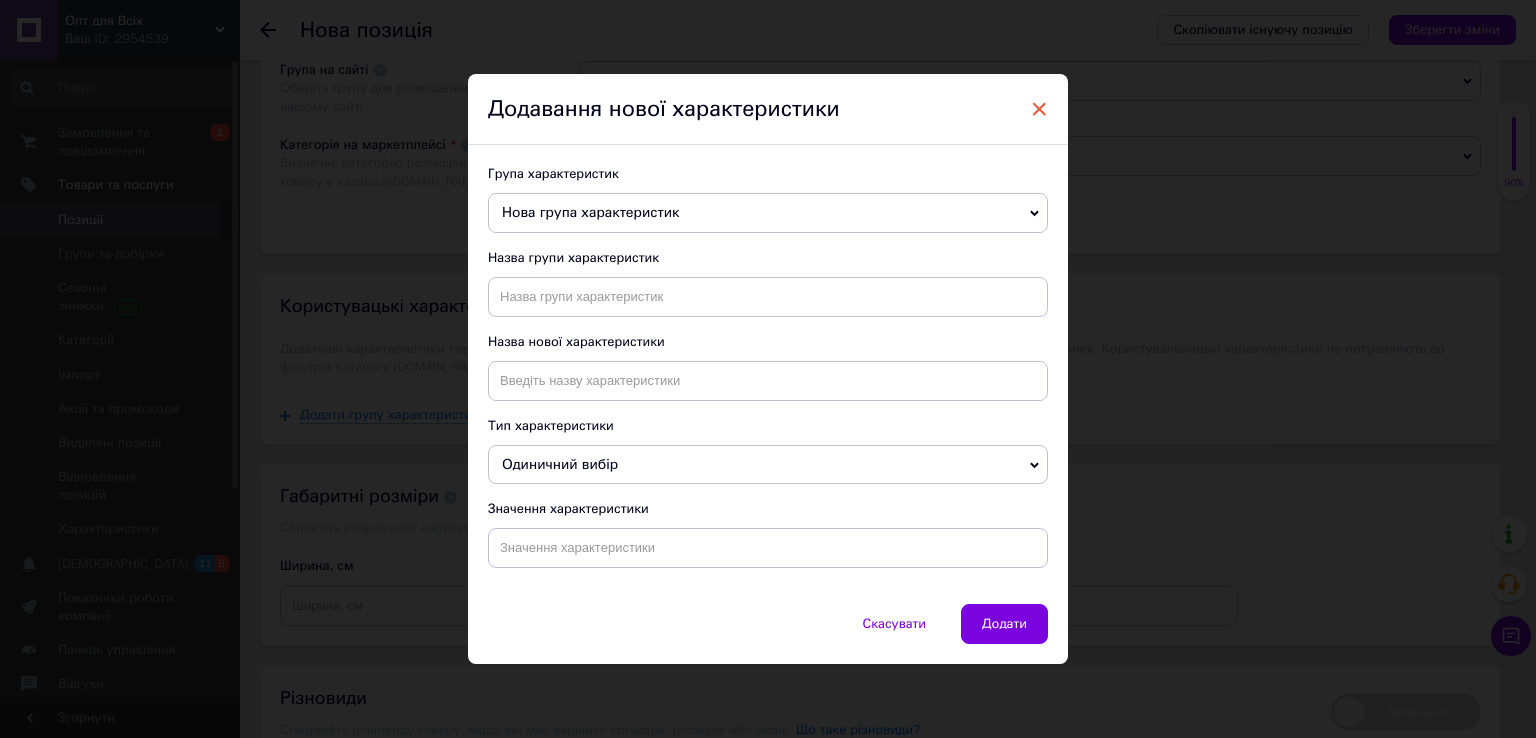 click on "×" at bounding box center (1039, 109) 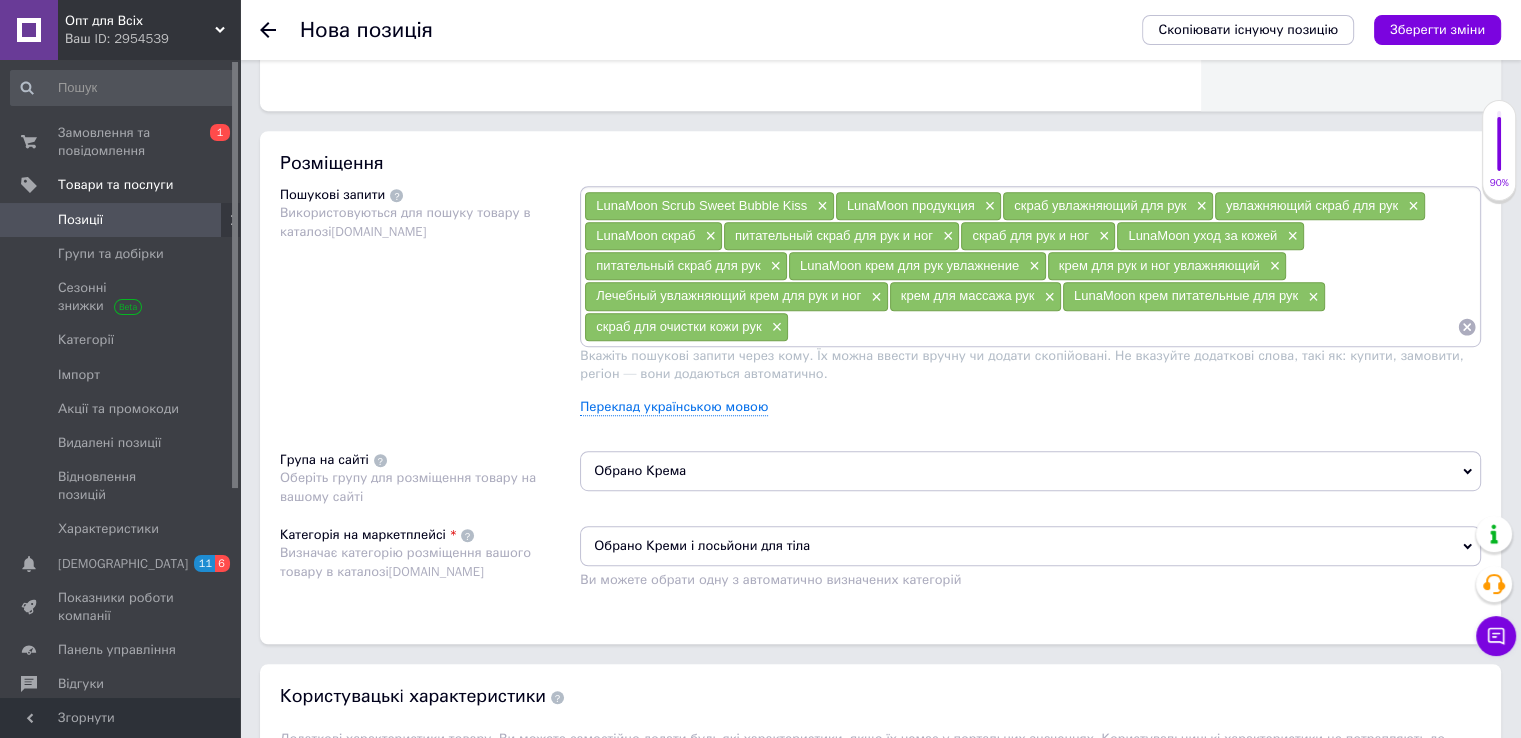 scroll, scrollTop: 1125, scrollLeft: 0, axis: vertical 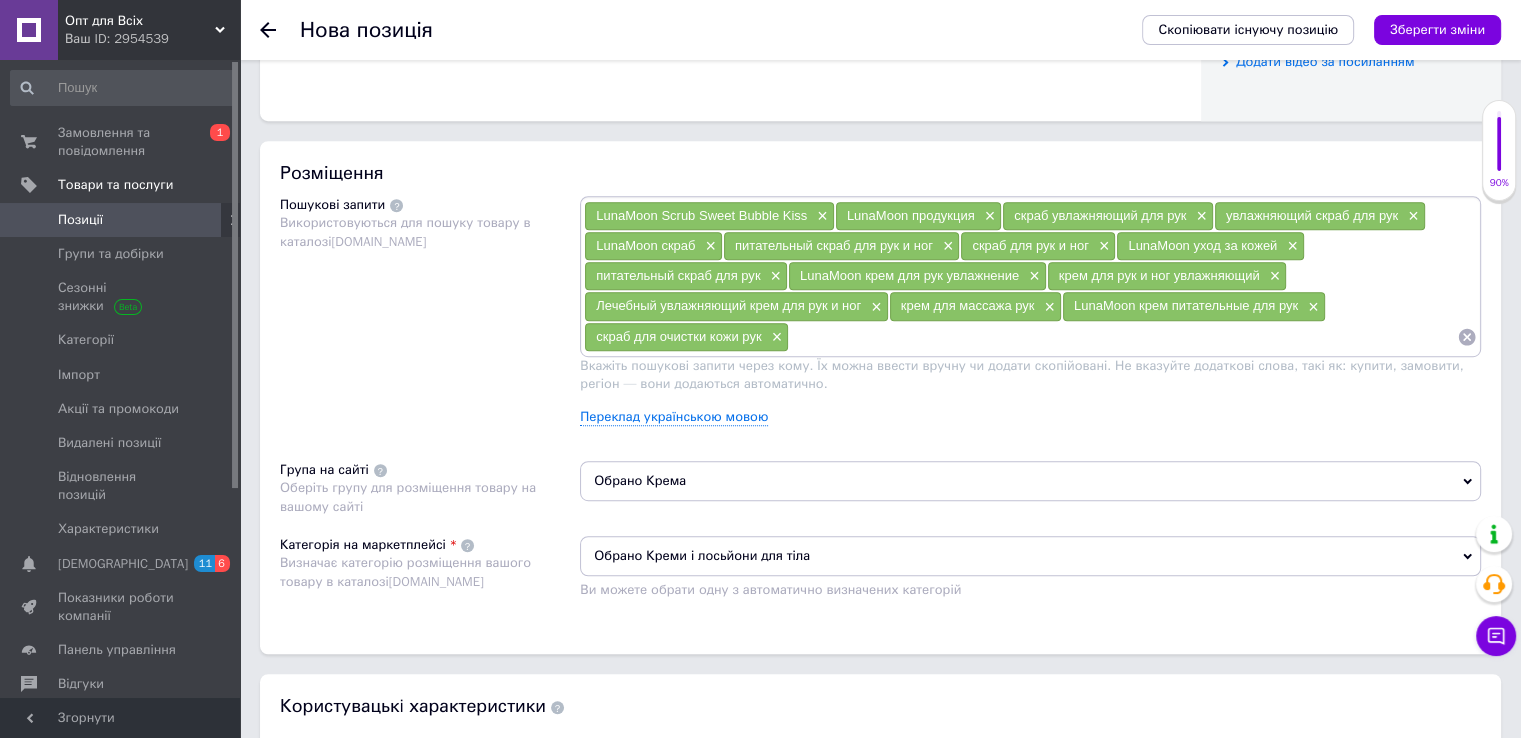 click on "Обрано Крема" at bounding box center [1030, 481] 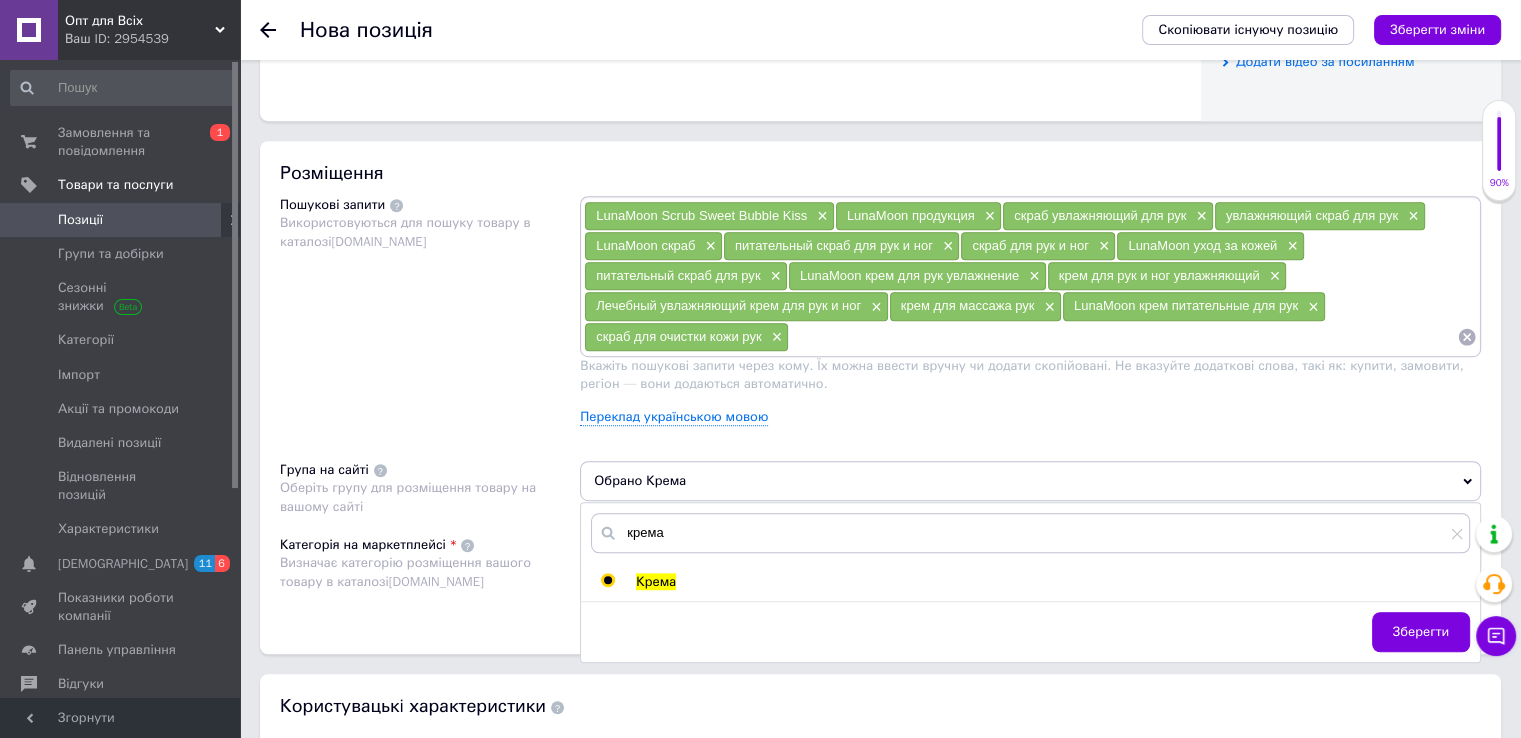 click on "Оберіть групу для розміщення товару на вашому сайті" at bounding box center (425, 497) 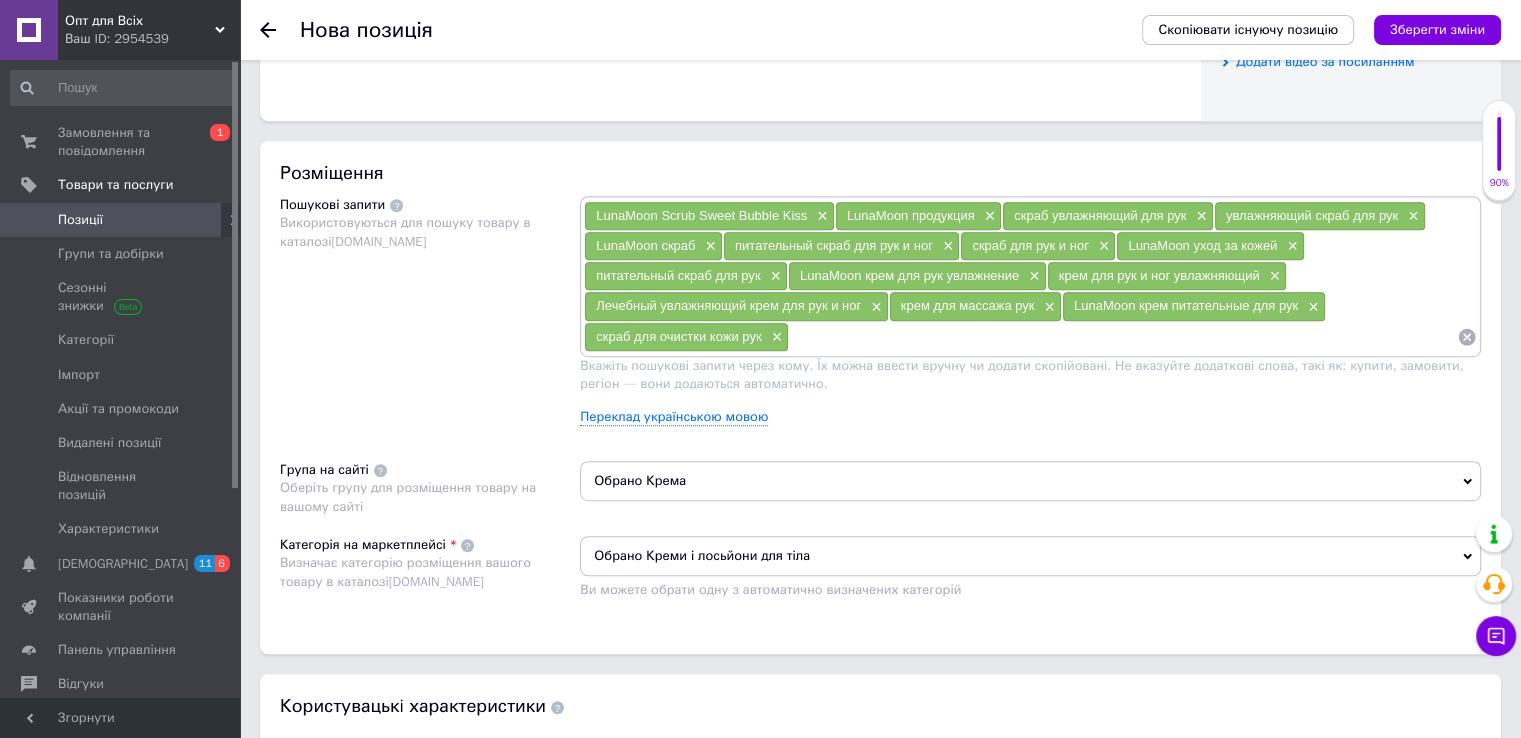 click on "Обрано Креми і лосьйони для тіла" at bounding box center (1030, 556) 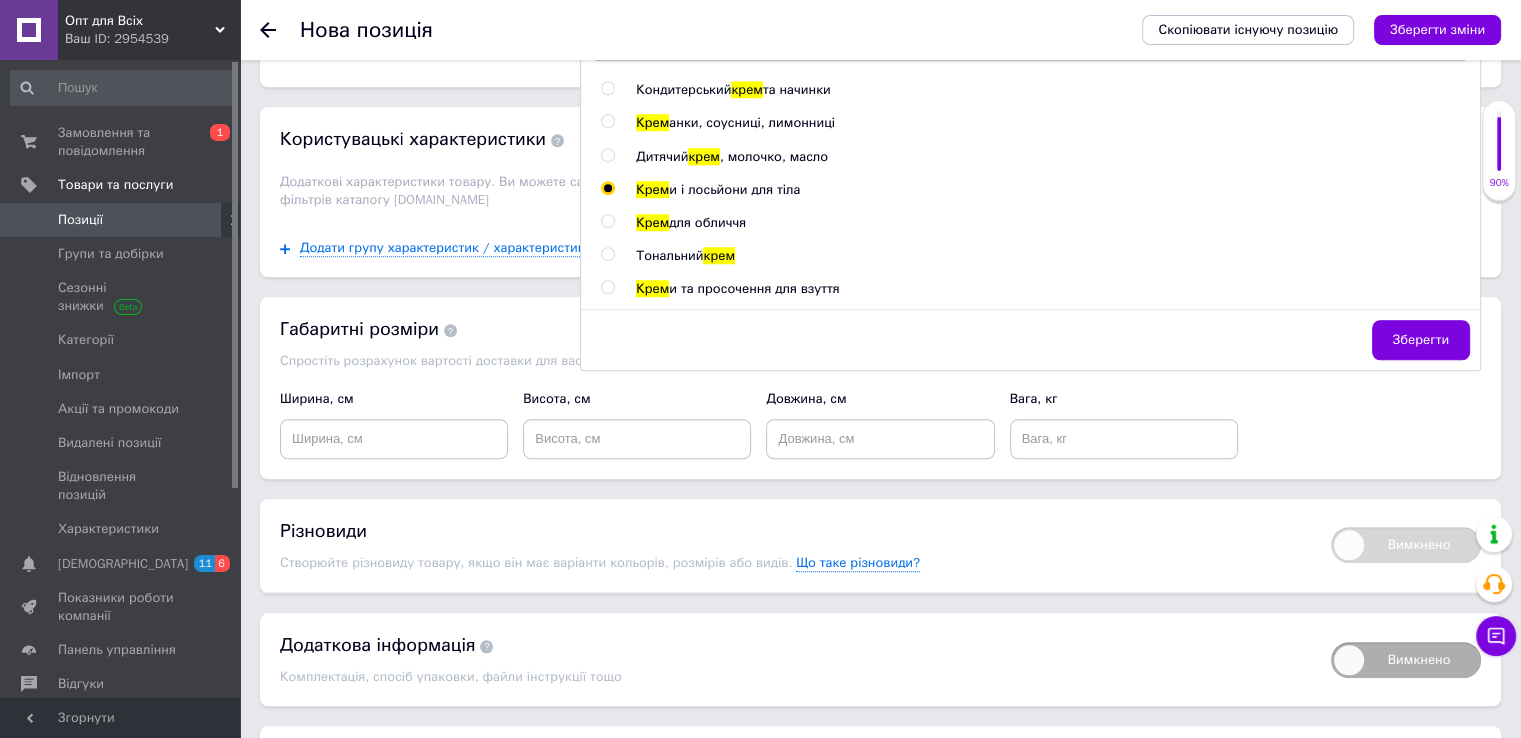 scroll, scrollTop: 1725, scrollLeft: 0, axis: vertical 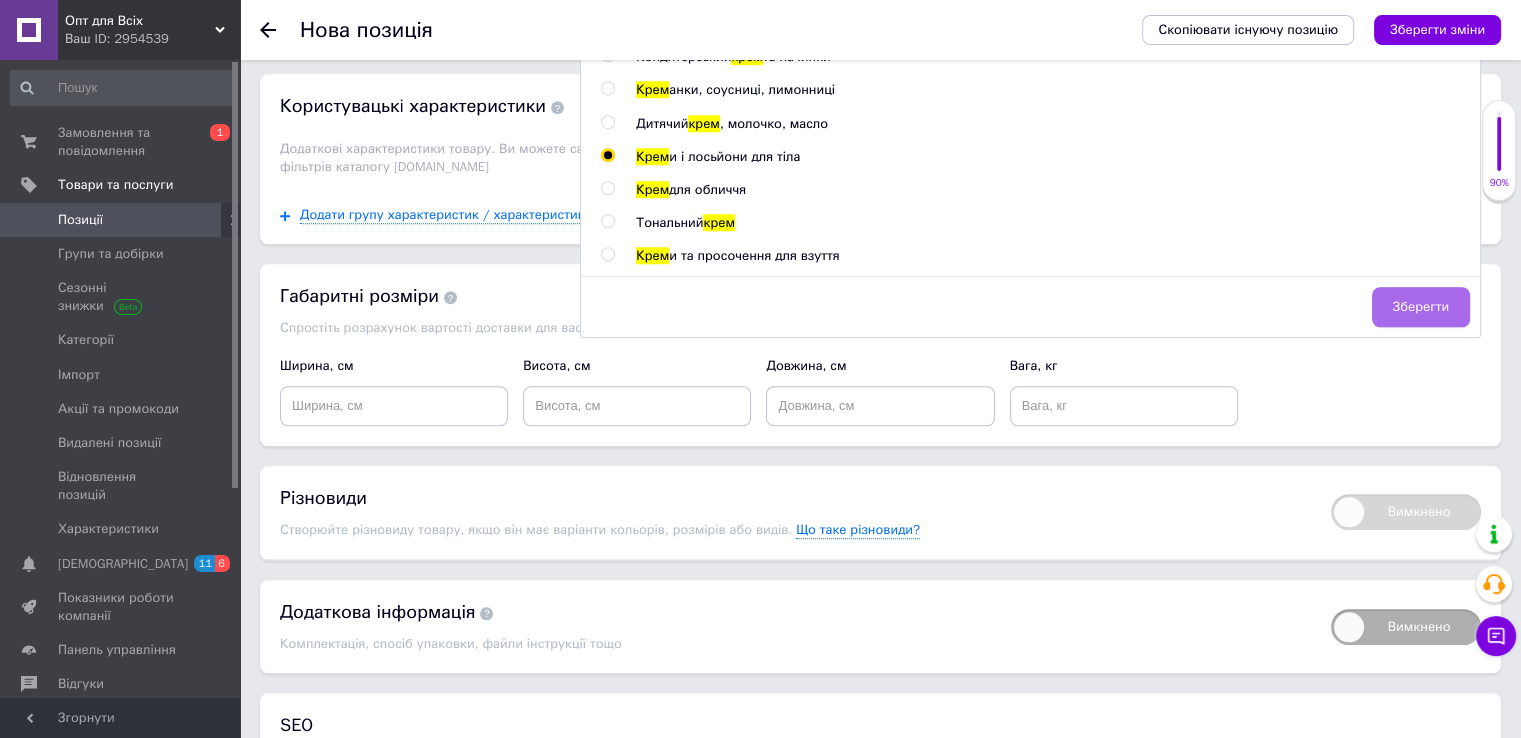 click on "Зберегти" at bounding box center (1421, 307) 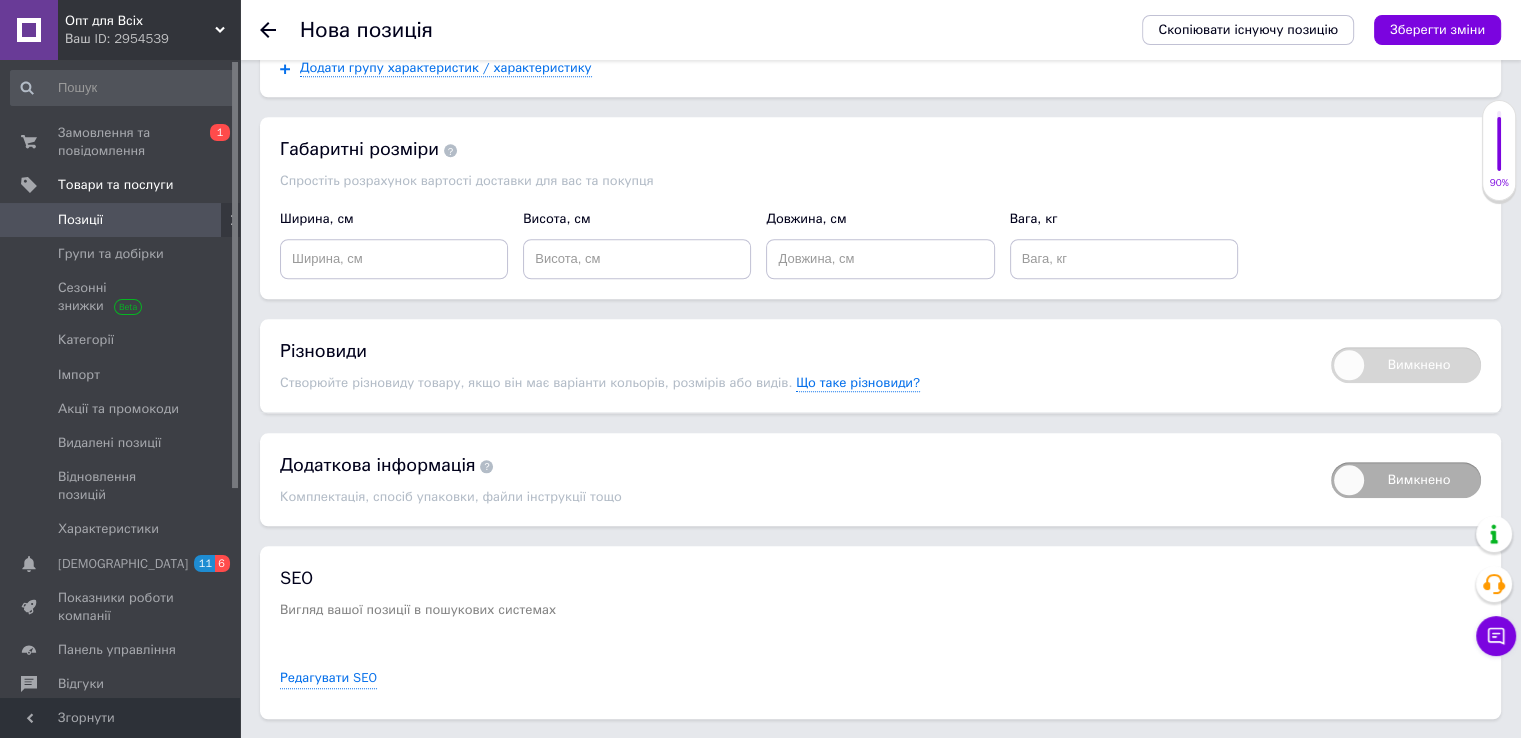 scroll, scrollTop: 1925, scrollLeft: 0, axis: vertical 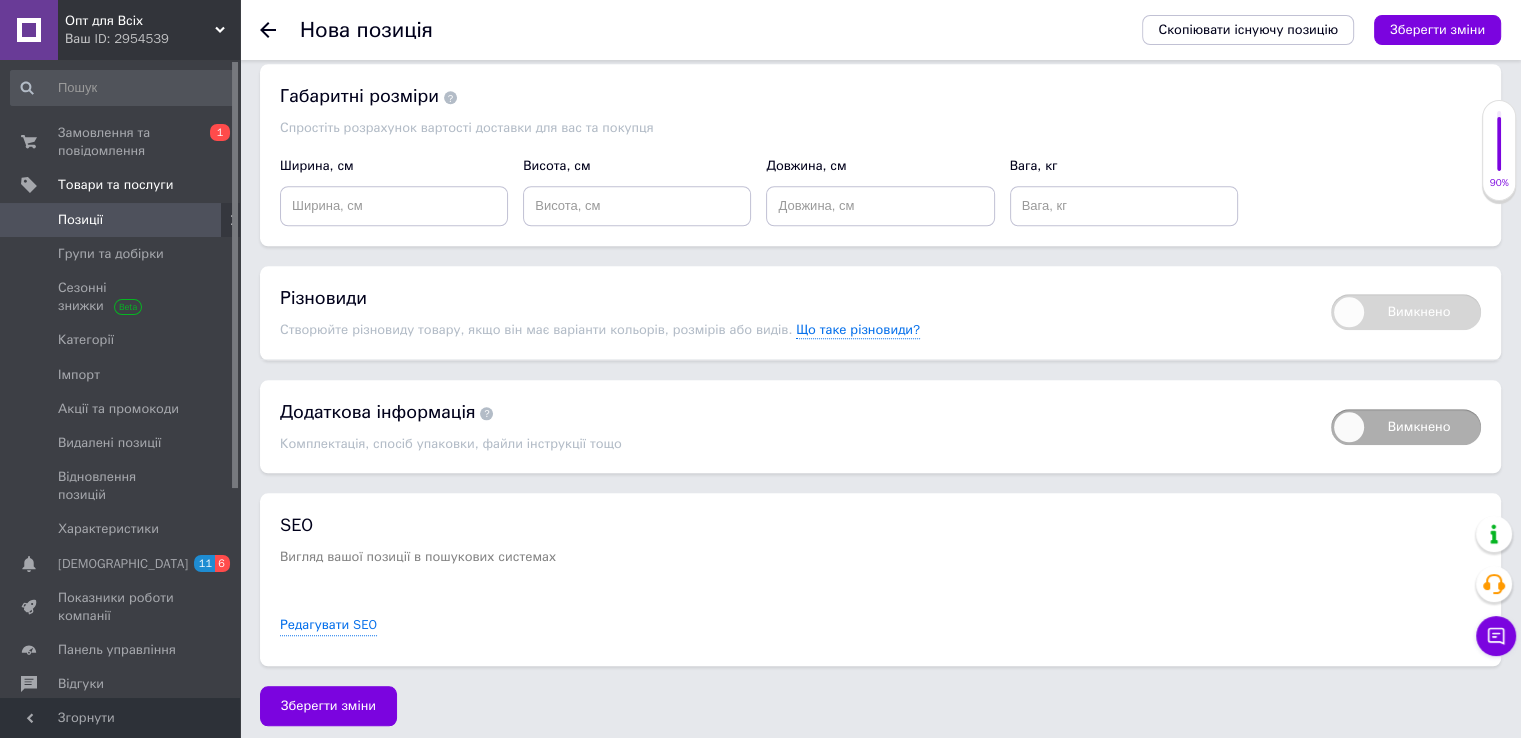 click on "Зберегти зміни" at bounding box center [328, 706] 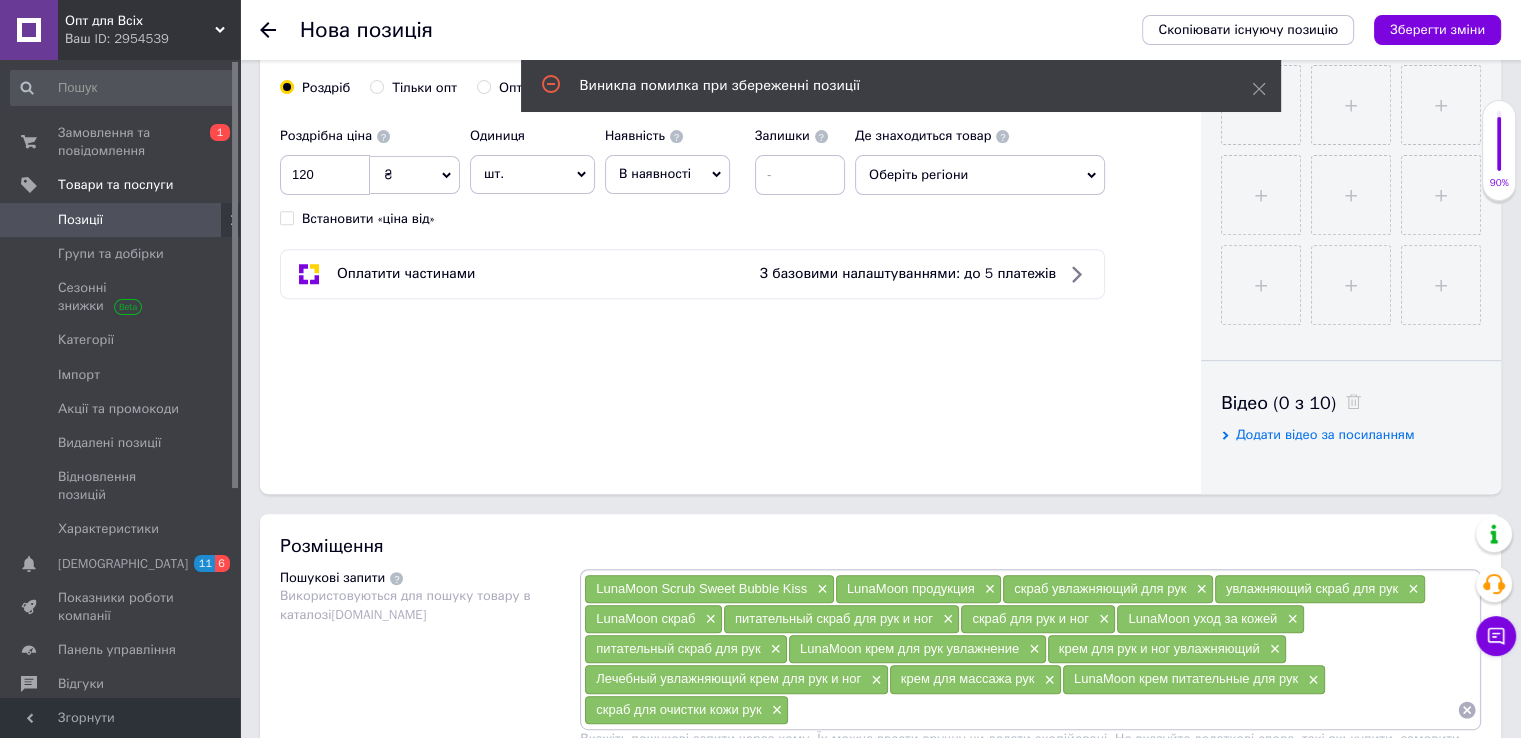 scroll, scrollTop: 525, scrollLeft: 0, axis: vertical 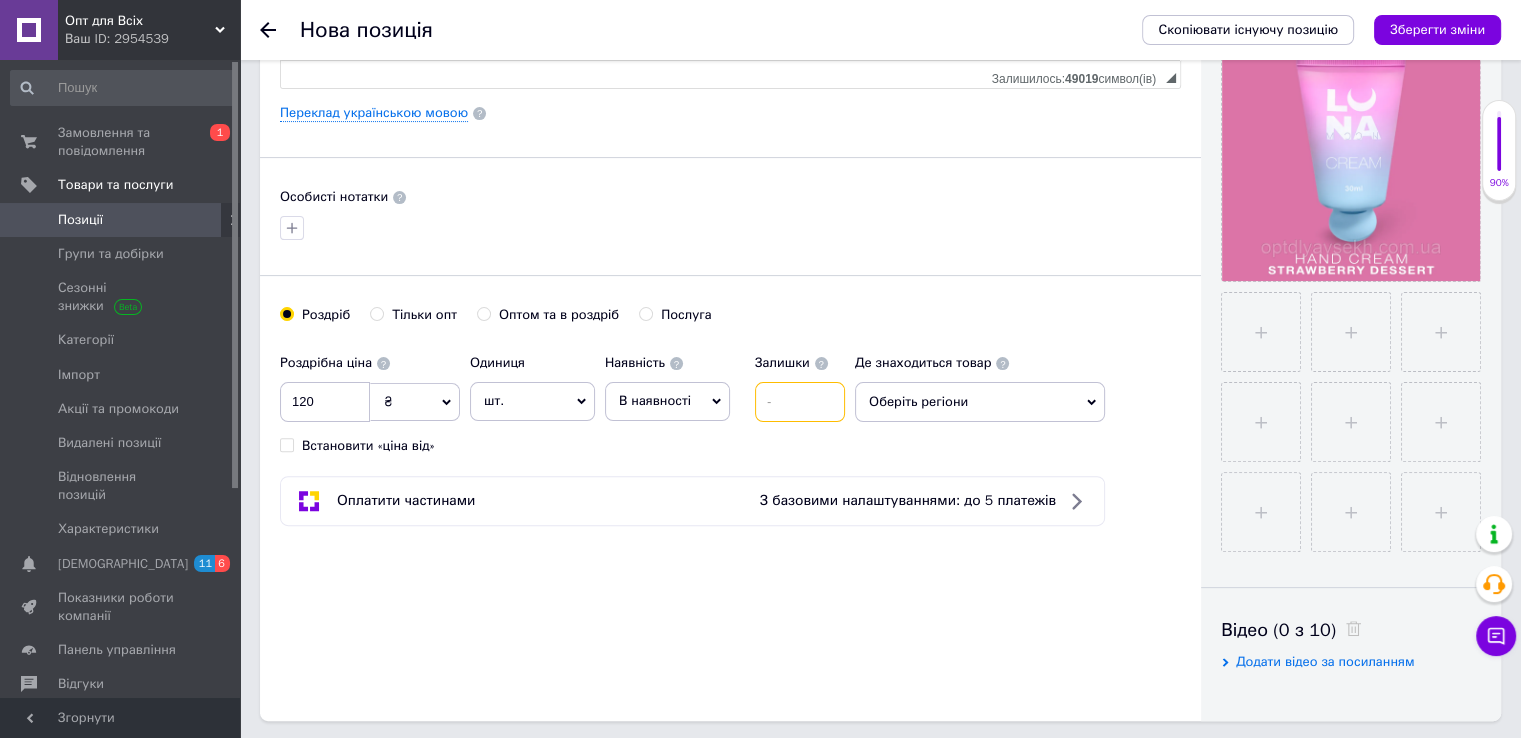 click at bounding box center (800, 402) 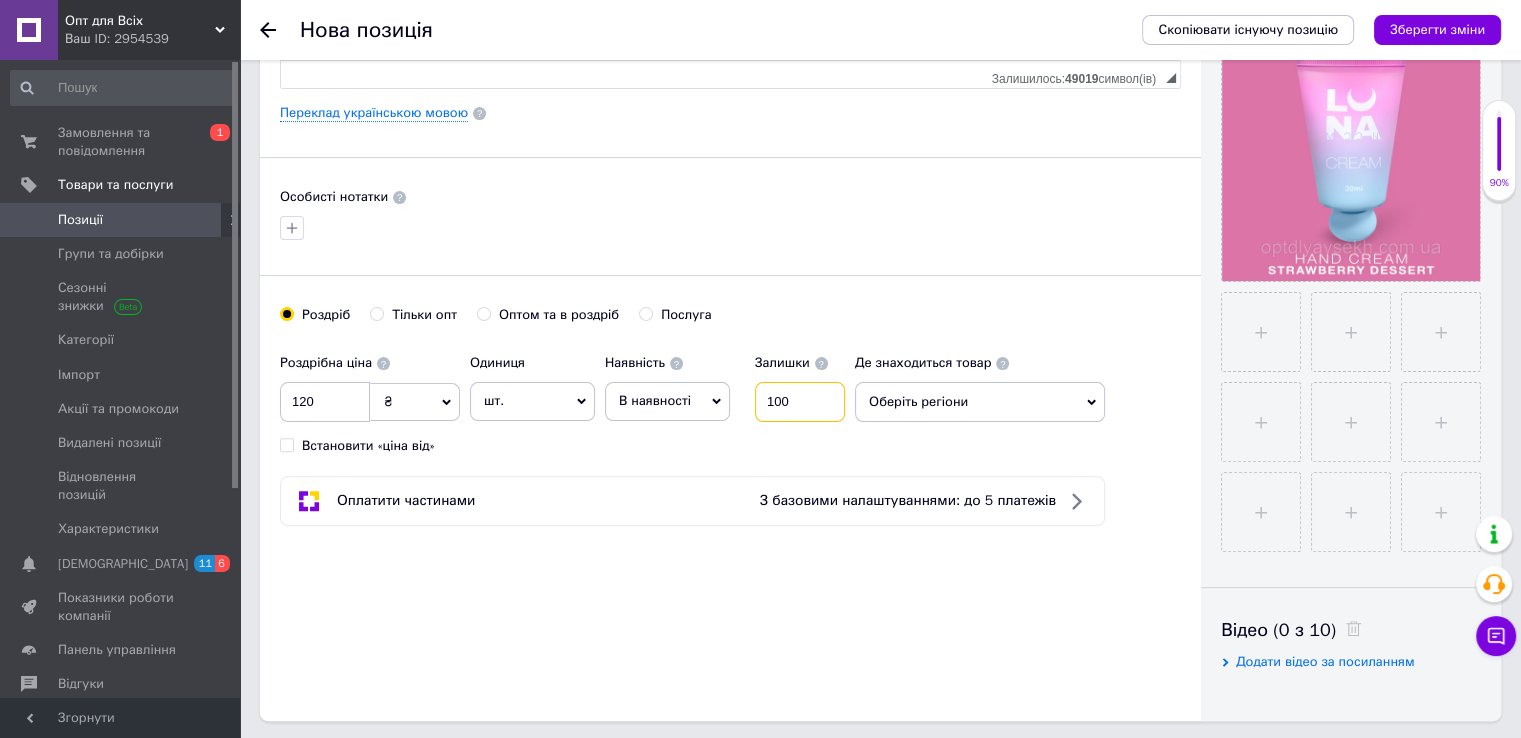 type on "100" 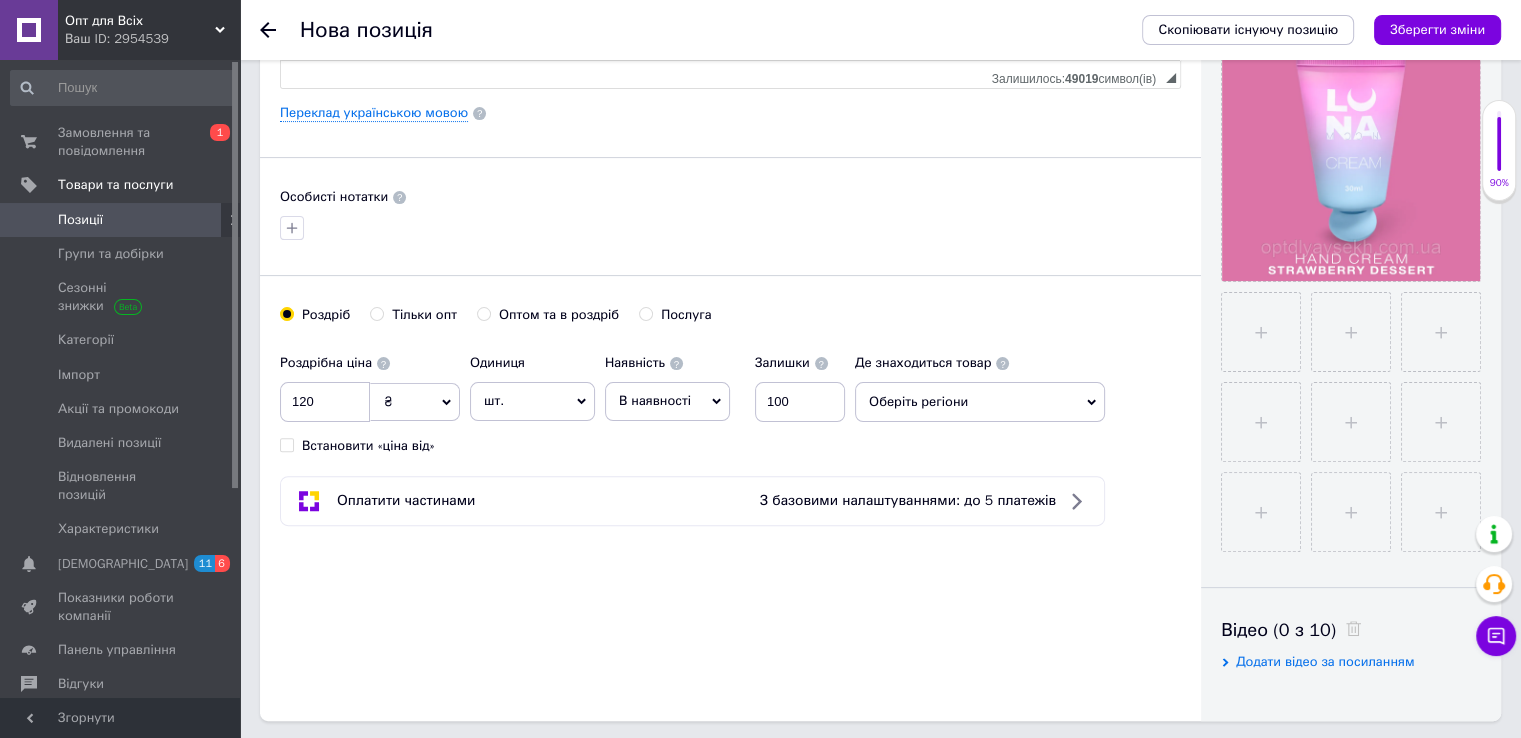 click on "Роздрібна ціна 120 ₴ $ EUR CHF GBP ¥ PLN ₸ MDL HUF KGS CNY TRY KRW lei Встановити «ціна від» Одиниця шт. Популярне комплект упаковка кв.м пара м кг пог.м послуга т а автоцистерна ампула б балон банка блістер бобіна бочка бут бухта в ват виїзд відро г г га година гр/кв.м гігакалорія д дав два місяці день доба доза є єврокуб з зміна к кВт каністра карат кв.дм кв.м кв.см кв.фут квартал кг кг/кв.м км колесо комплект коробка куб.дм куб.м л л лист м м мВт мл мм моток місяць мішок н набір номер о об'єкт од. п палетомісце пара партія пач пог.м послуга посівна одиниця птахомісце півроку пігулка" at bounding box center (730, 399) 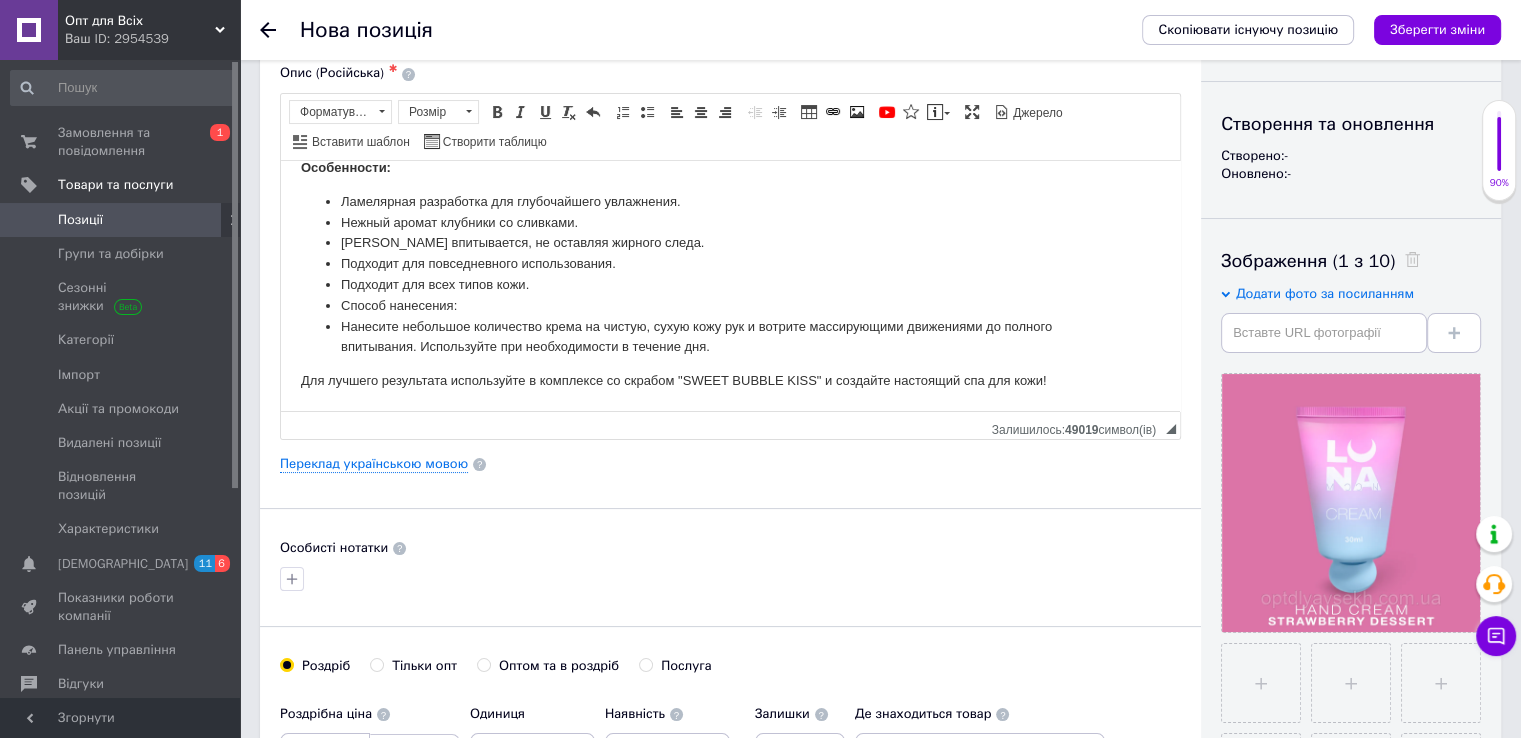 scroll, scrollTop: 125, scrollLeft: 0, axis: vertical 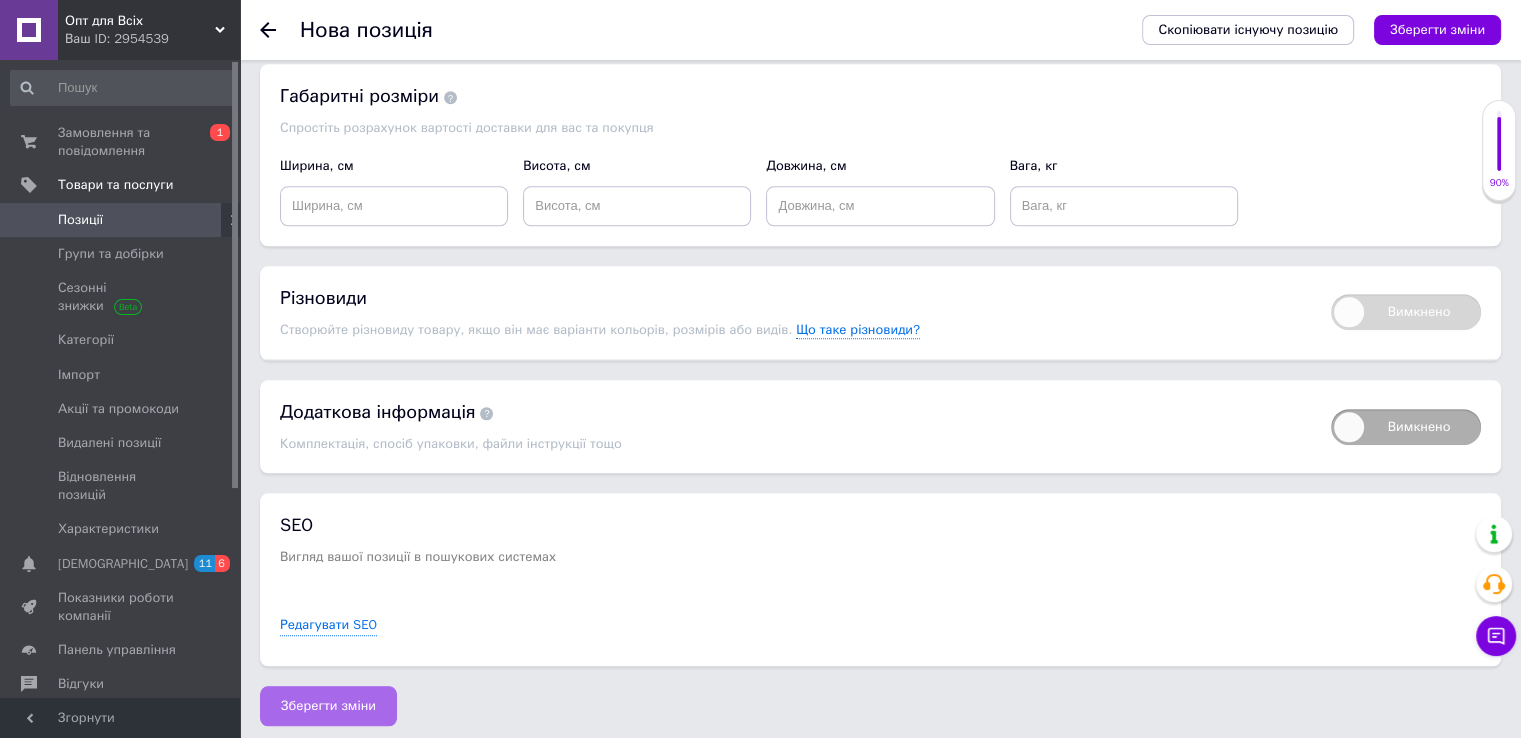 click on "Зберегти зміни" at bounding box center [328, 706] 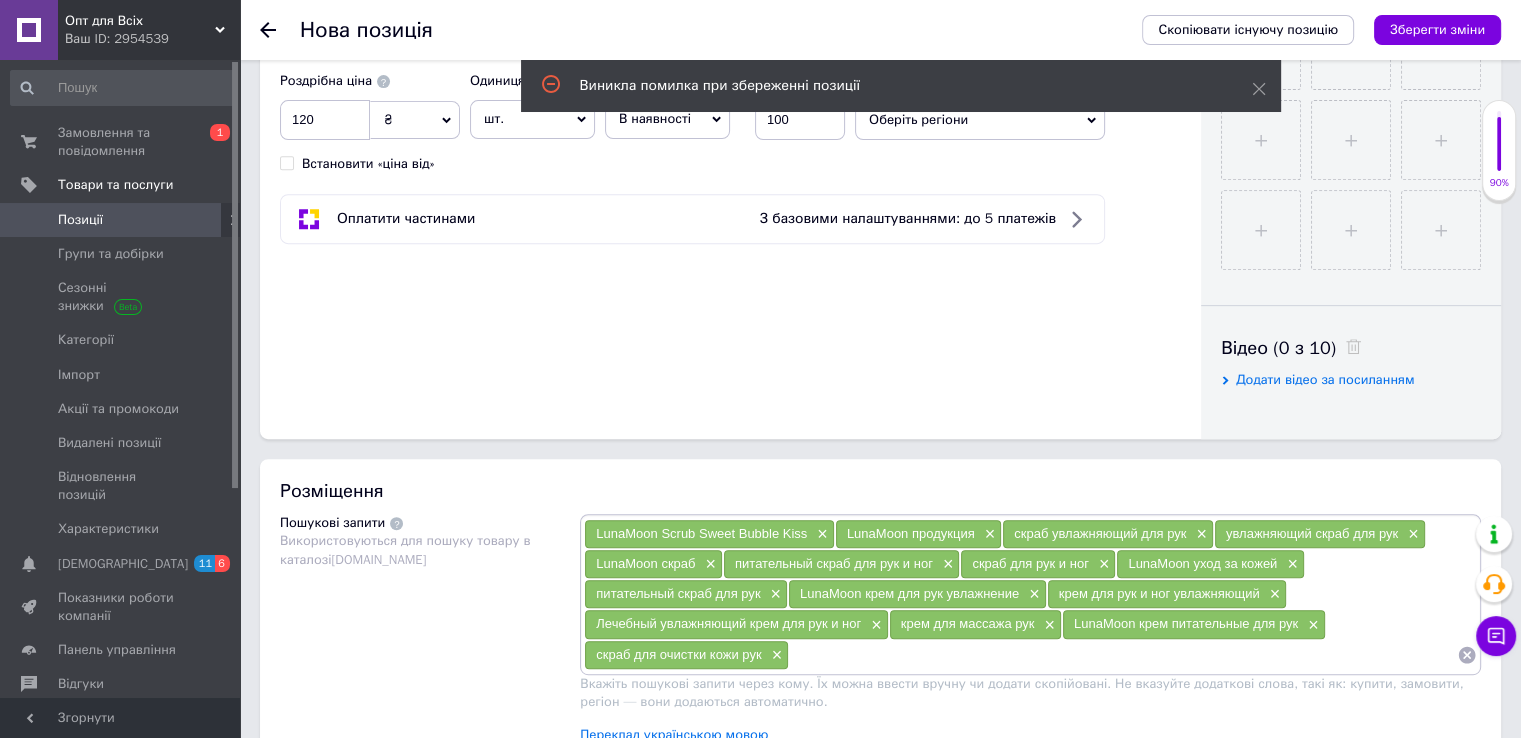 scroll, scrollTop: 725, scrollLeft: 0, axis: vertical 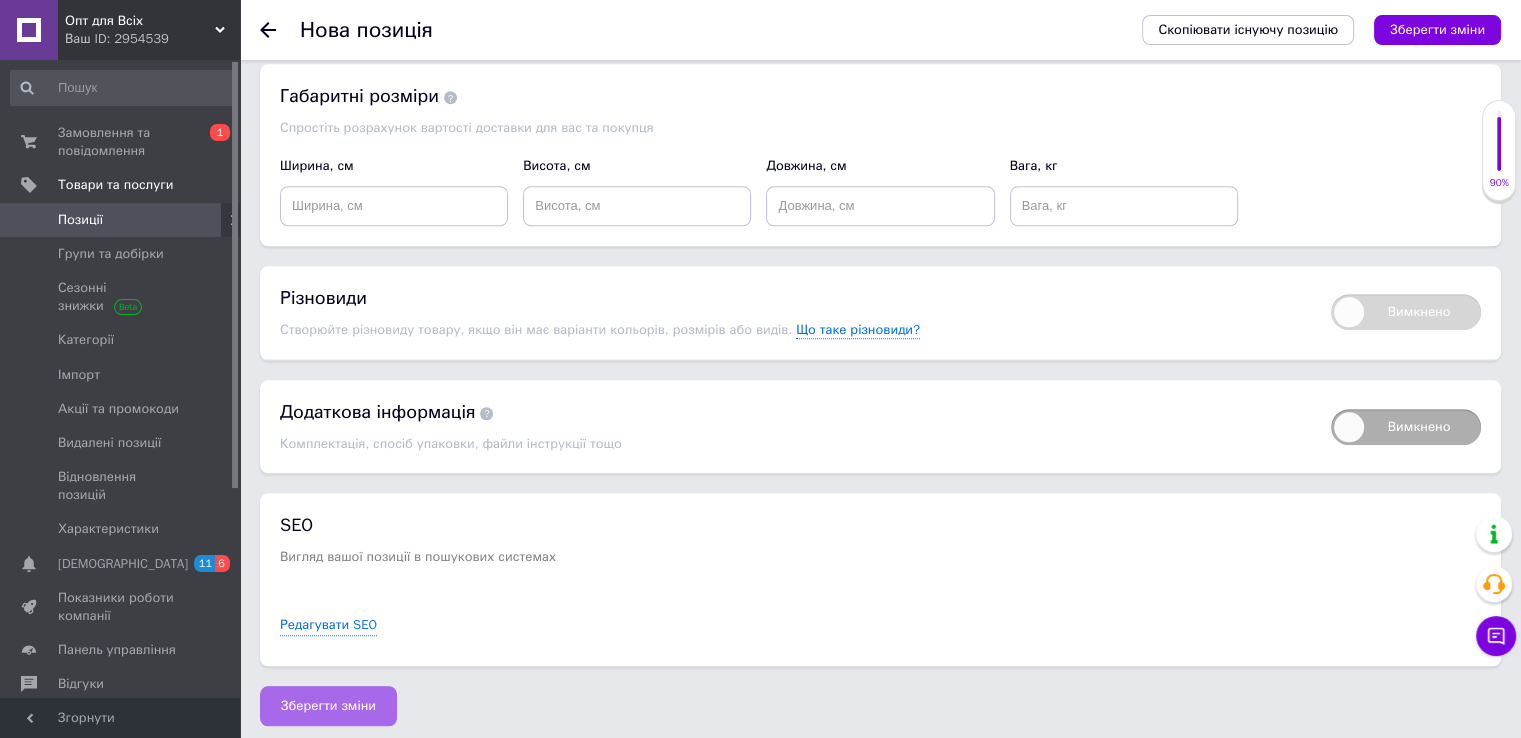 click on "Зберегти зміни" at bounding box center [328, 706] 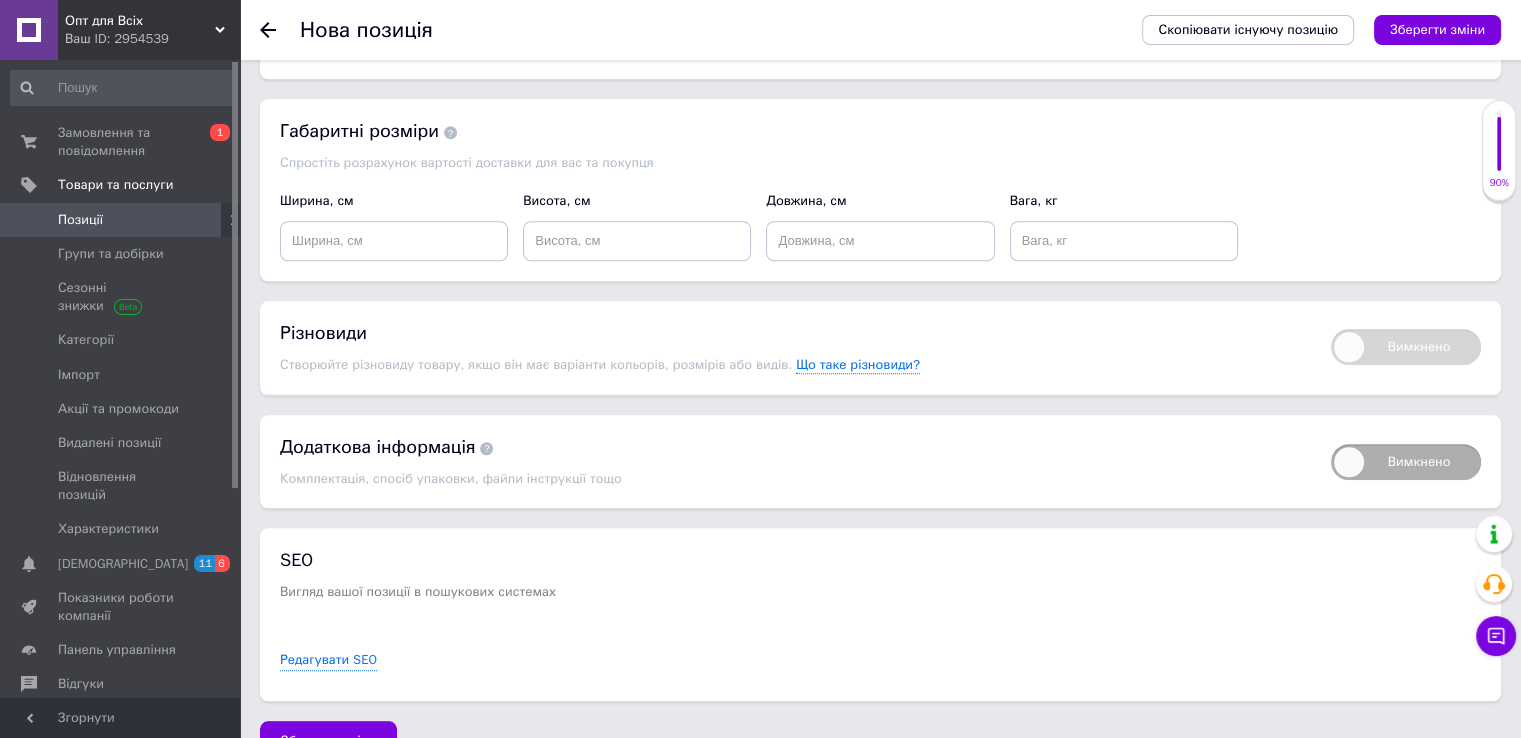 scroll, scrollTop: 1925, scrollLeft: 0, axis: vertical 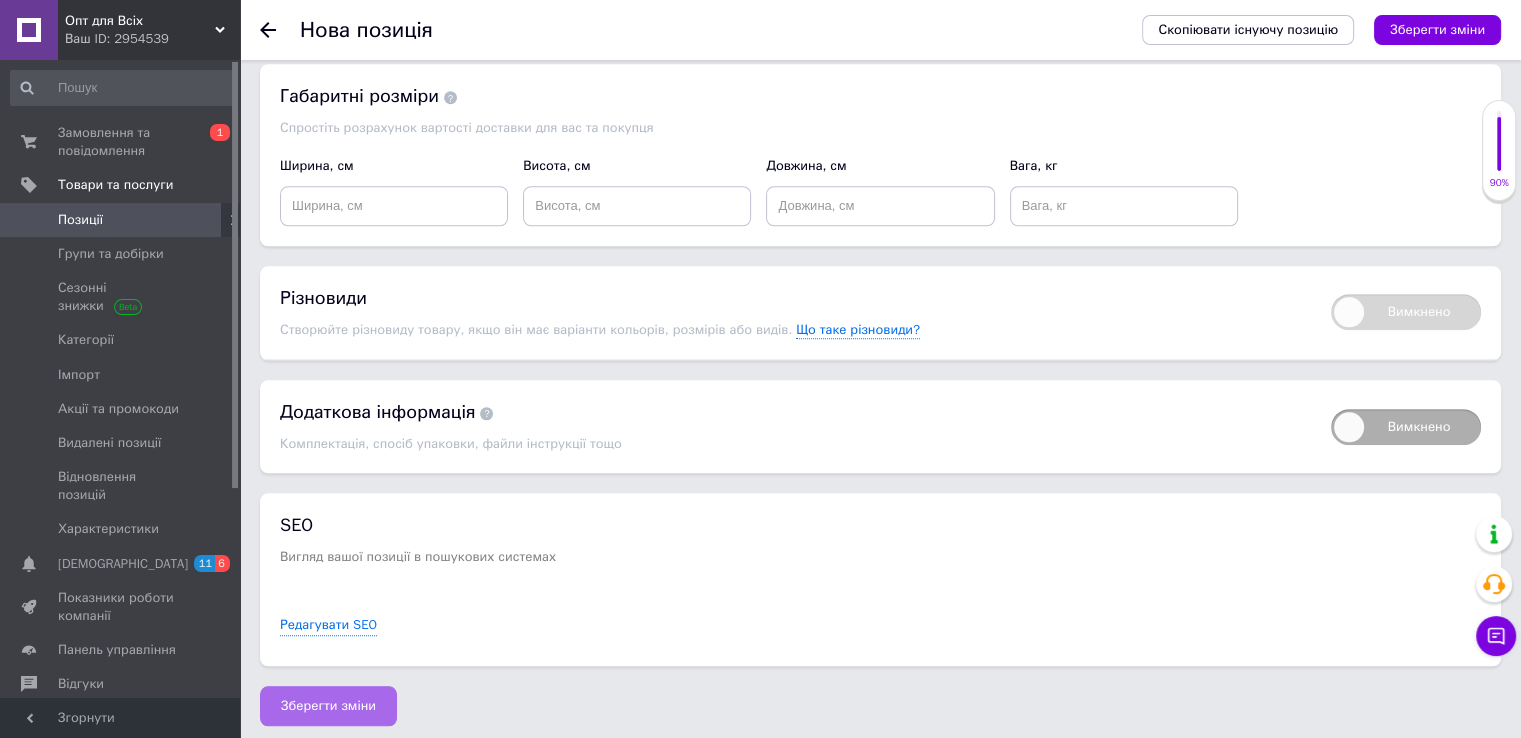 click on "Зберегти зміни" at bounding box center [328, 706] 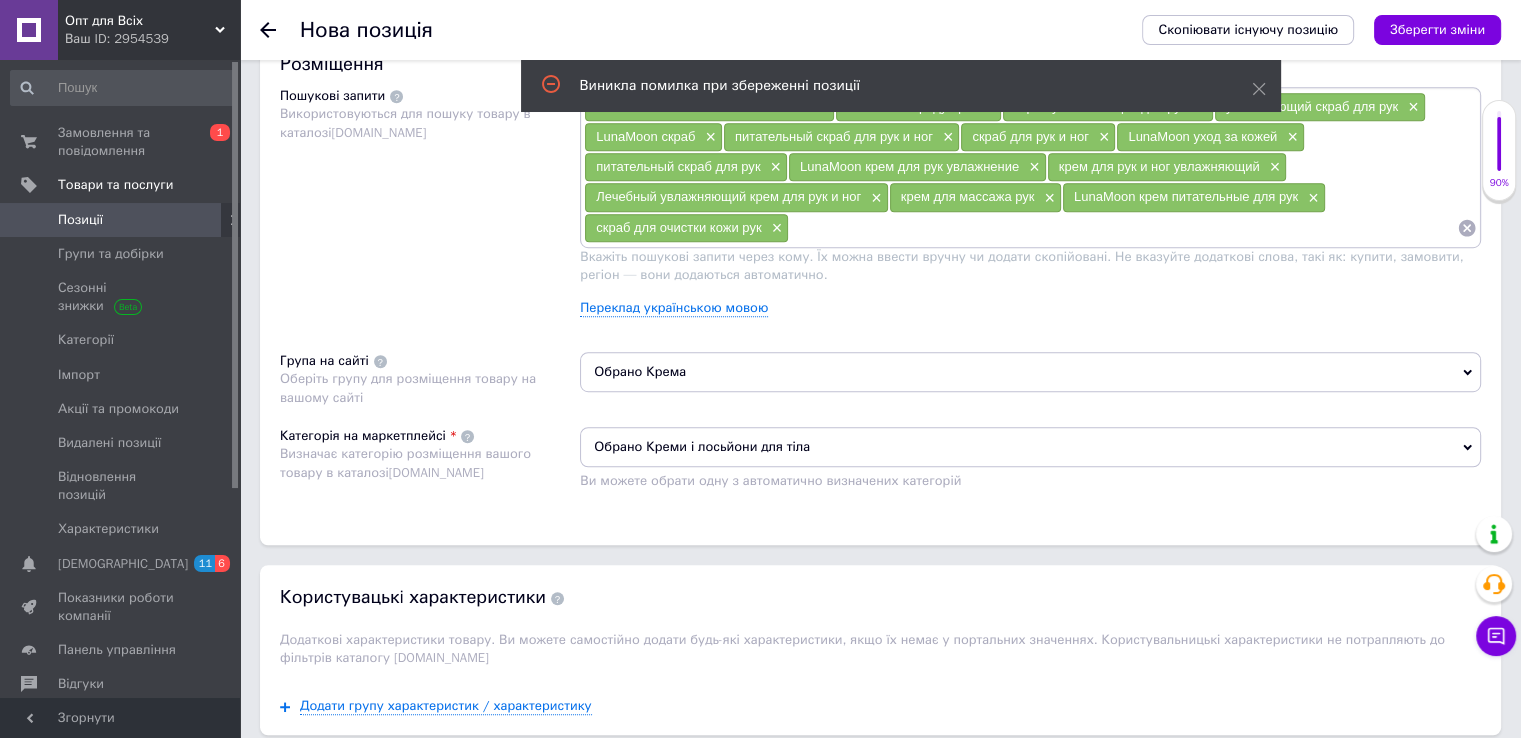 scroll, scrollTop: 1125, scrollLeft: 0, axis: vertical 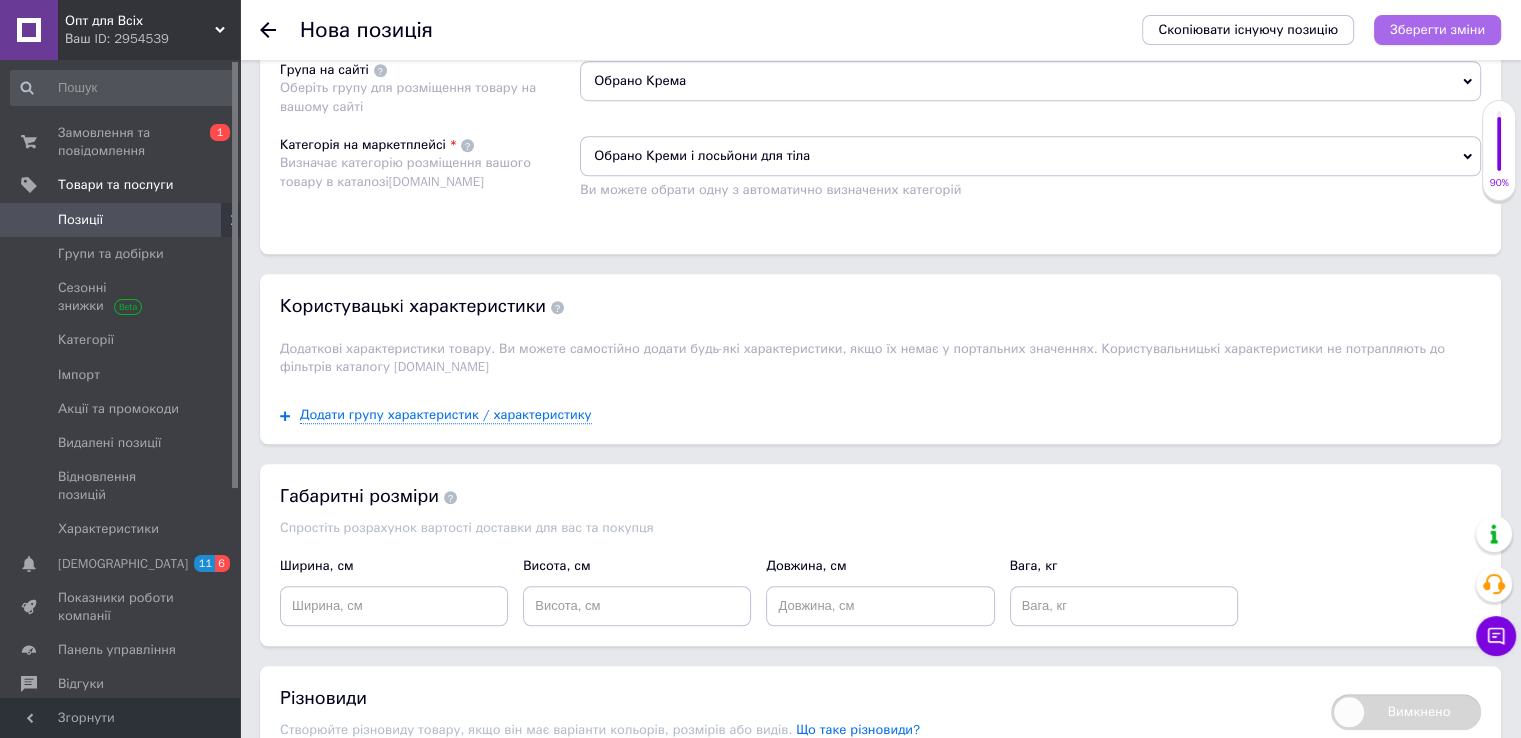 click on "Зберегти зміни" at bounding box center [1437, 29] 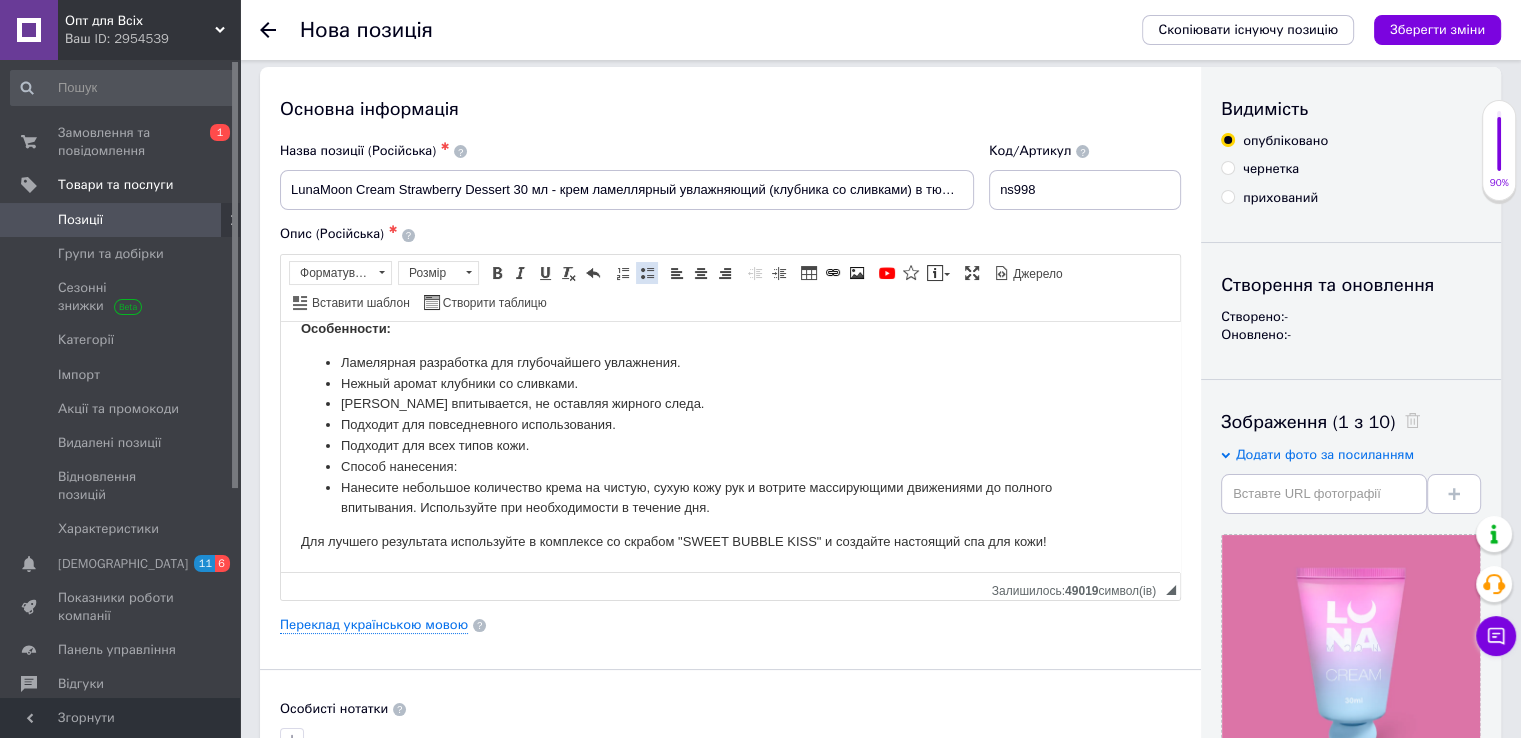 scroll, scrollTop: 0, scrollLeft: 0, axis: both 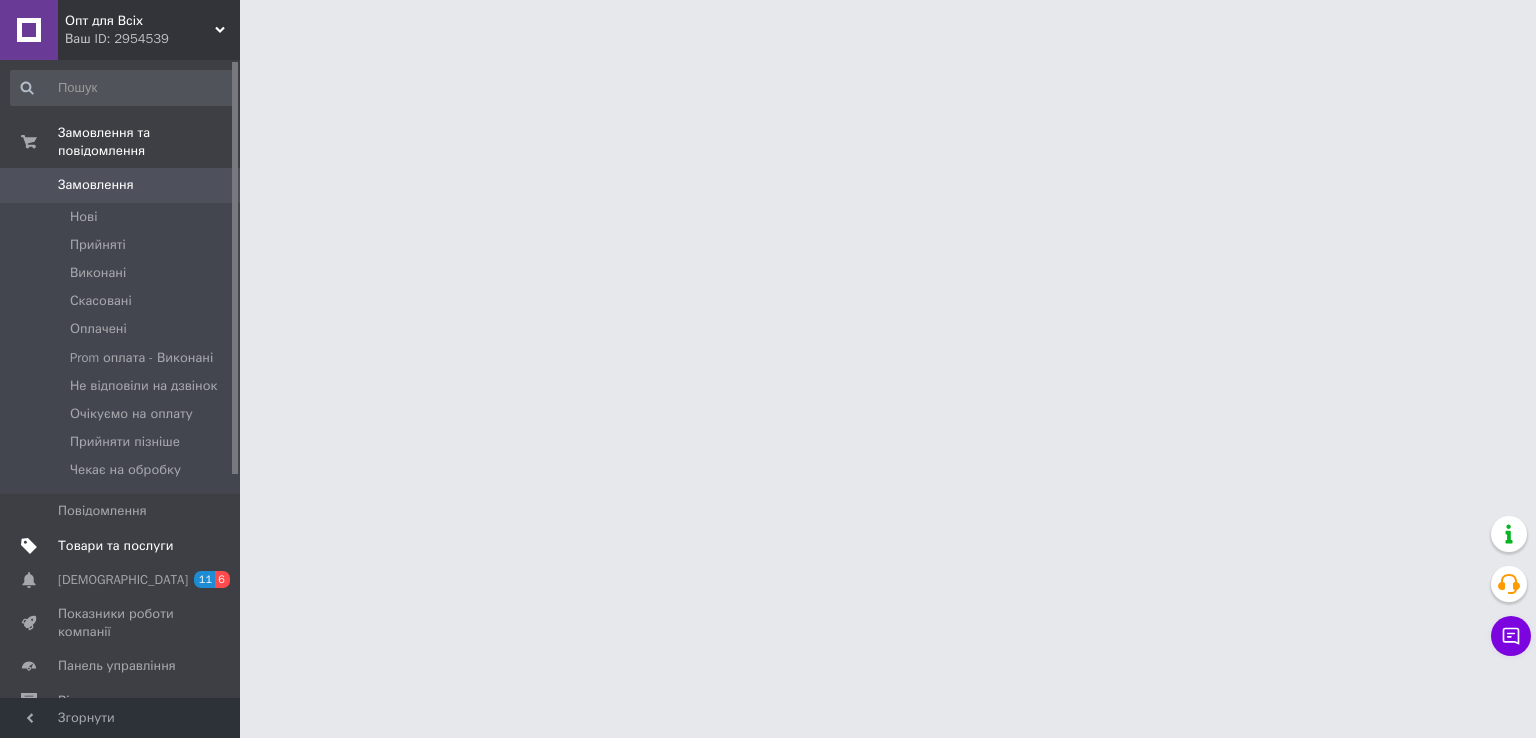 click on "Товари та послуги" at bounding box center (115, 546) 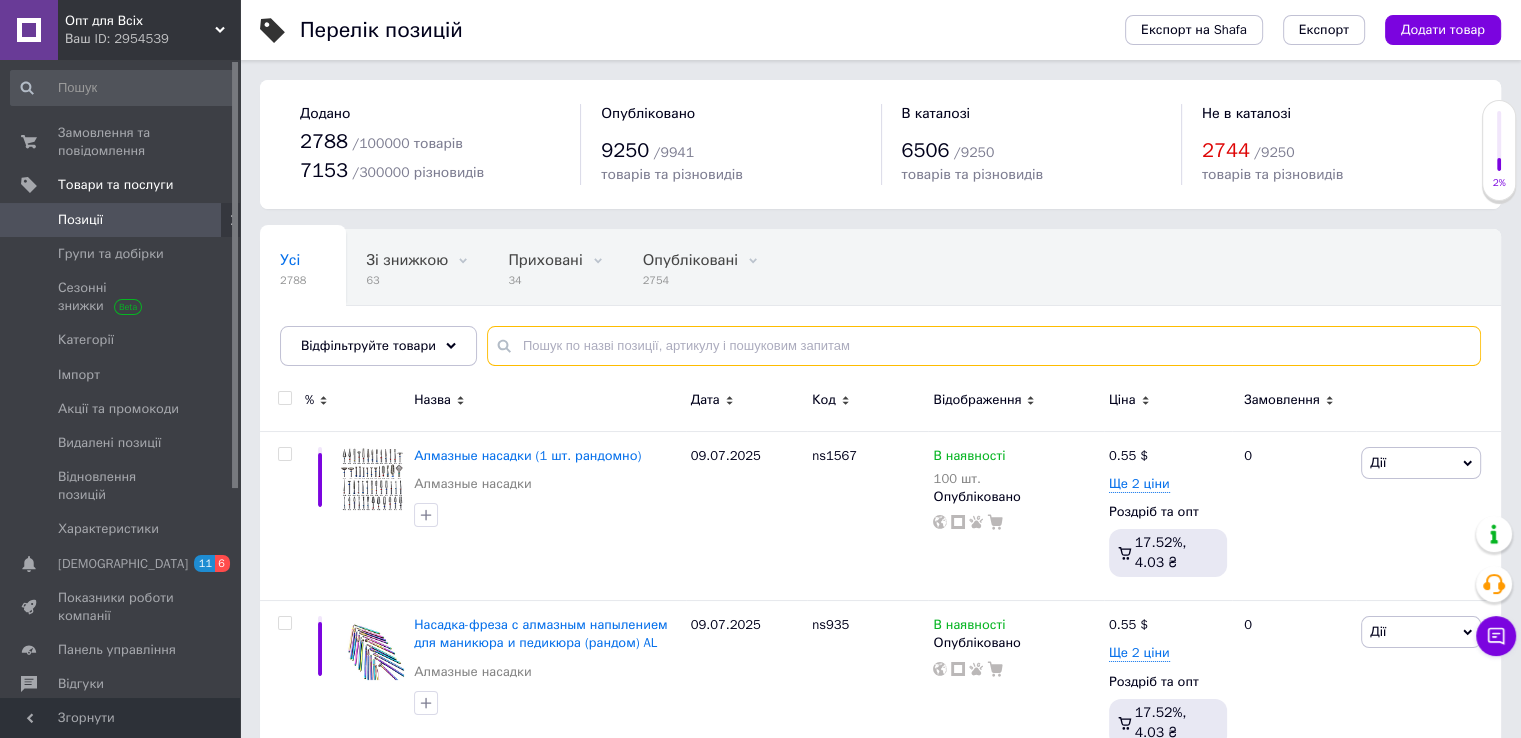 click at bounding box center (984, 346) 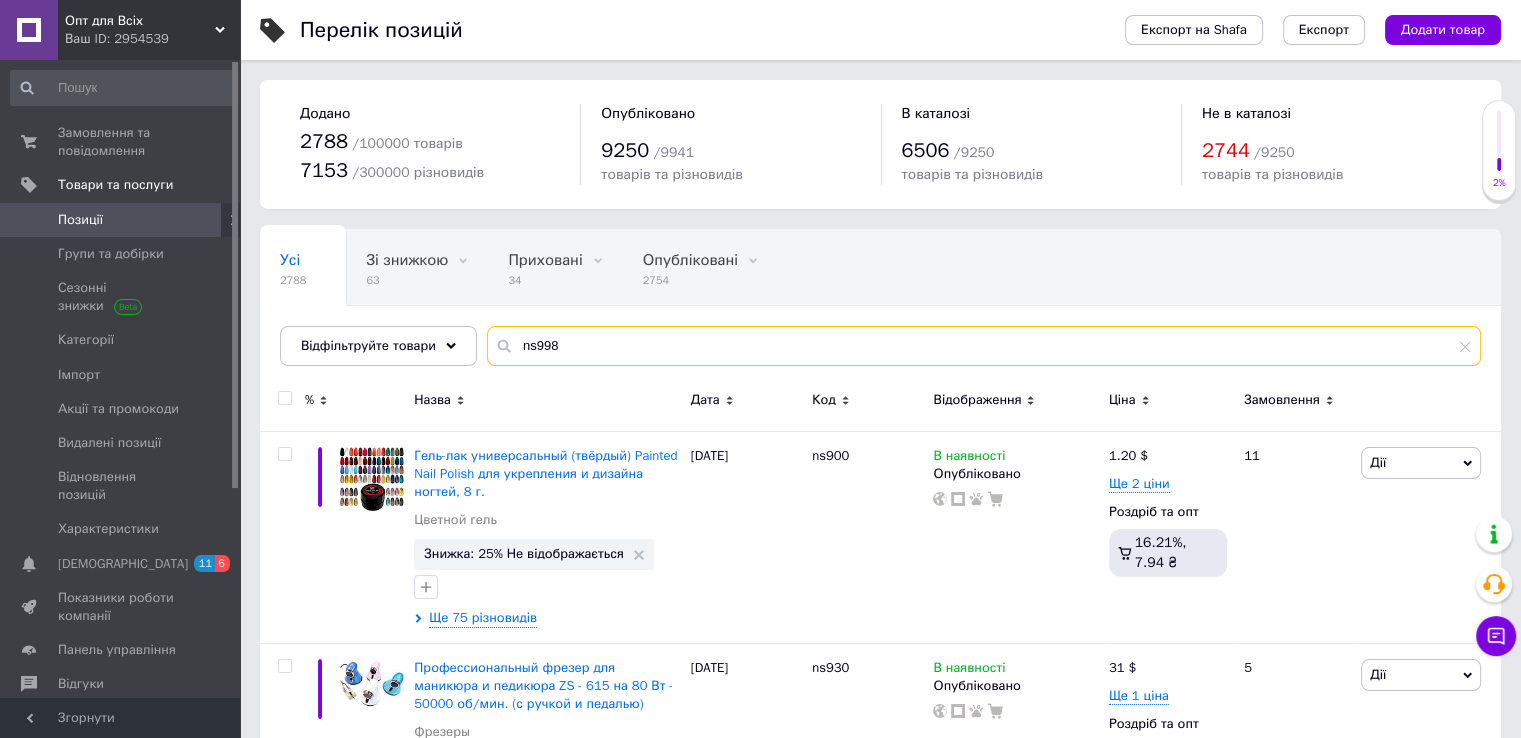 click on "ns998" at bounding box center (984, 346) 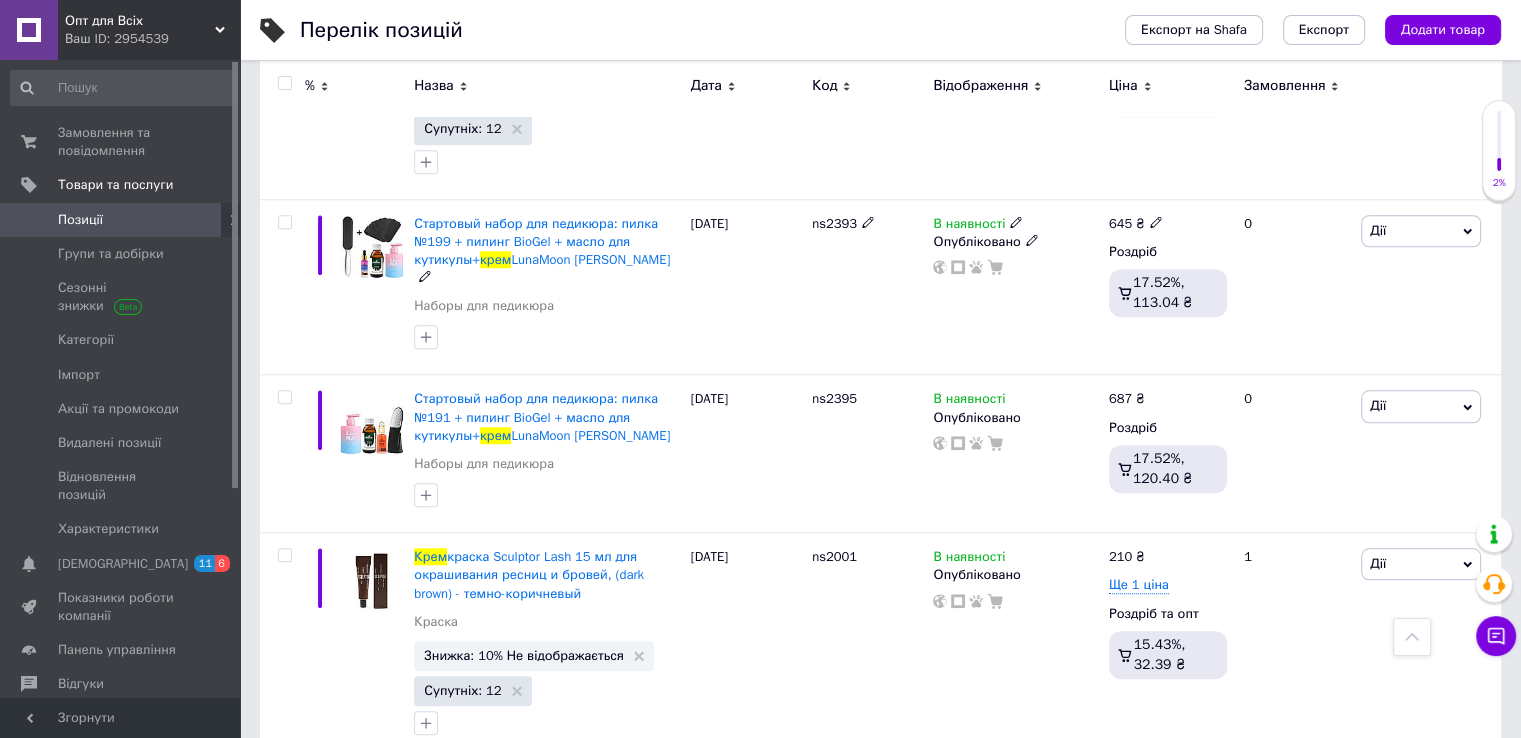 scroll, scrollTop: 2200, scrollLeft: 0, axis: vertical 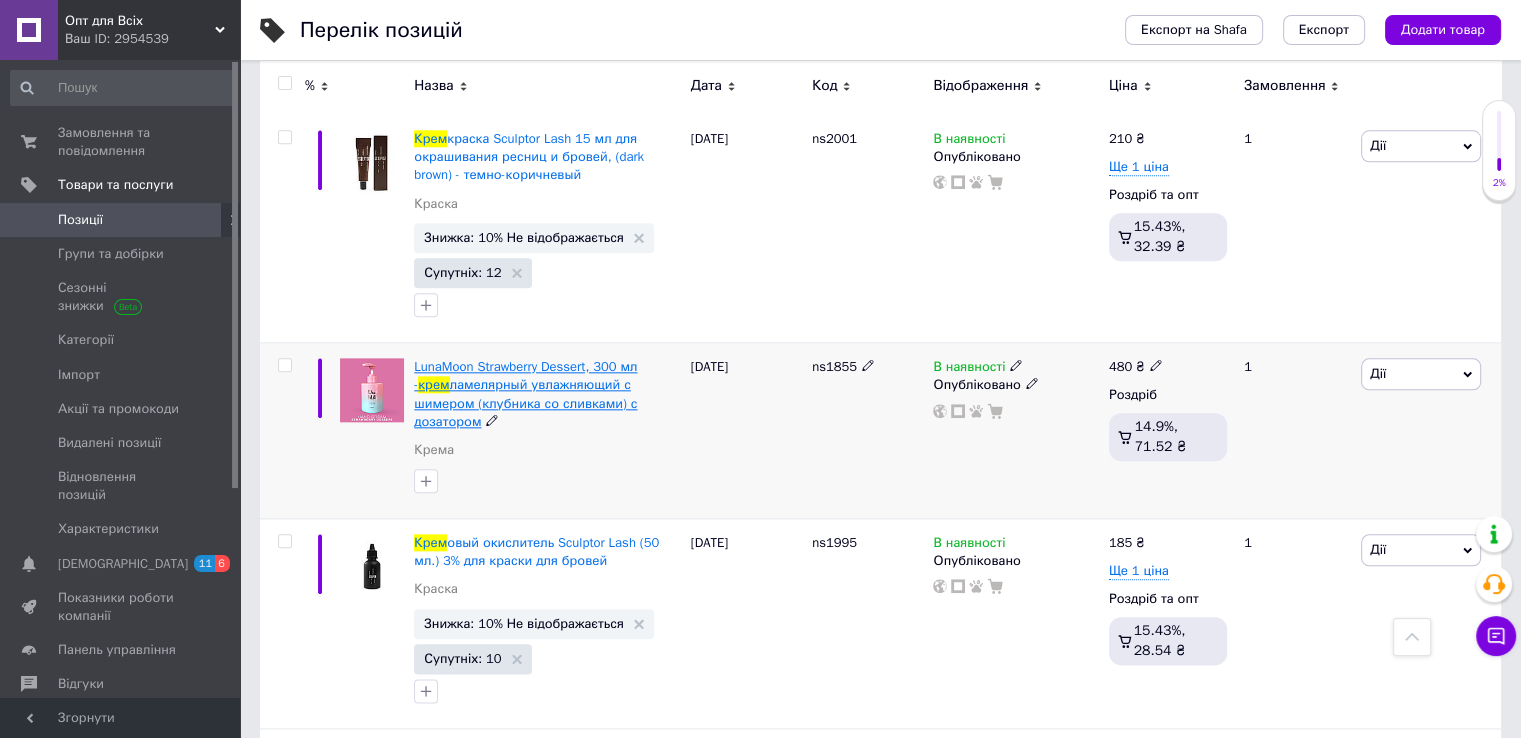 type on "крем" 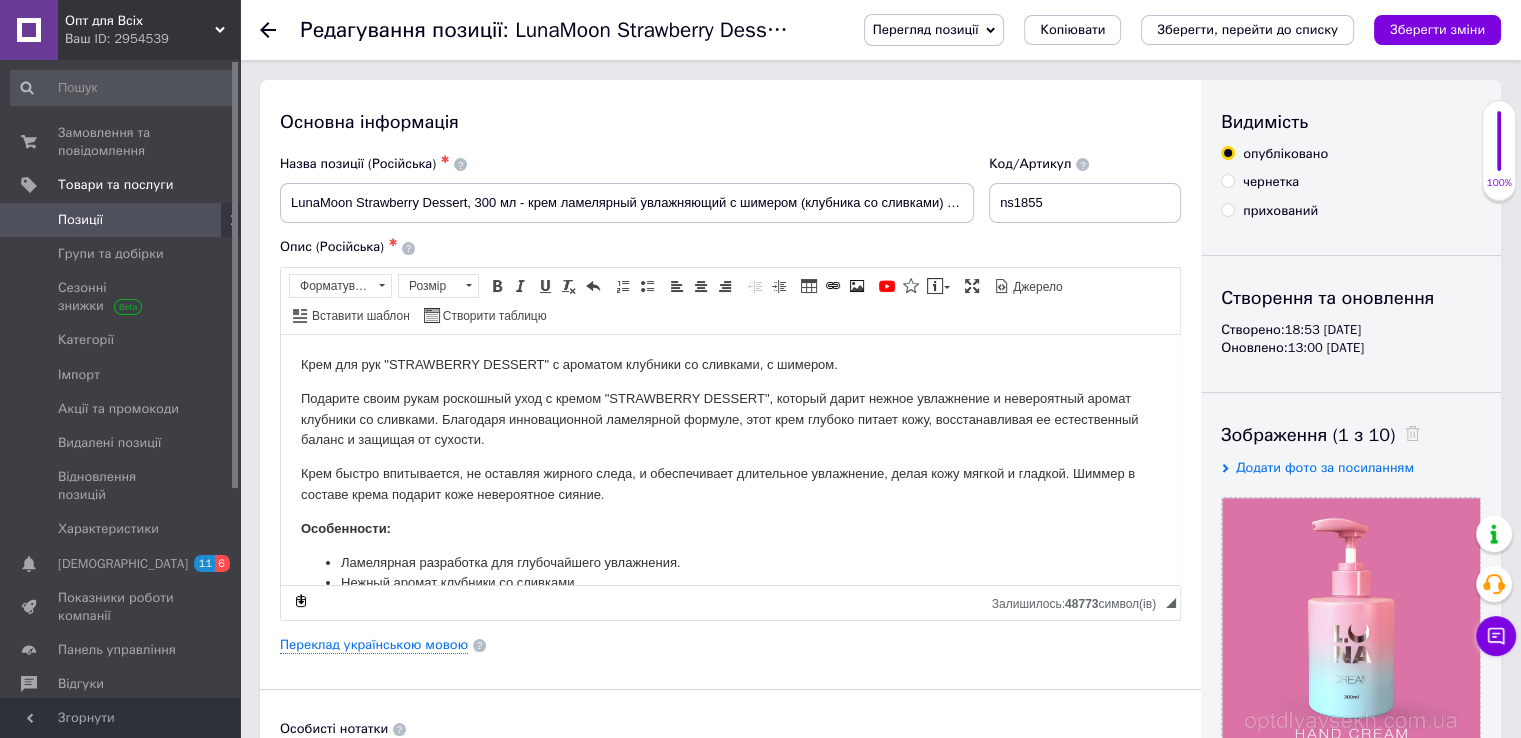 scroll, scrollTop: 0, scrollLeft: 0, axis: both 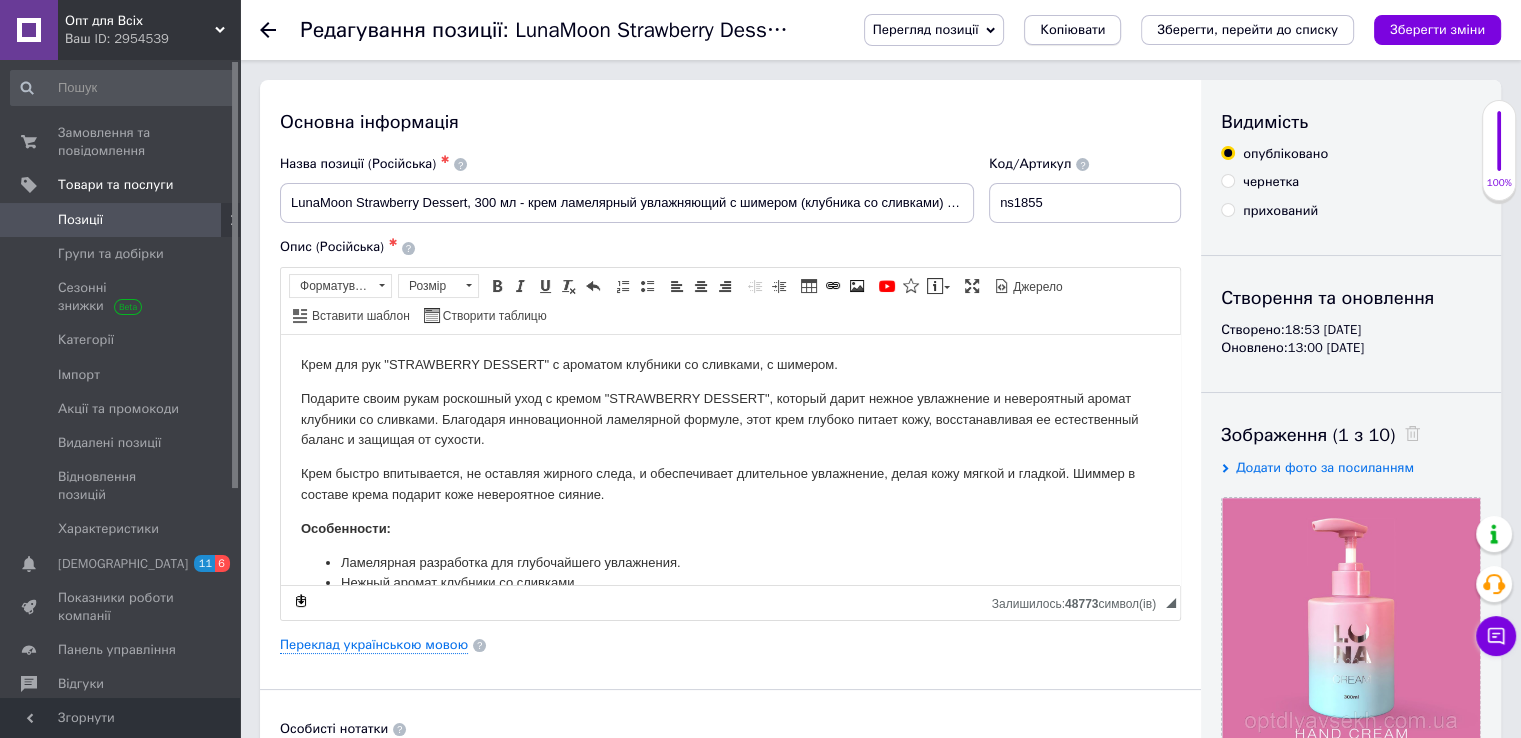 click on "Копіювати" at bounding box center (1072, 30) 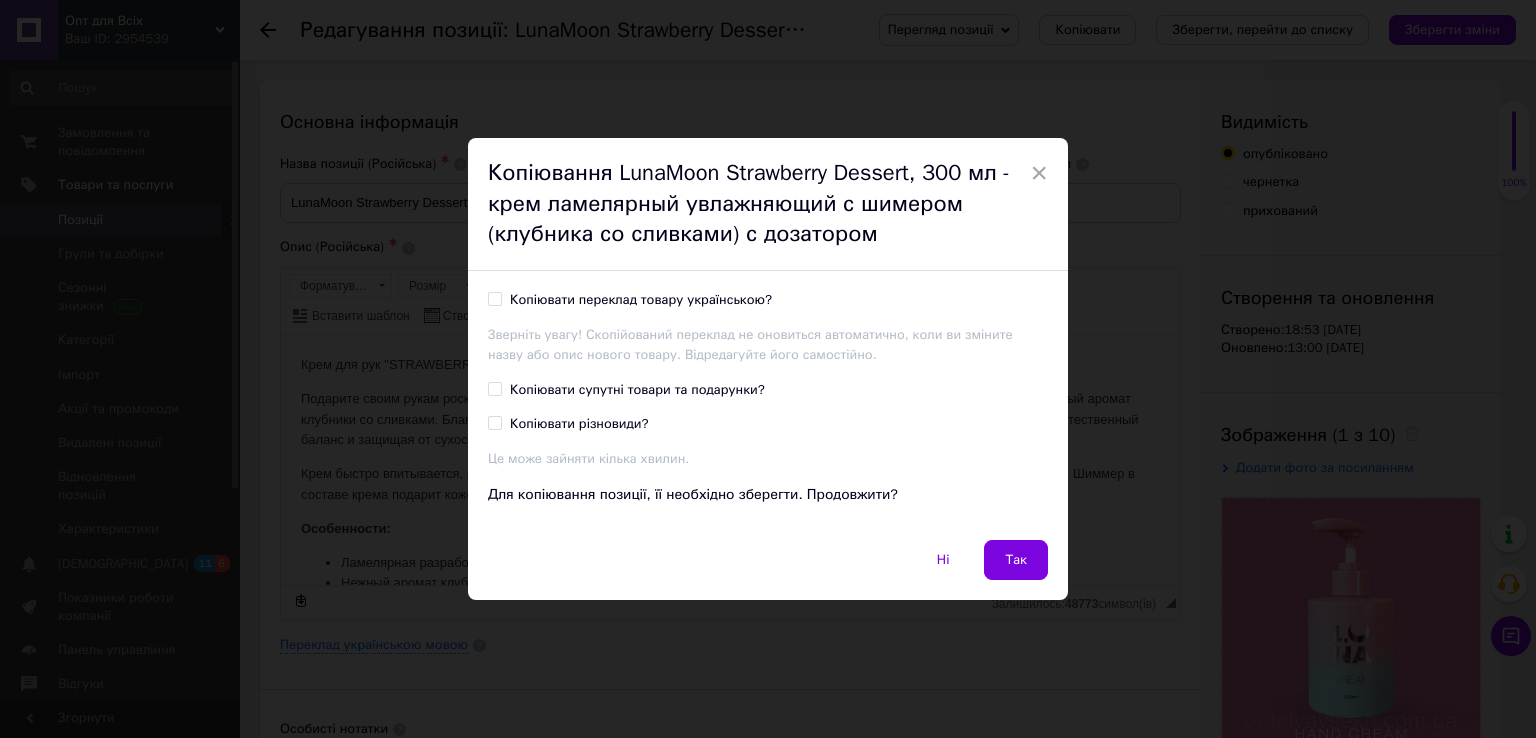 click on "Копіювати переклад товару українською? Зверніть увагу! Скопійований переклад не оновиться автоматично,
коли ви зміните назву або опис нового товару.
Відредагуйте його самостійно." at bounding box center [768, 327] 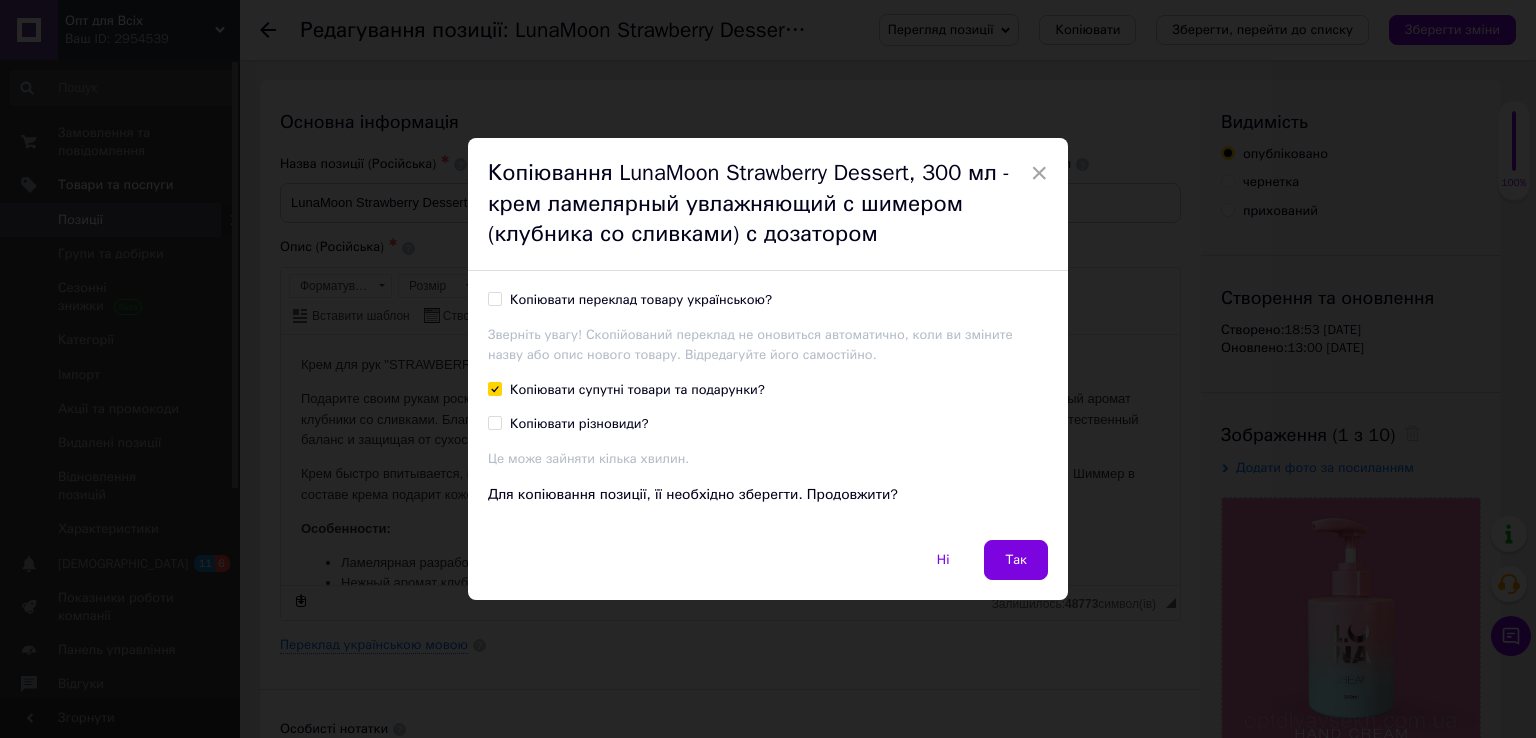 checkbox on "true" 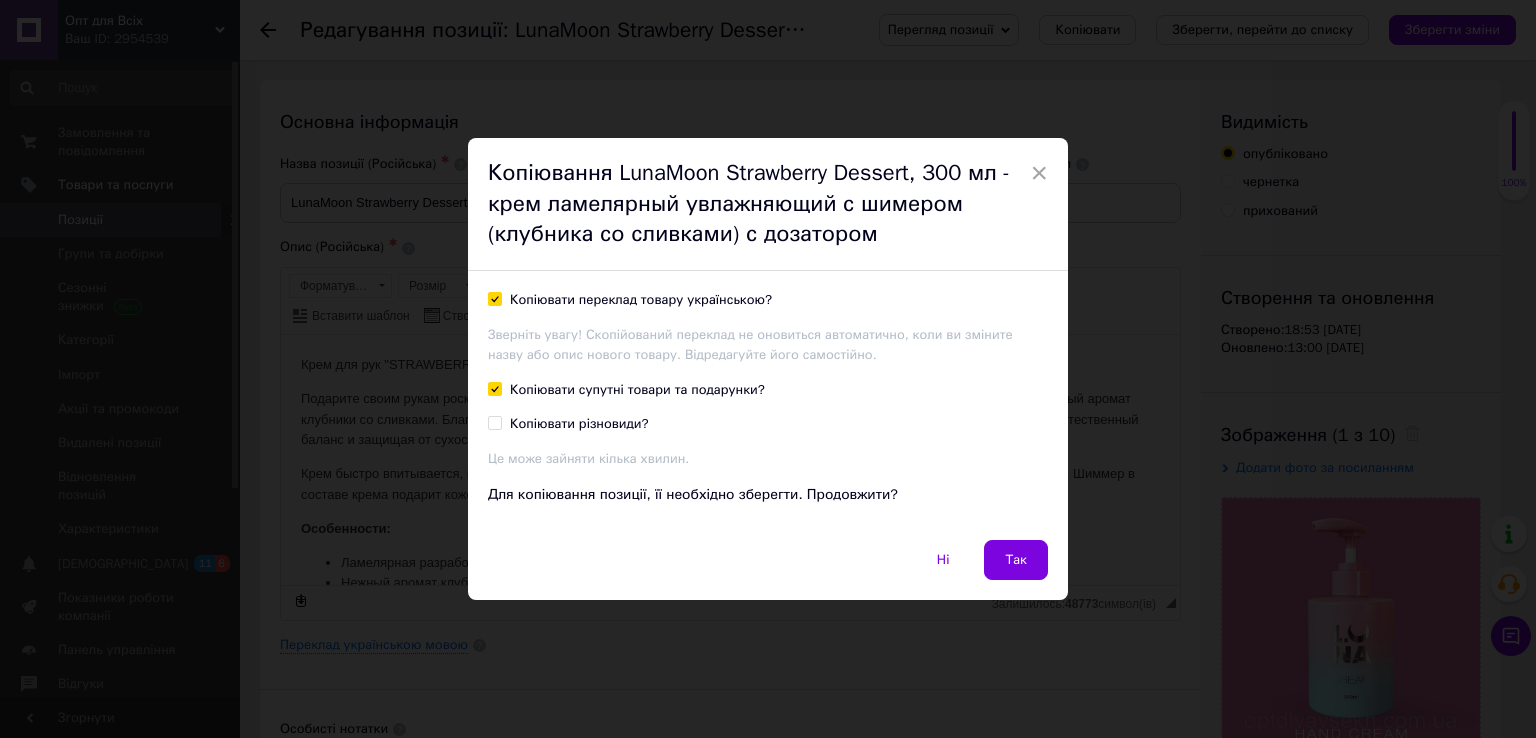 checkbox on "true" 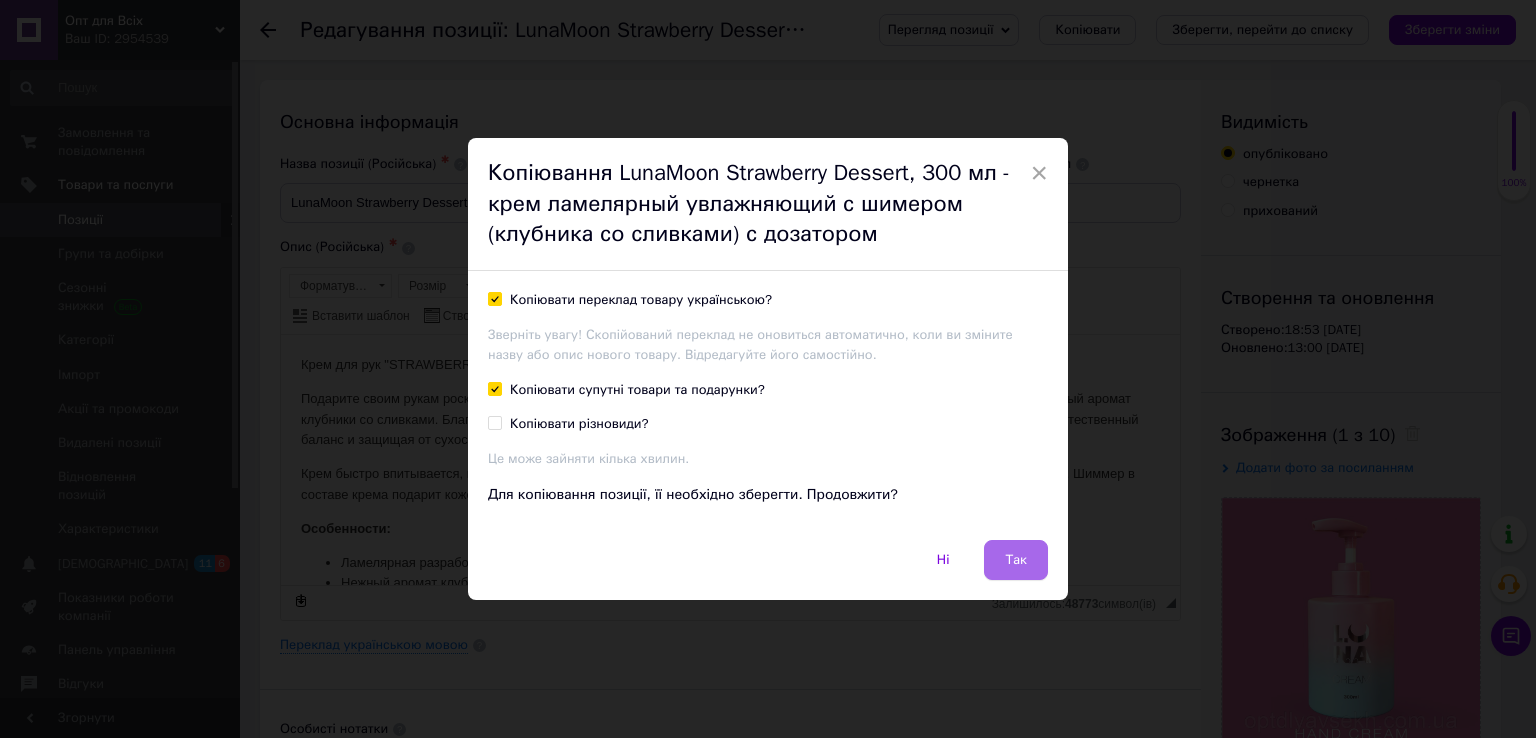 click on "Так" at bounding box center [1016, 560] 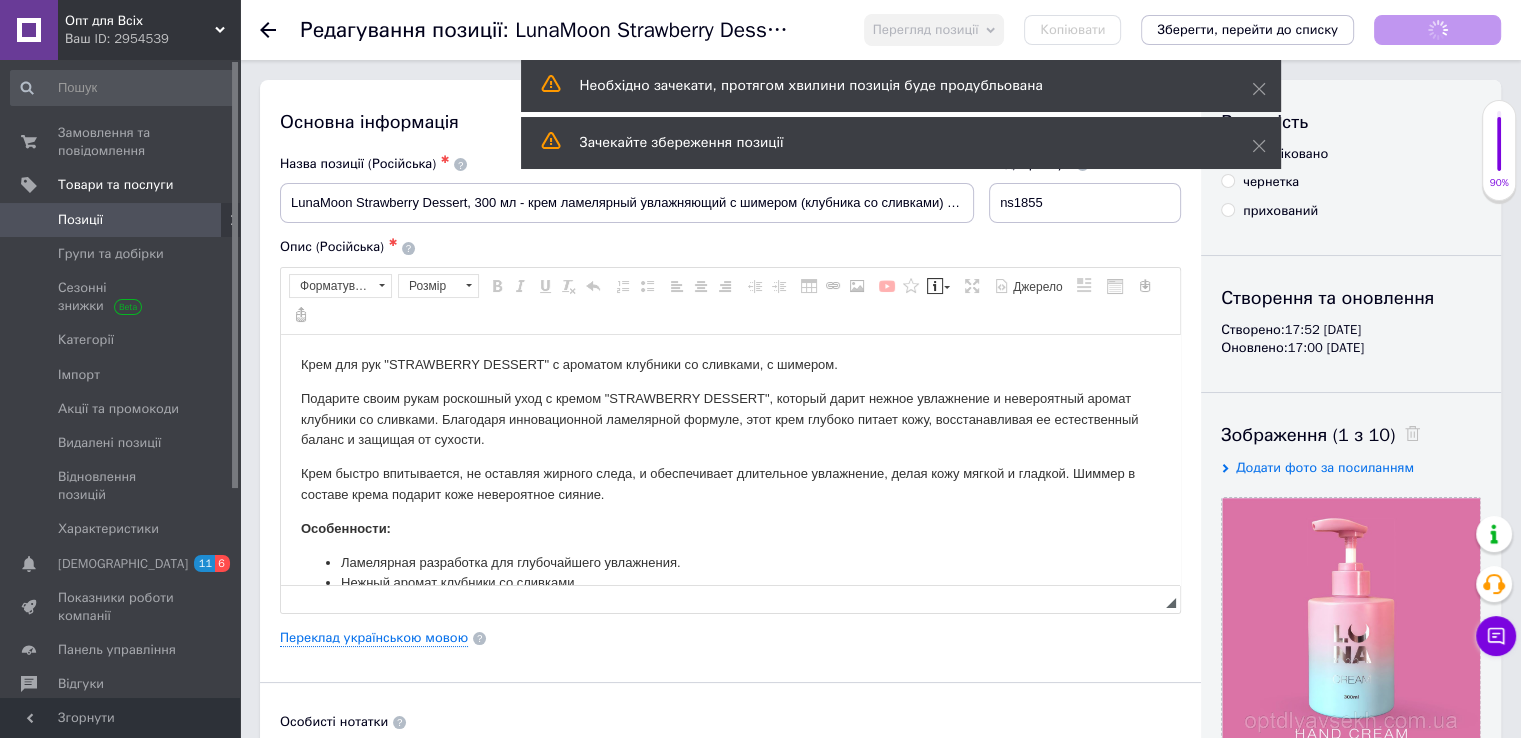 scroll, scrollTop: 0, scrollLeft: 0, axis: both 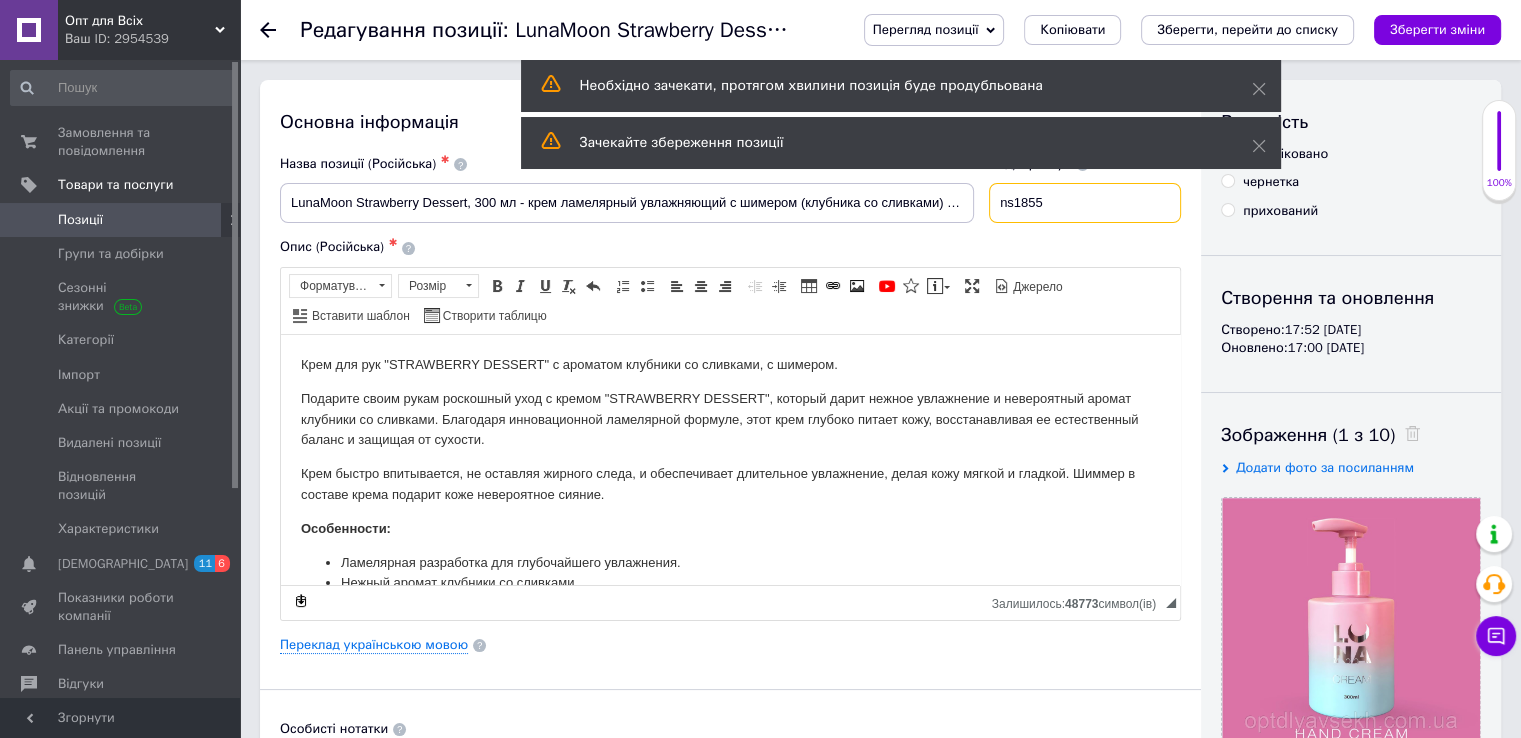 click on "ns1855" at bounding box center [1085, 203] 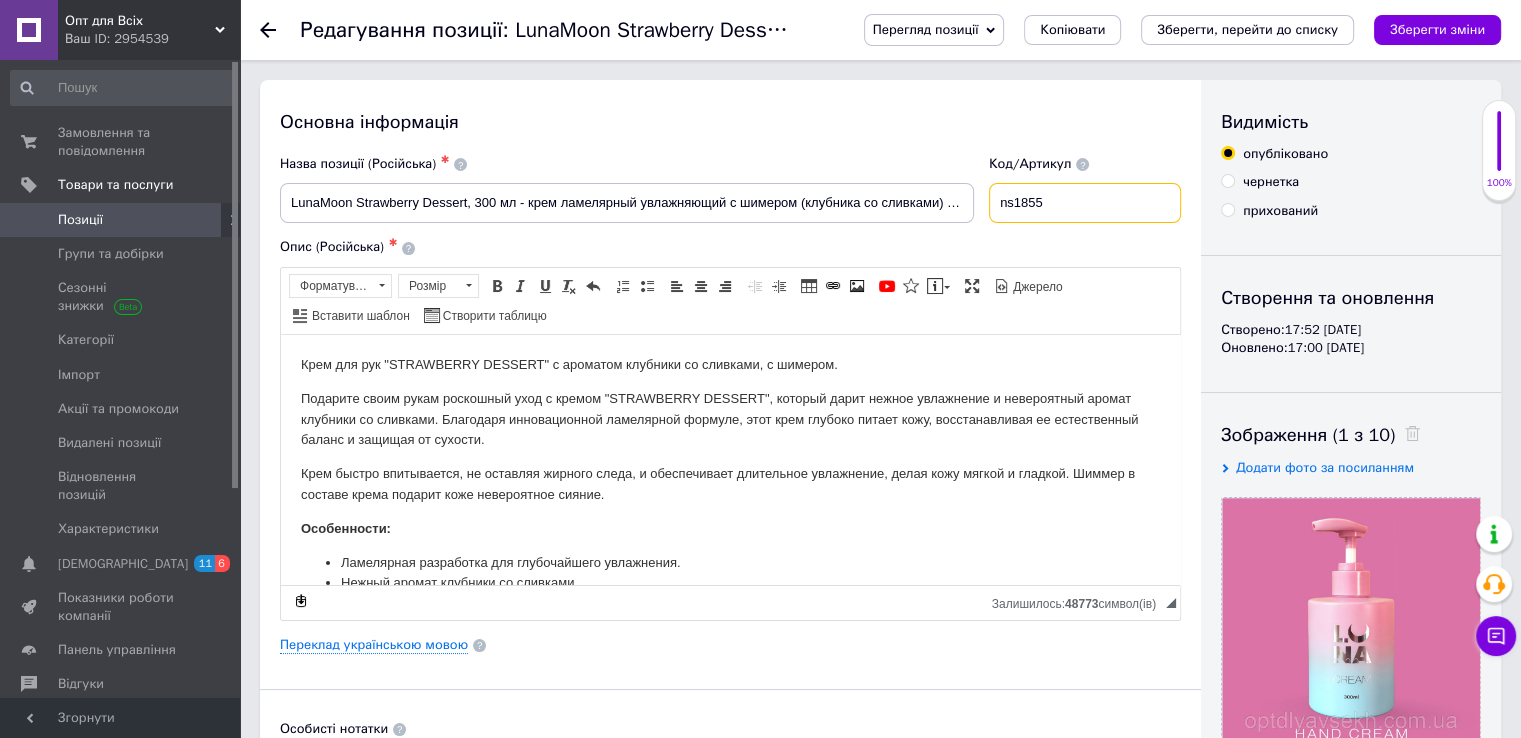 type on "Т" 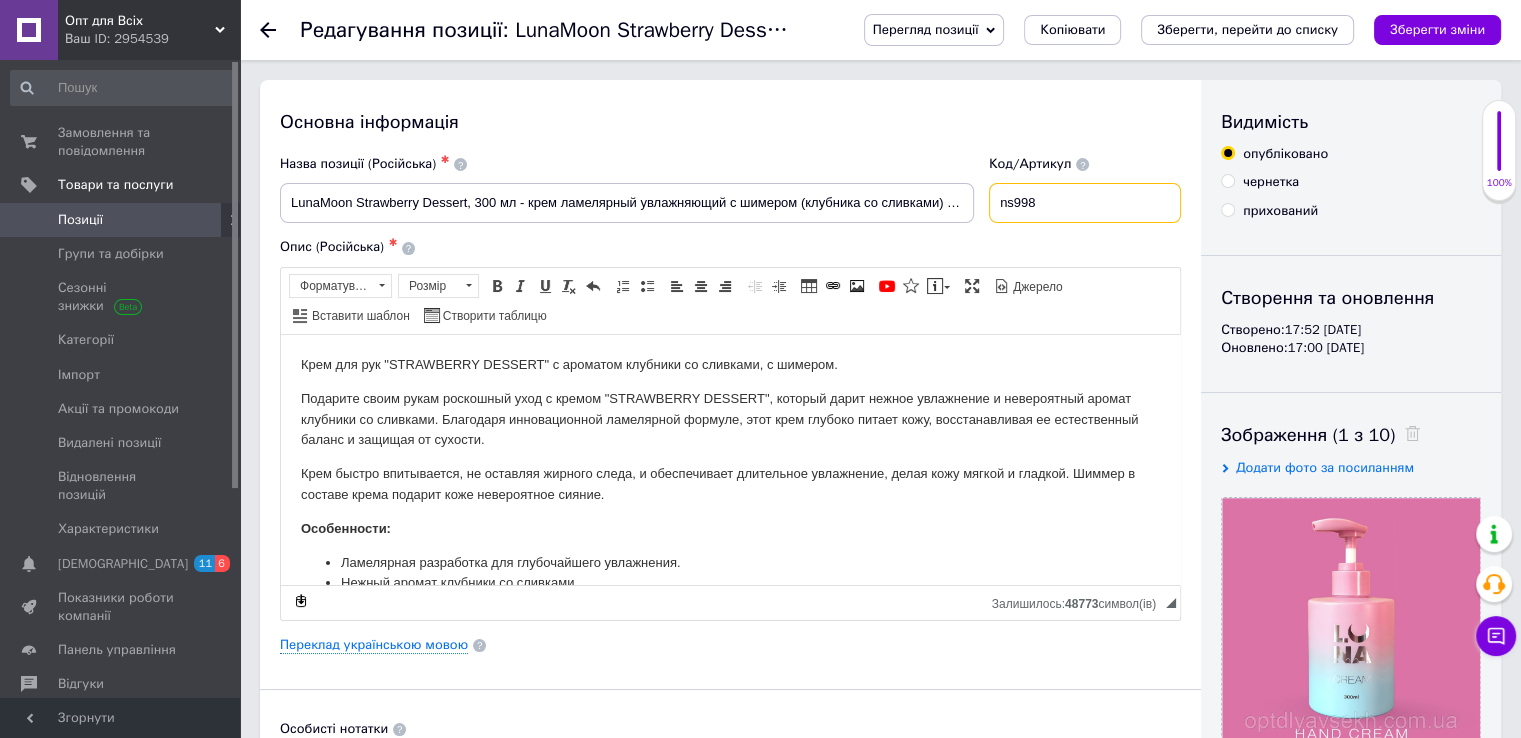 type on "ns998" 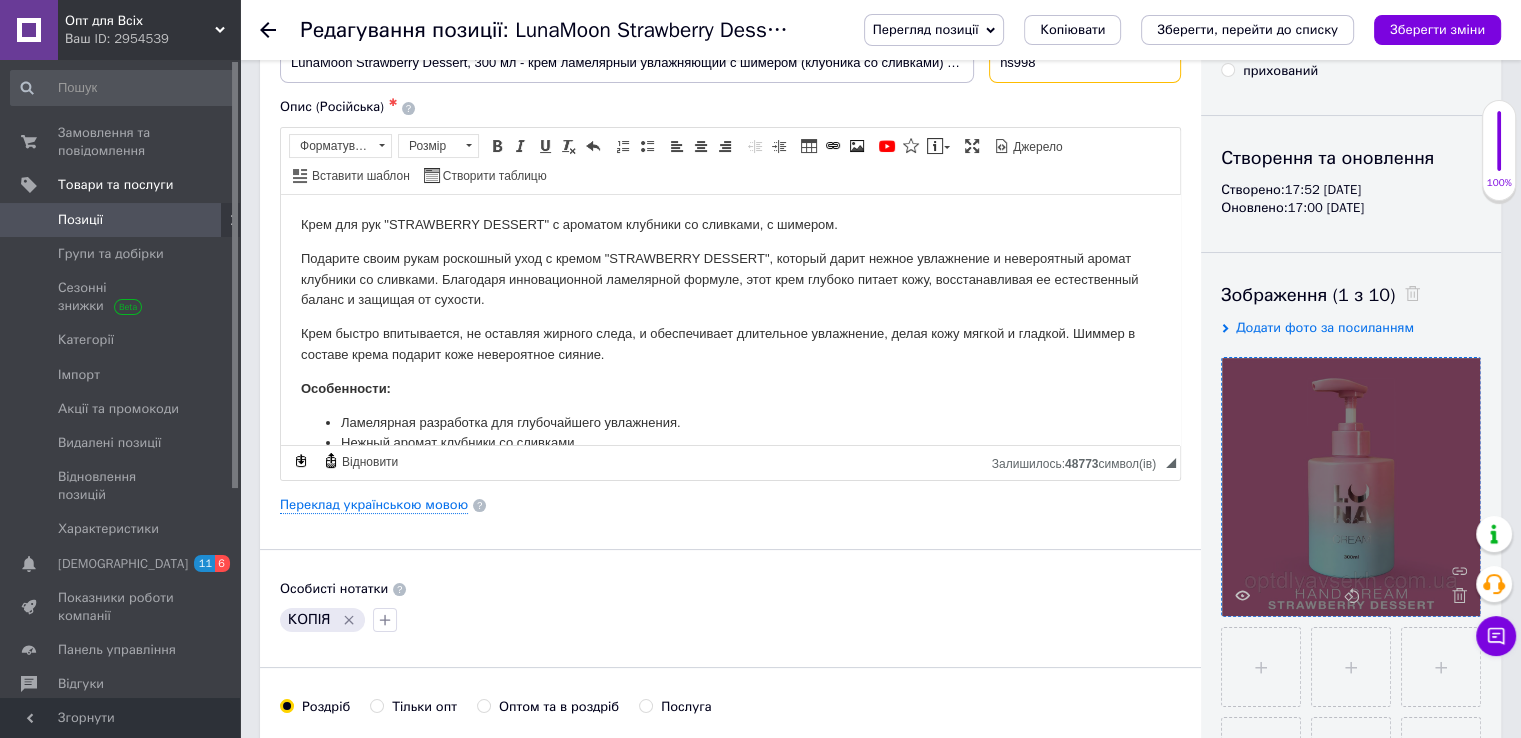scroll, scrollTop: 200, scrollLeft: 0, axis: vertical 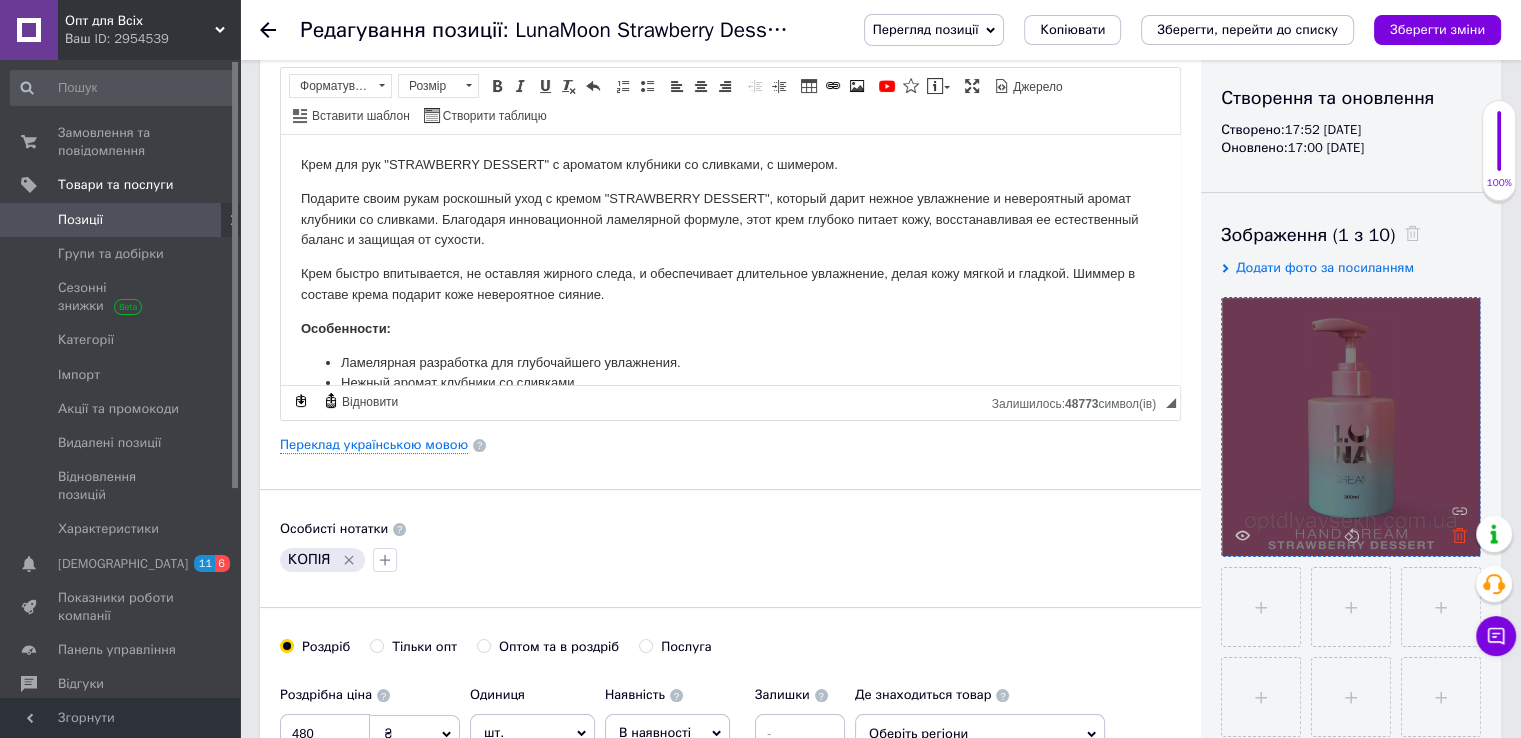 click 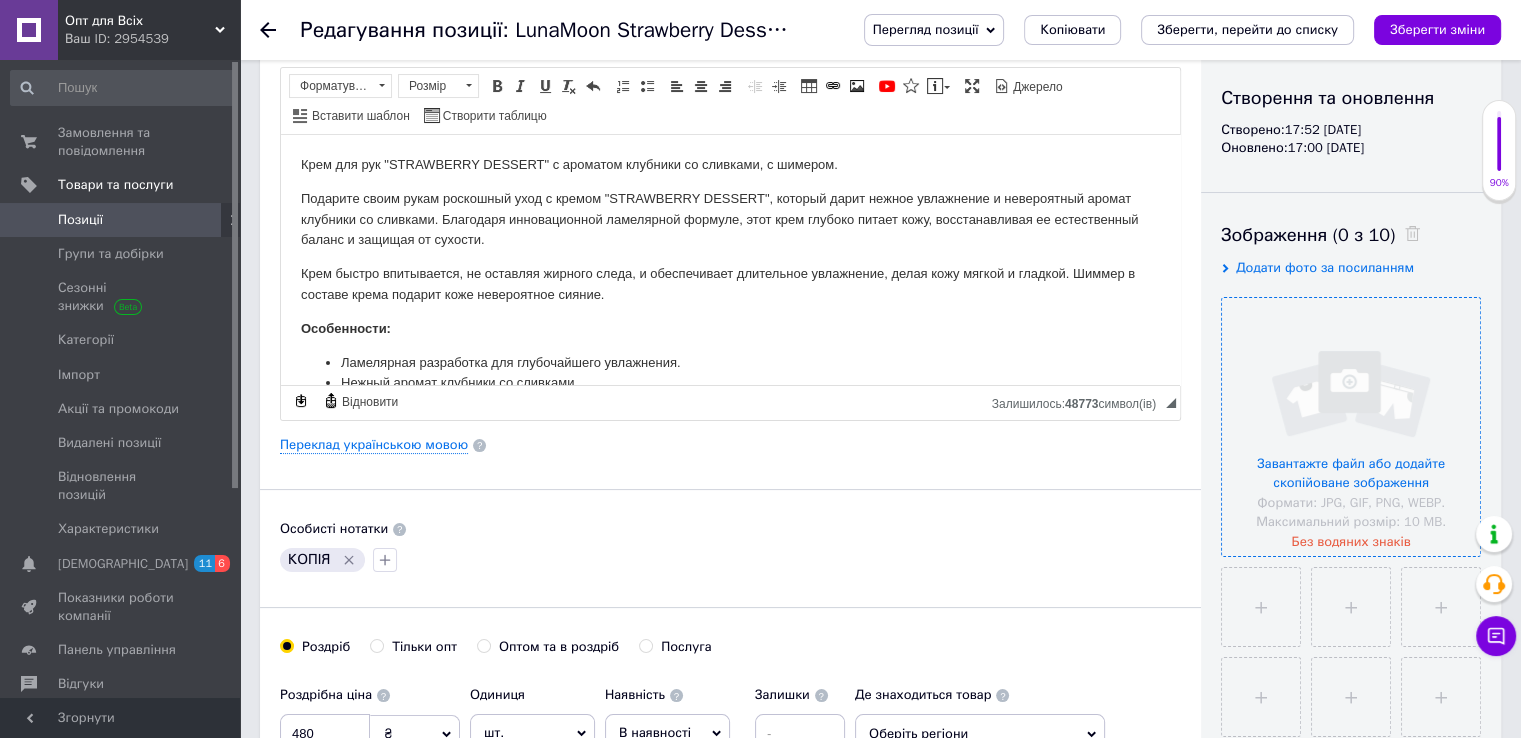 click on "Додати фото за посиланням" at bounding box center [1325, 267] 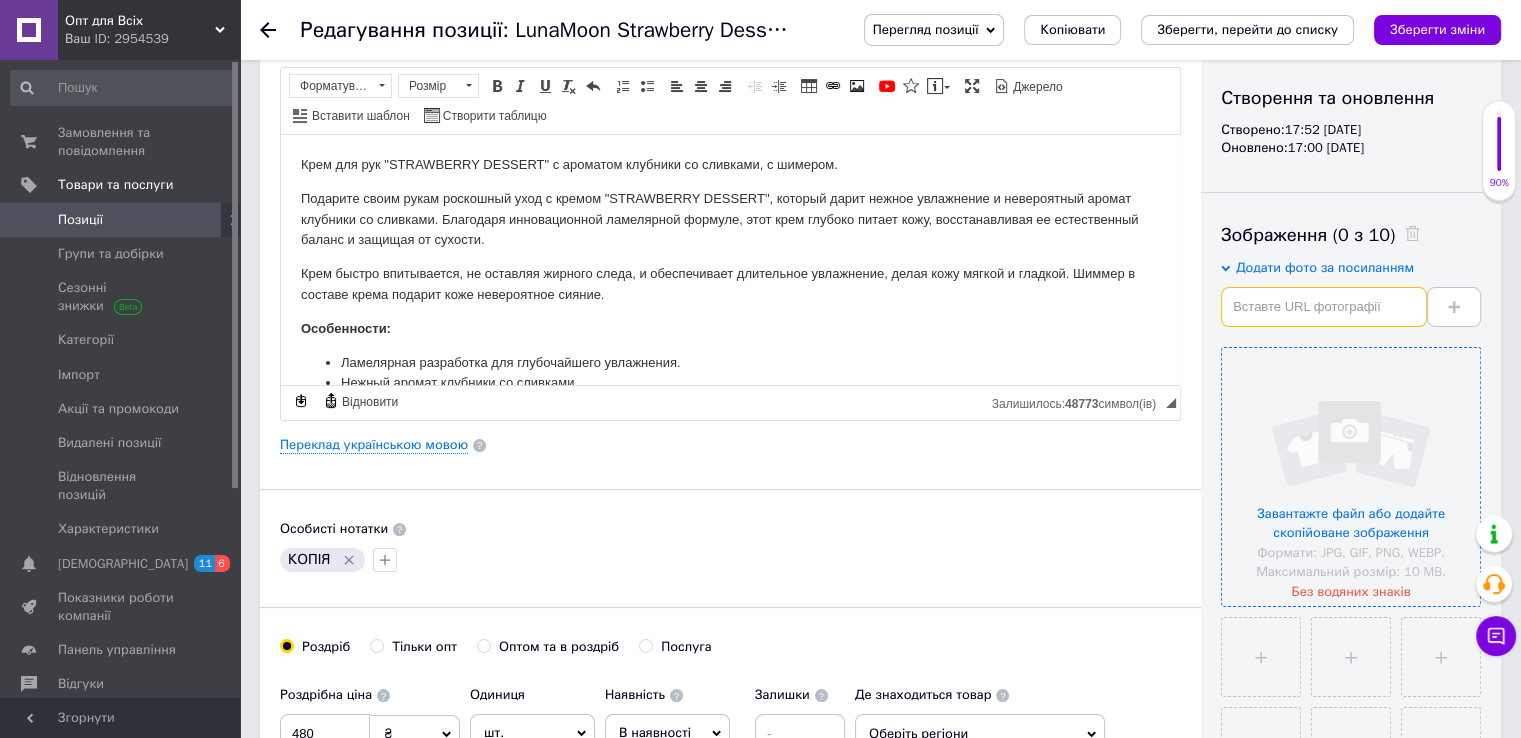 click at bounding box center [1324, 307] 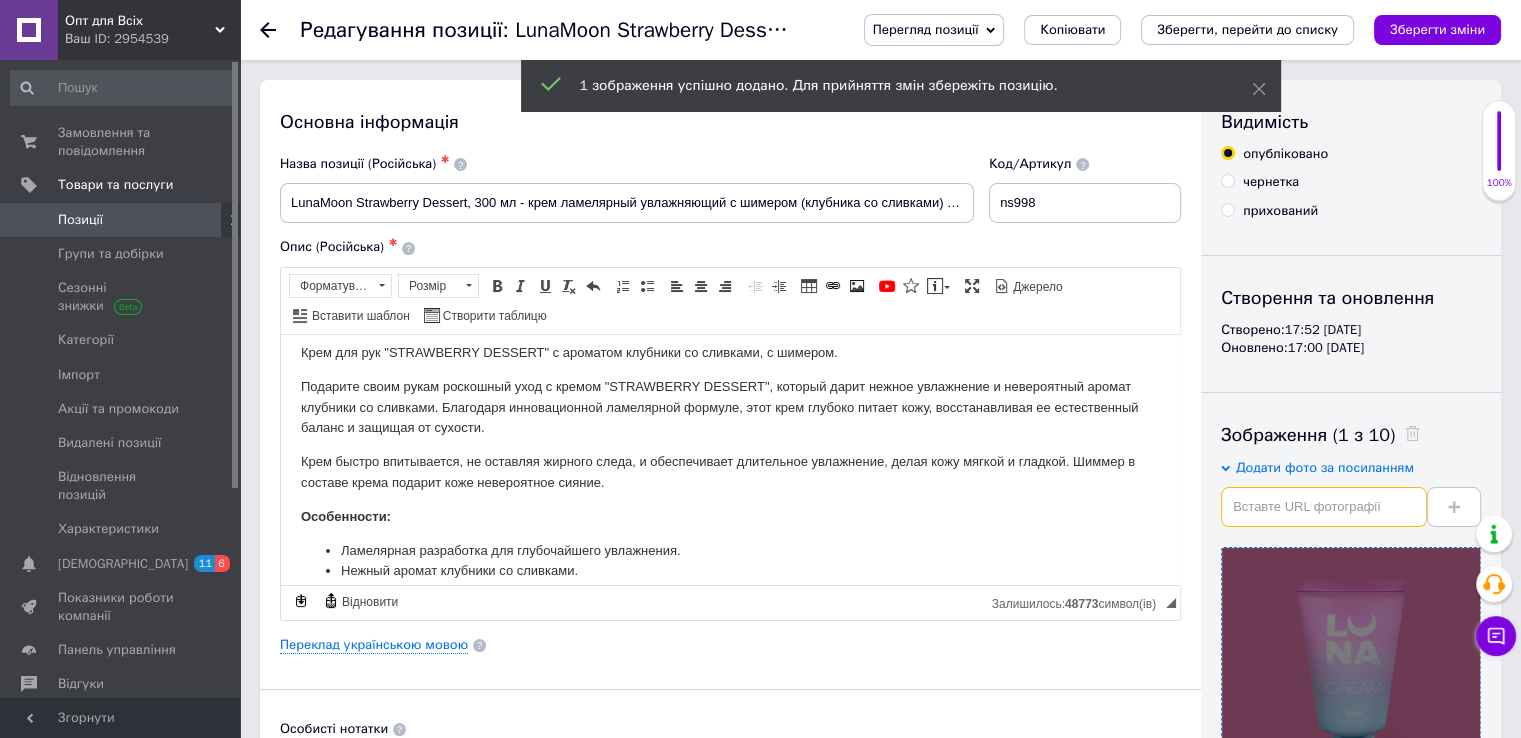 scroll, scrollTop: 0, scrollLeft: 0, axis: both 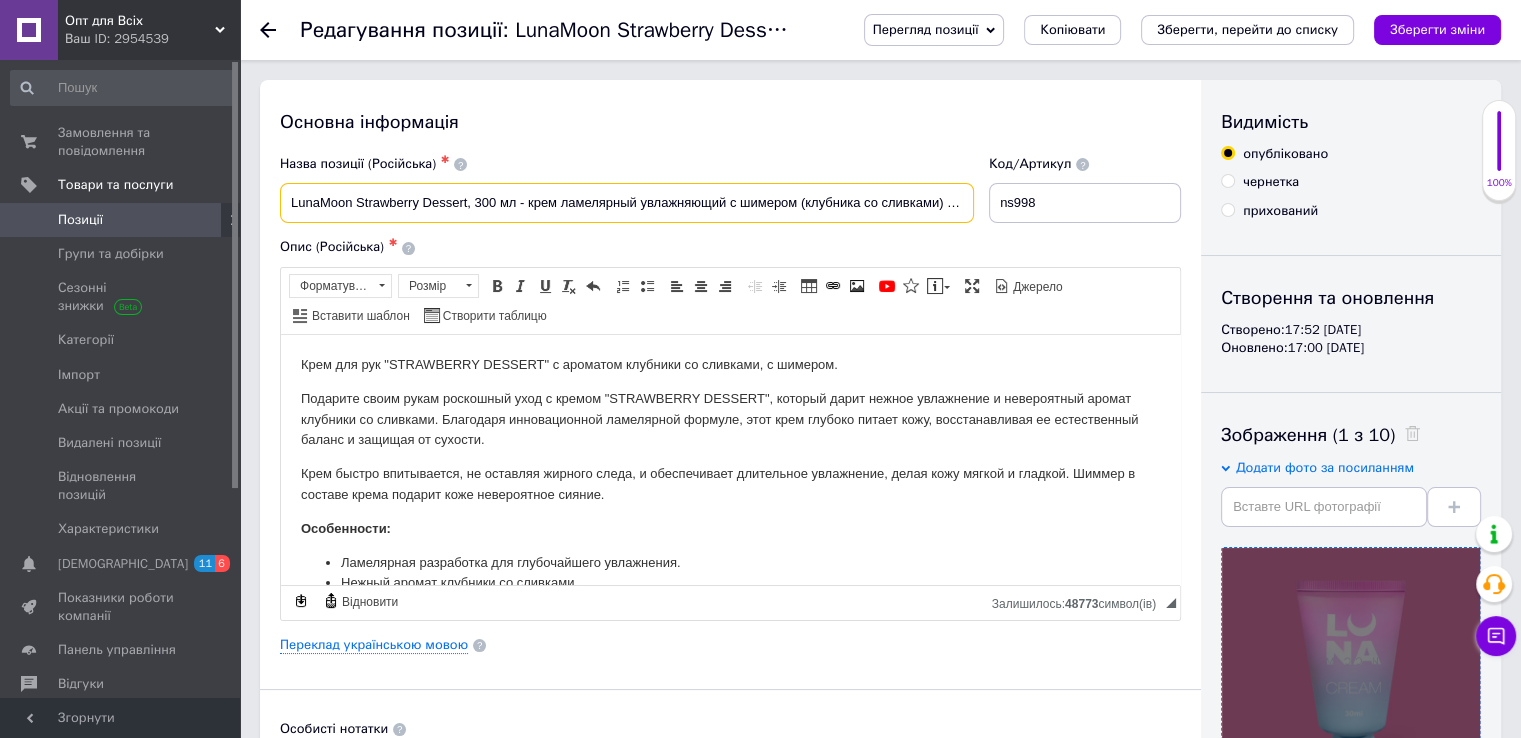 click on "LunaMoon Strawberry Dessert, 300 мл - крем ламелярный увлажняющий с шимером (клубника со сливками) с дозатором" at bounding box center [627, 203] 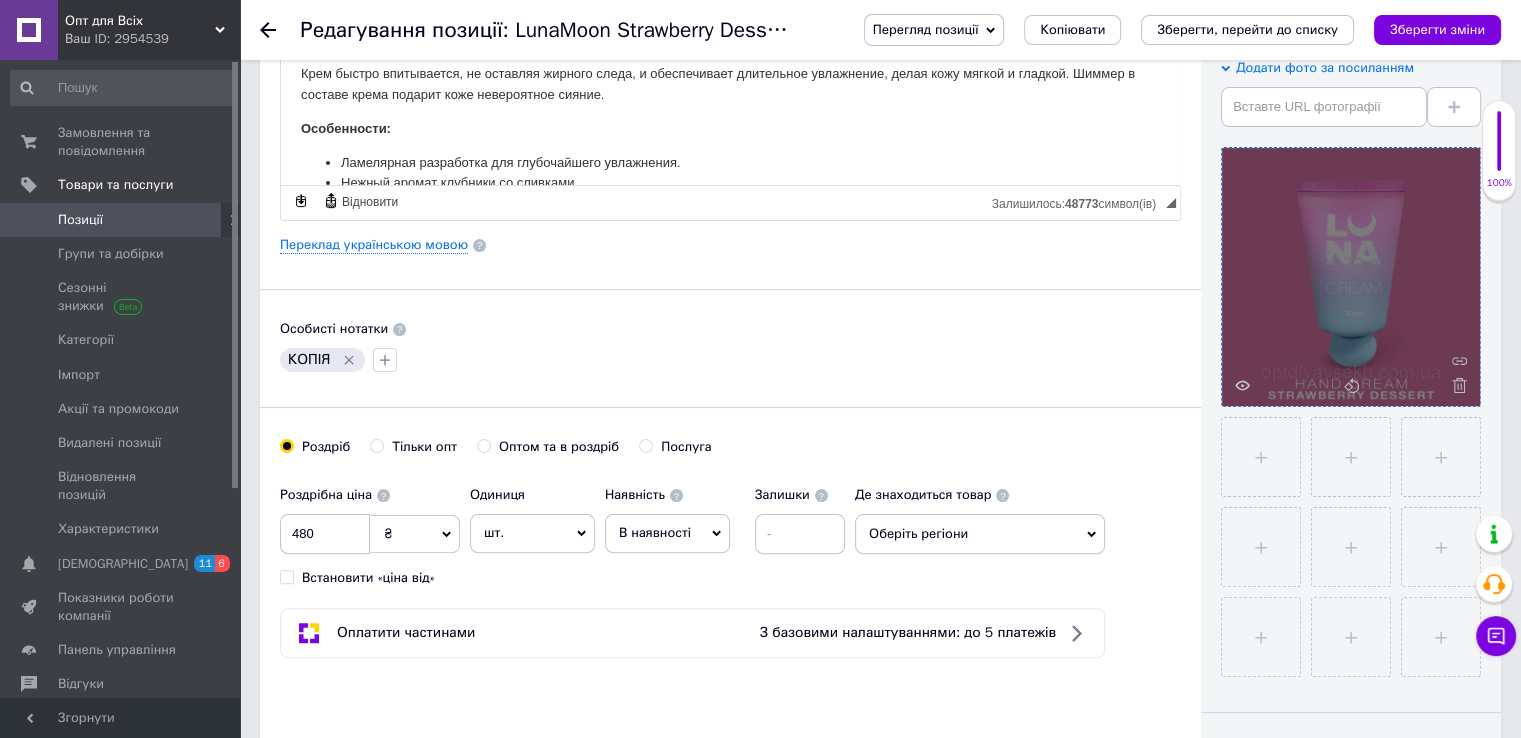 scroll, scrollTop: 200, scrollLeft: 0, axis: vertical 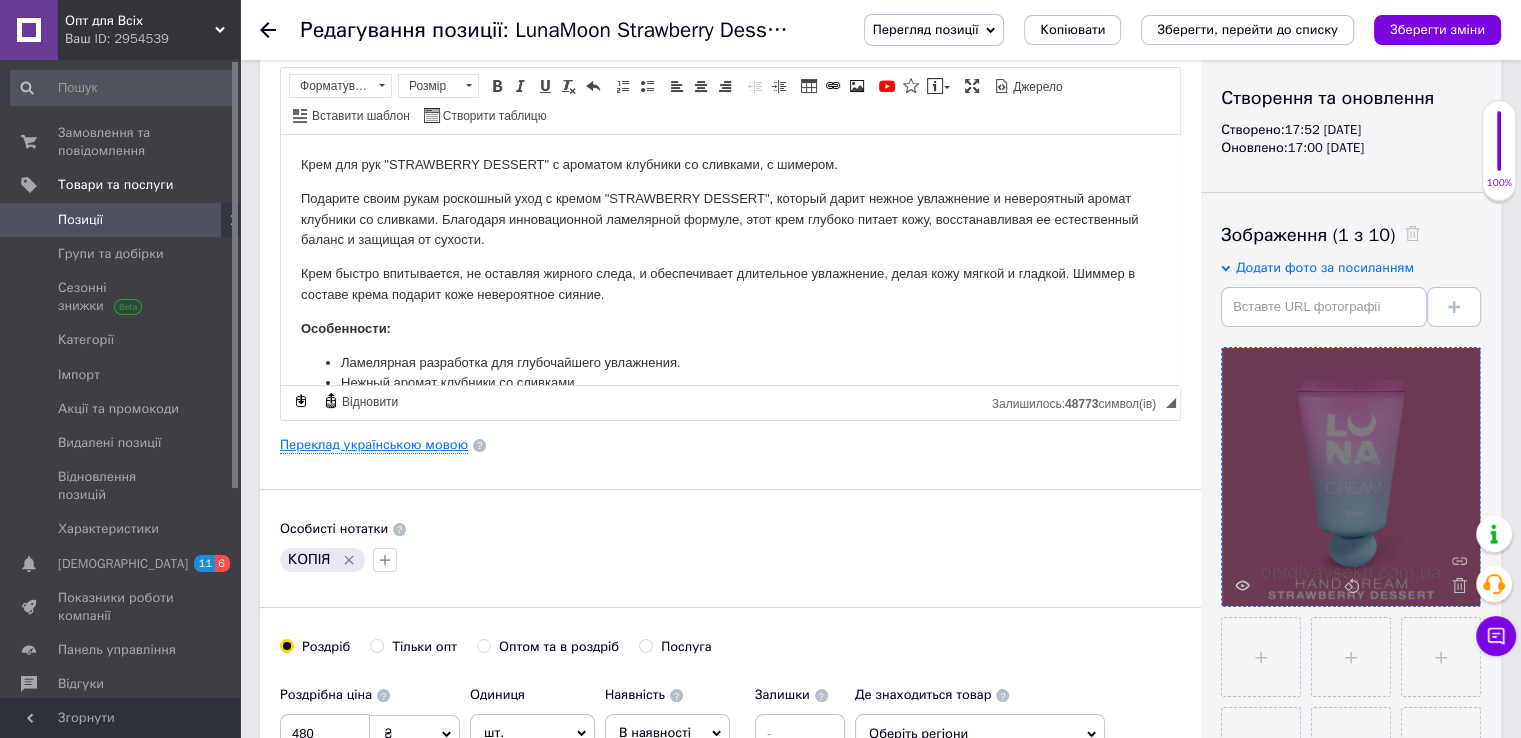 type on "LunaMoon Strawberry Dessert, 30 мл - крем ламелярный увлажняющий с шимером (клубника со сливками) с дозатором" 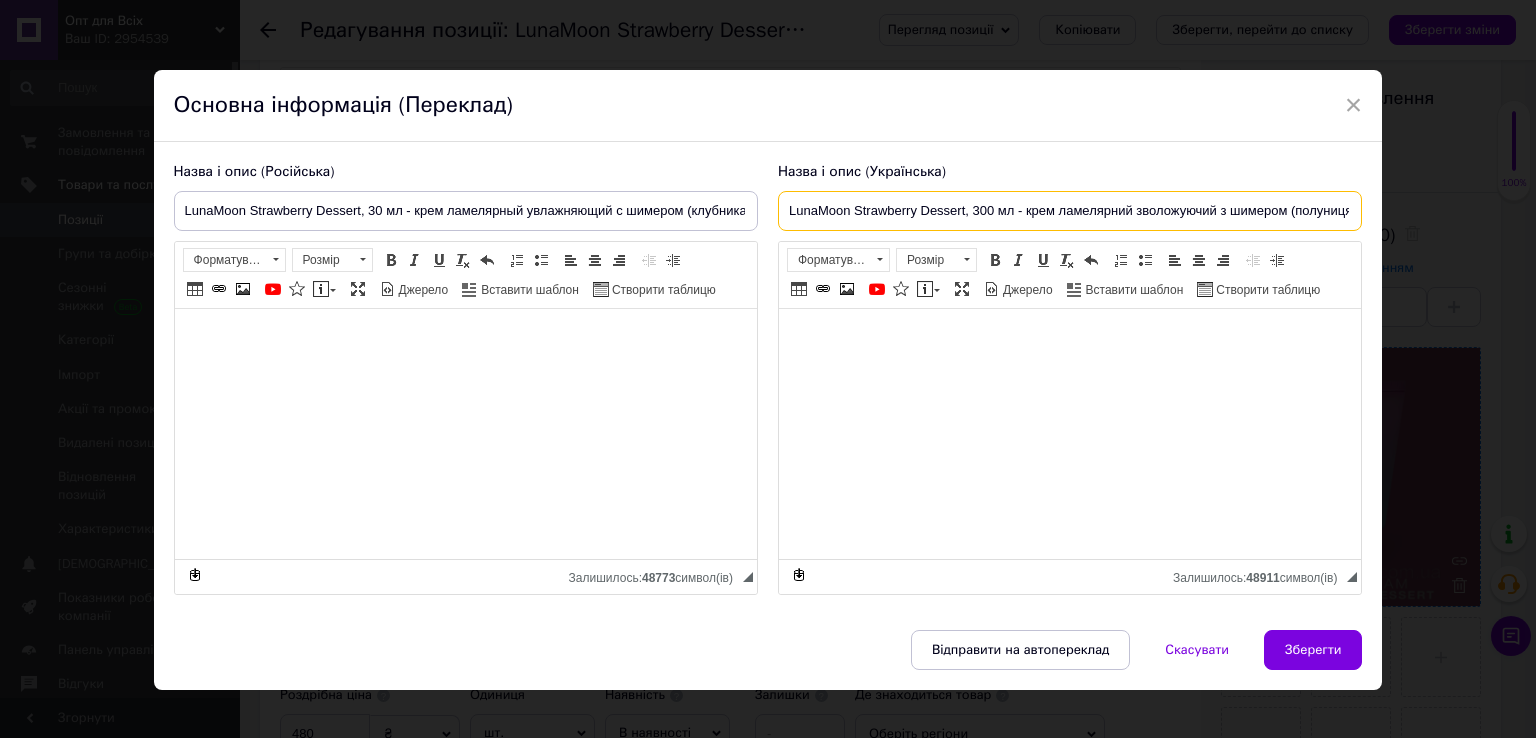 click on "LunaMoon Strawberry Dessert, 300 мл - крем ламелярний зволожуючий з шимером (полуниця з вершками) з дозатором" at bounding box center [1070, 211] 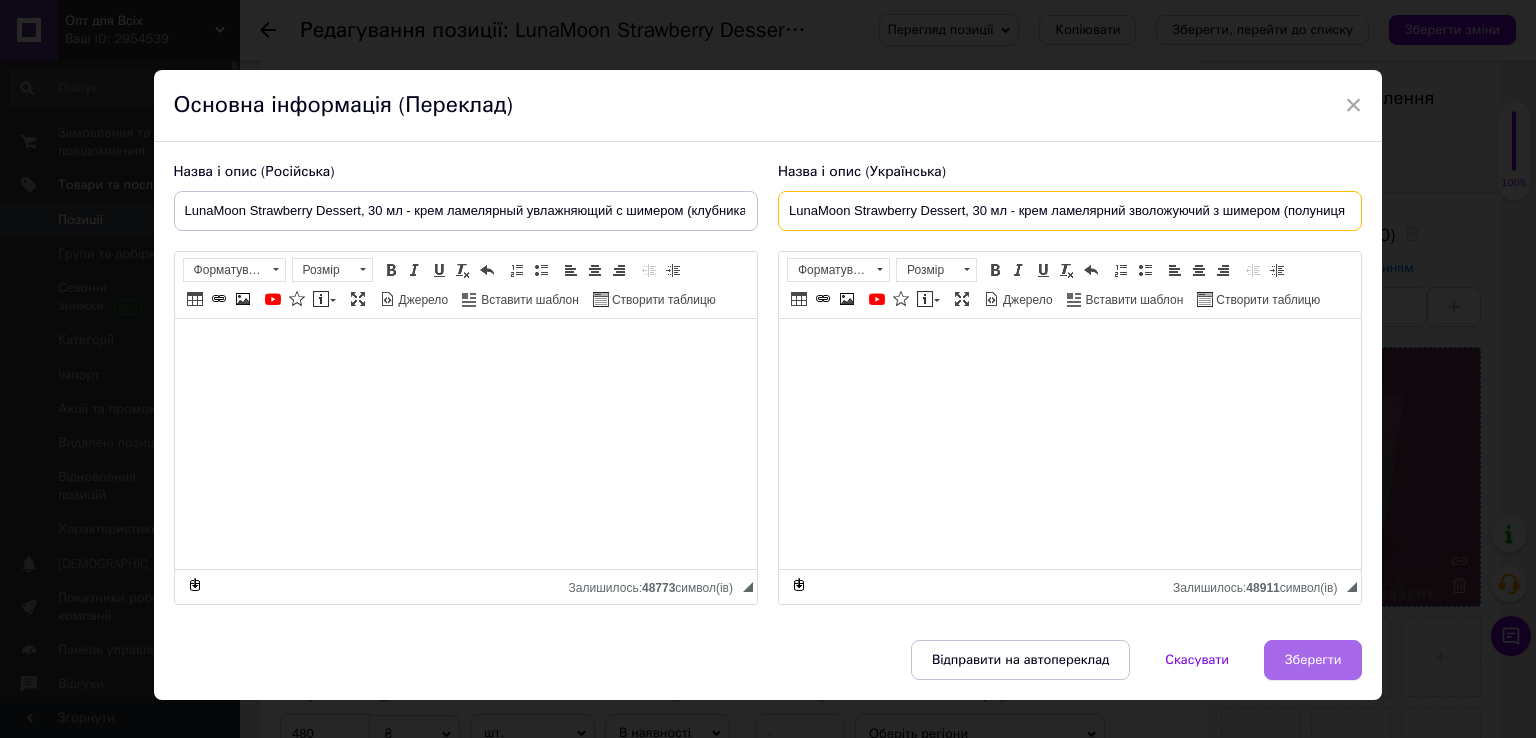 type on "LunaMoon Strawberry Dessert, 30 мл - крем ламелярний зволожуючий з шимером (полуниця з вершками) з дозатором" 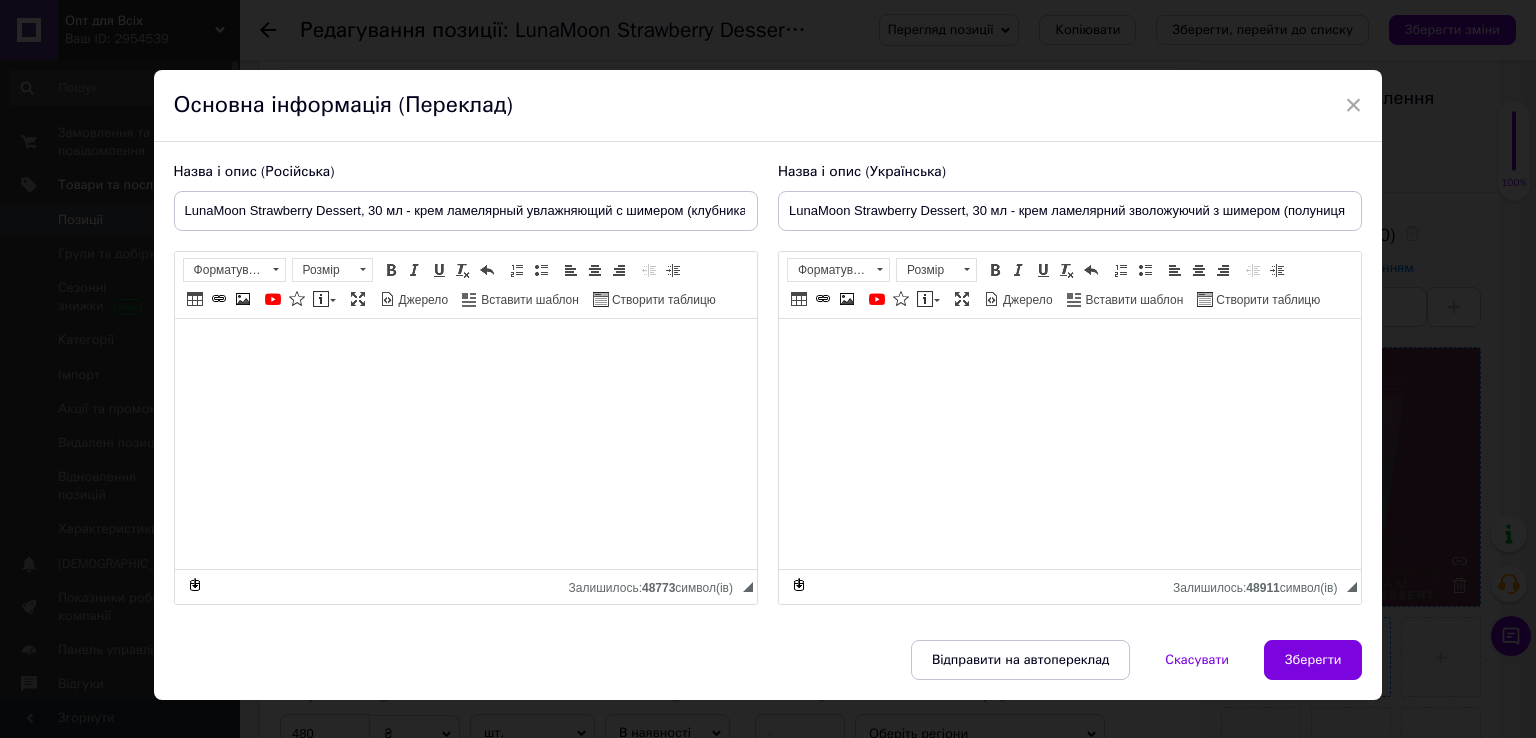 click on "Зберегти" at bounding box center [1313, 660] 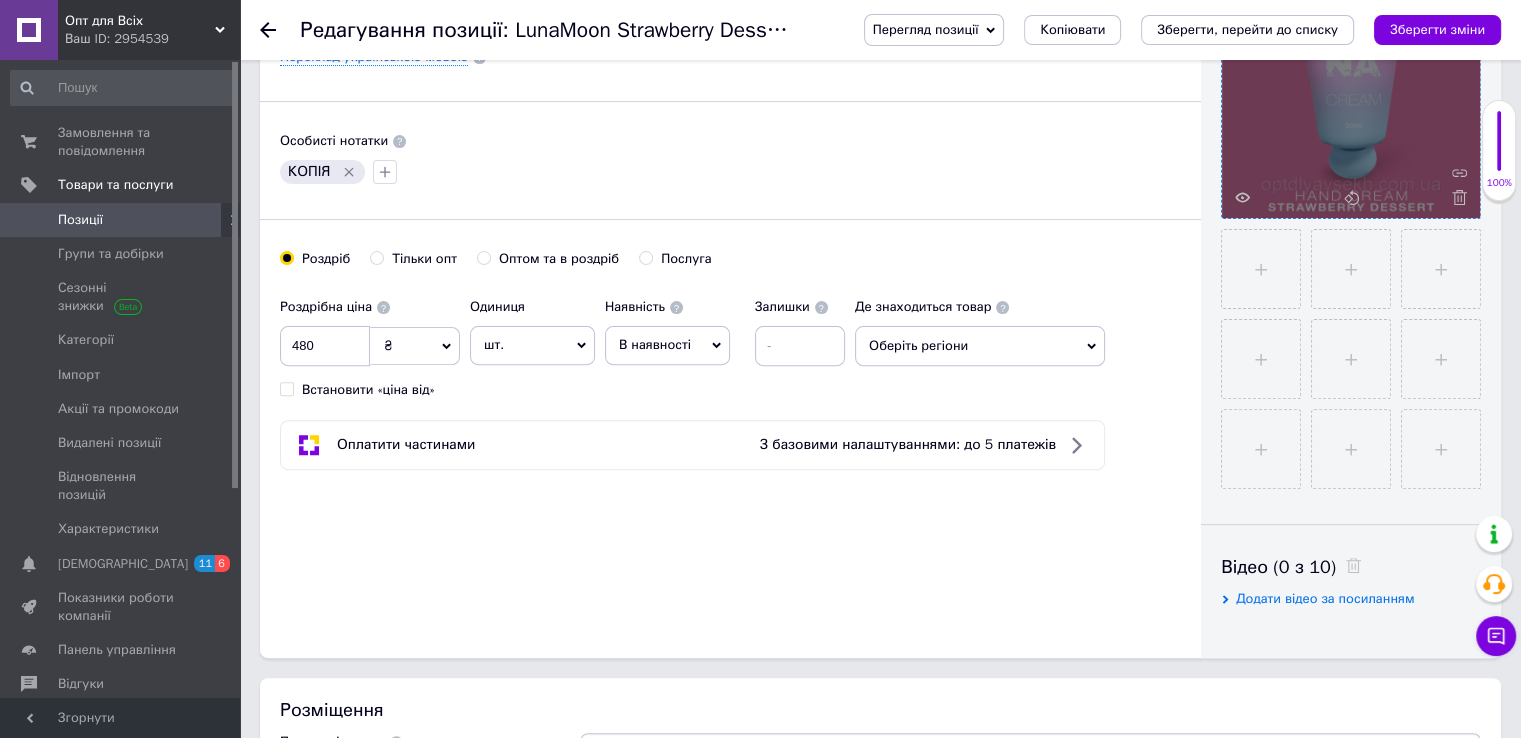 scroll, scrollTop: 600, scrollLeft: 0, axis: vertical 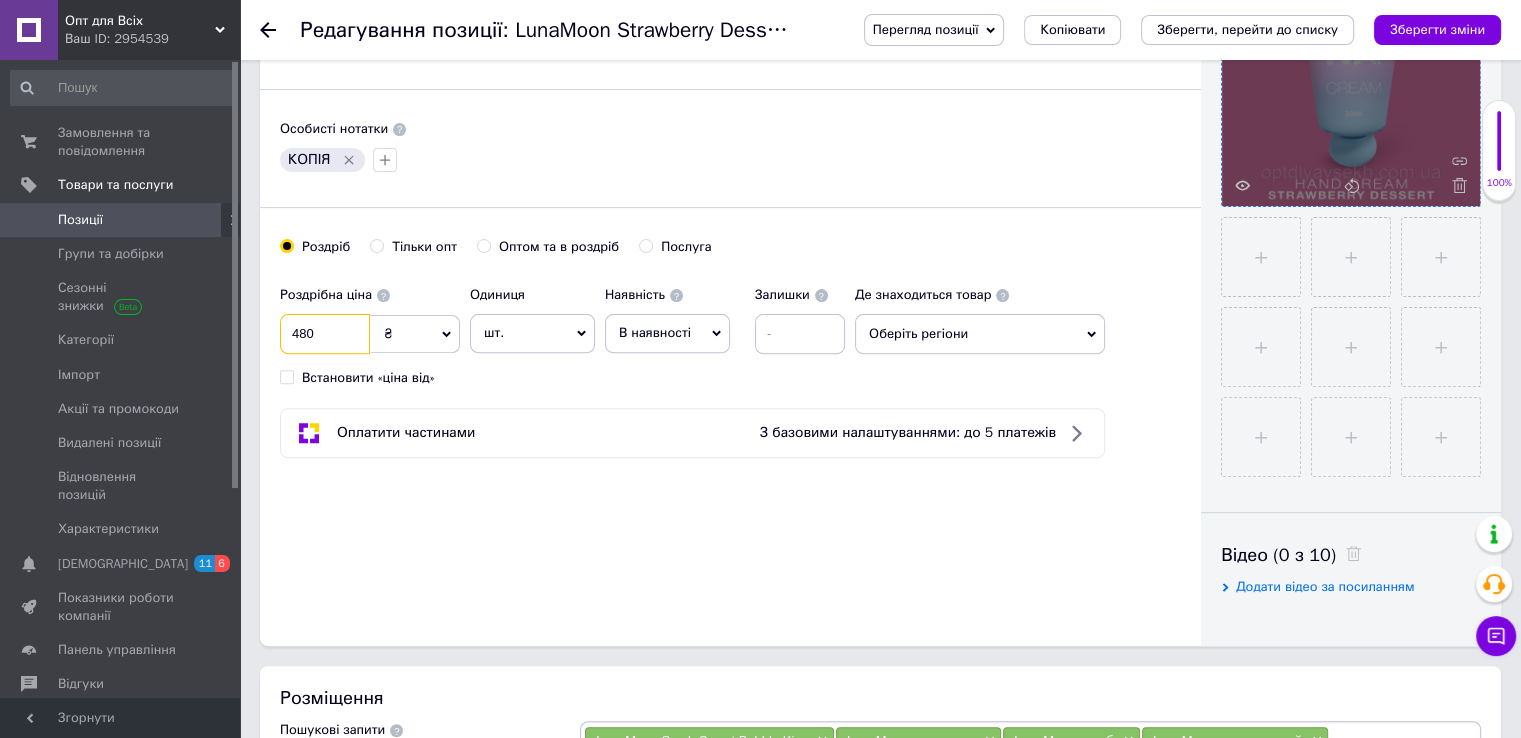click on "480" at bounding box center (325, 334) 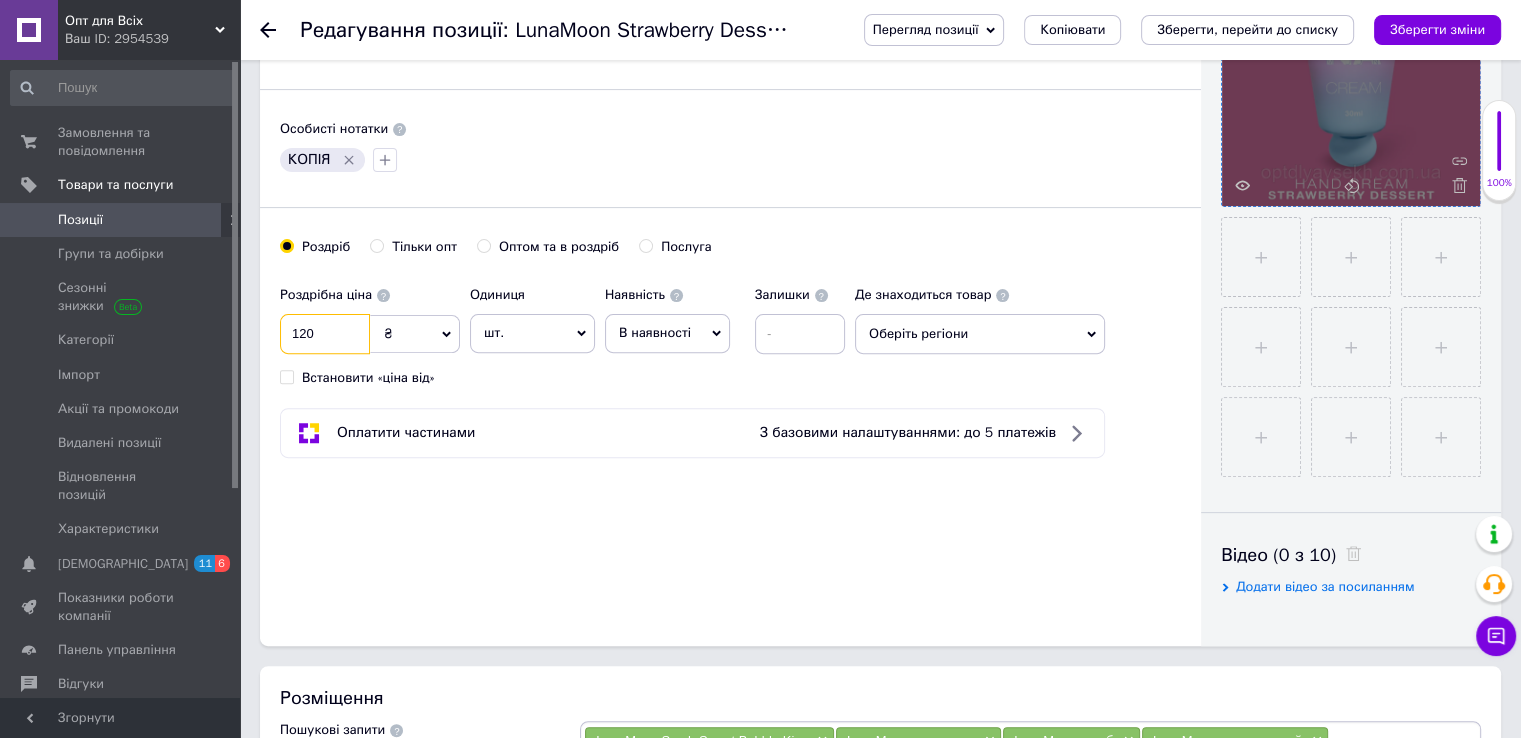 type on "120" 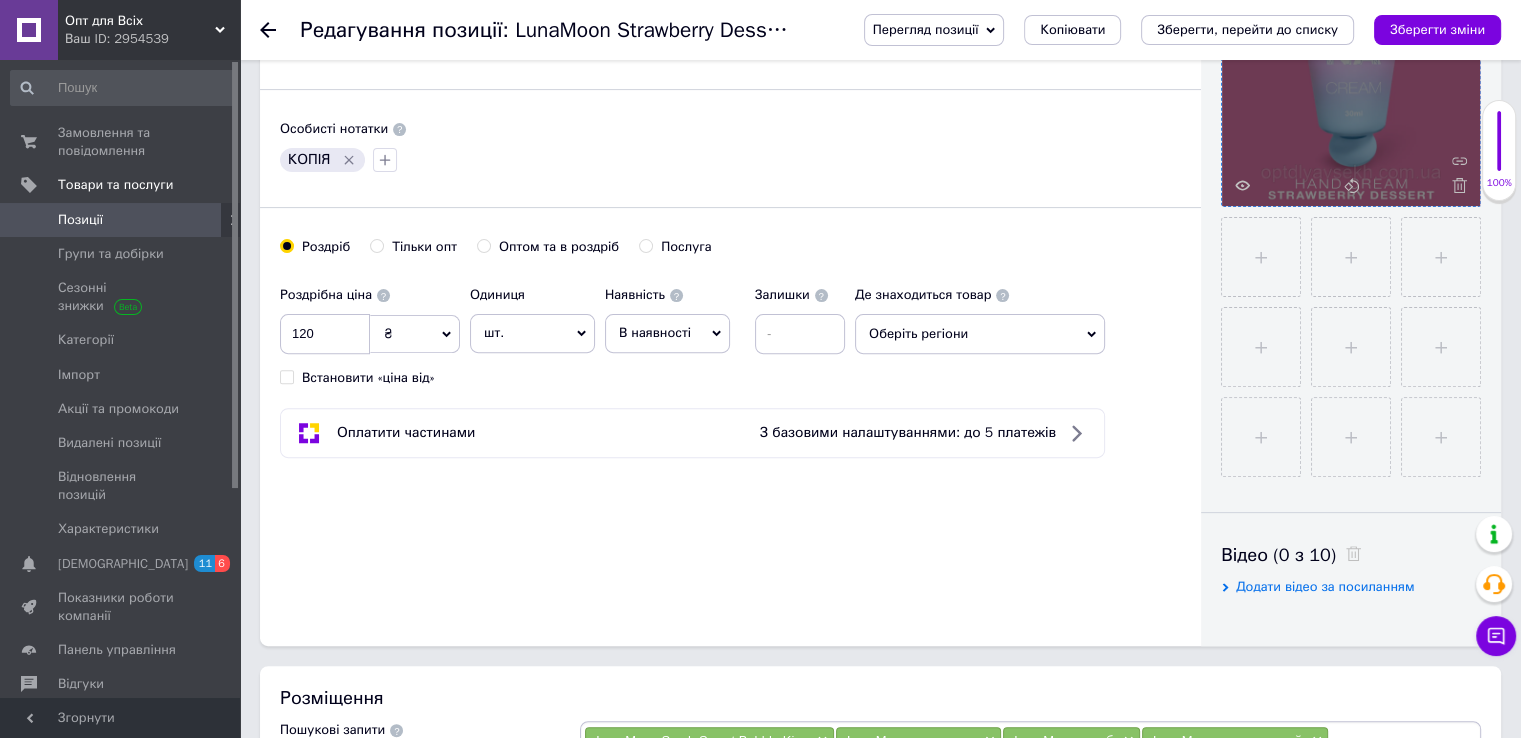 click on "Основна інформація Назва позиції (Російська) ✱ LunaMoon Strawberry Dessert, 30 мл - крем ламелярный увлажняющий с шимером (клубника со сливками) с дозатором Код/Артикул ns998 Опис (Російська) ✱ Крем для рук "STRAWBERRY DESSERT" с ароматом клубники со сливками, с шимером.
Подарите своим рукам роскошный уход с кремом "STRAWBERRY DESSERT", который дарит нежное увлажнение и невероятный аромат клубники со сливками. Благодаря инновационной ламелярной формуле, этот крем глубоко питает кожу, восстанавливая ее естественный баланс и защищая от сухости.
Особенности:
Розмір" at bounding box center [730, 63] 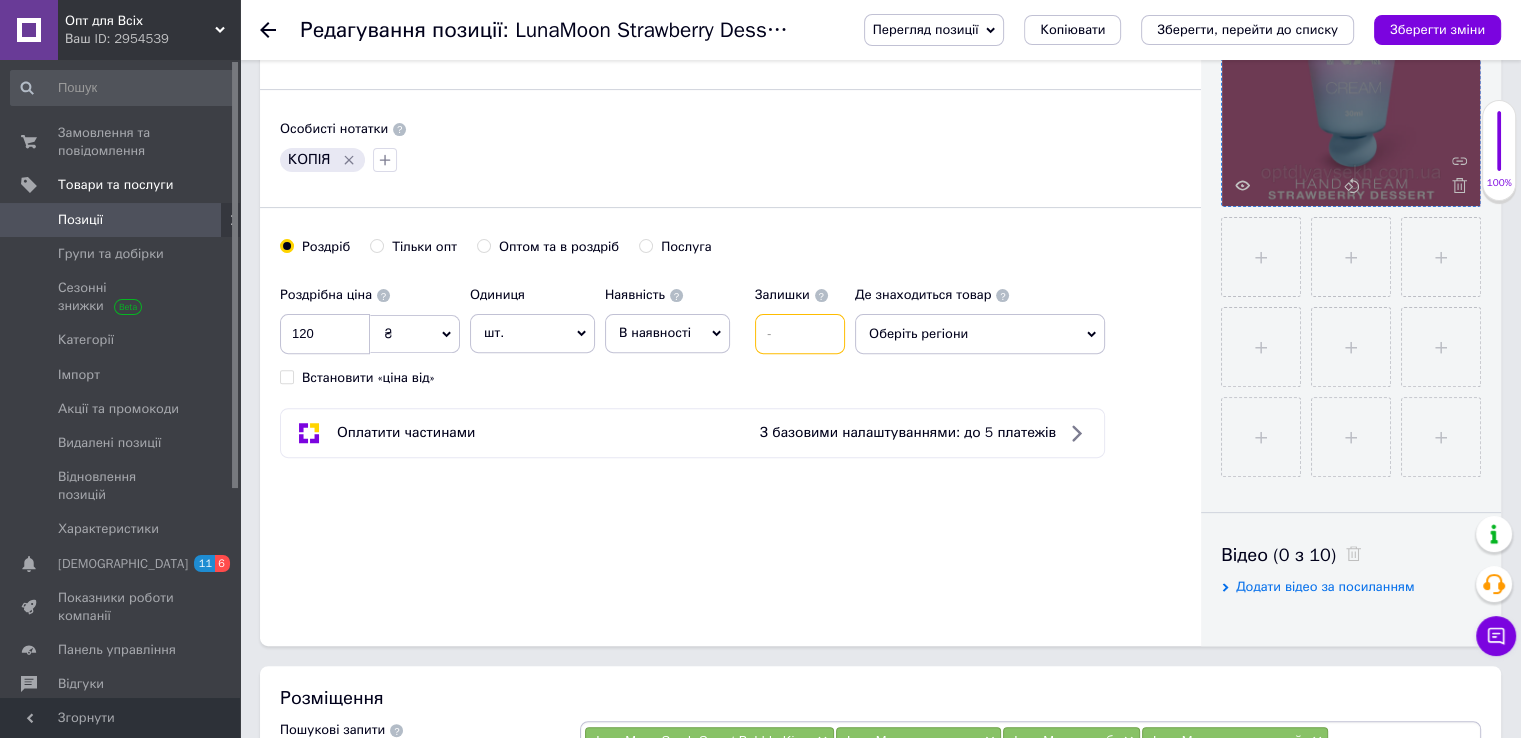 click at bounding box center [800, 334] 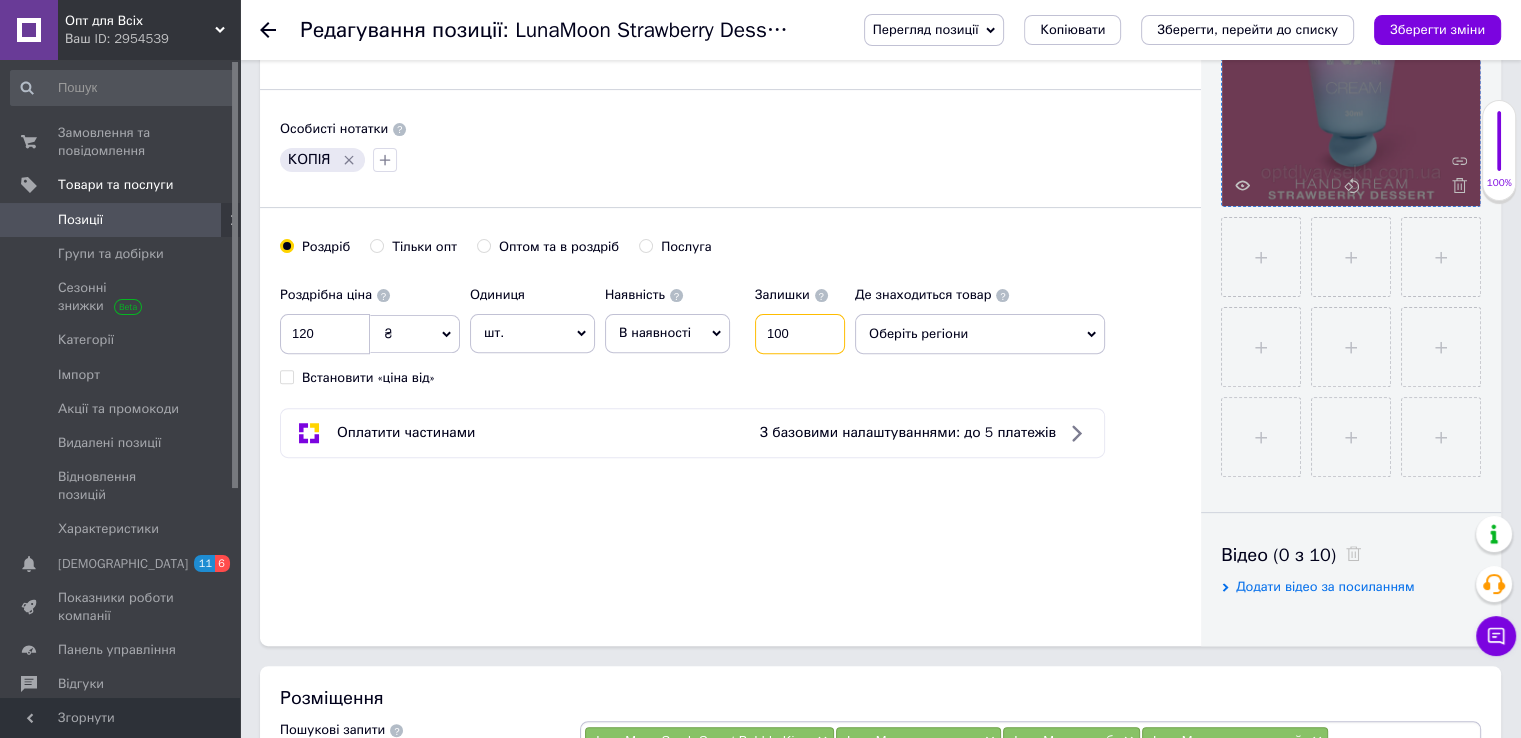 type on "100" 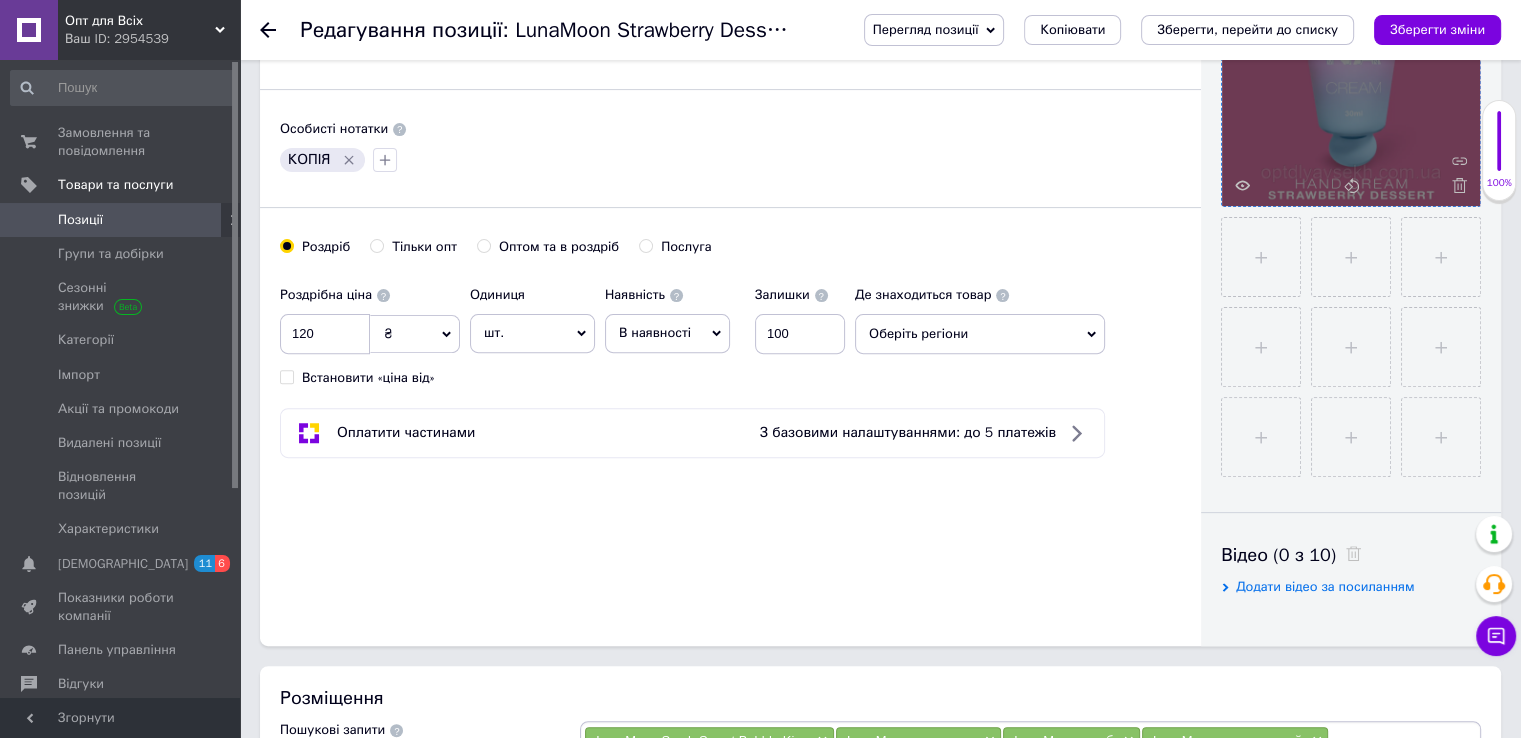 click on "Основна інформація Назва позиції (Російська) ✱ LunaMoon Strawberry Dessert, 30 мл - крем ламелярный увлажняющий с шимером (клубника со сливками) с дозатором Код/Артикул ns998 Опис (Російська) ✱ Крем для рук "STRAWBERRY DESSERT" с ароматом клубники со сливками, с шимером.
Подарите своим рукам роскошный уход с кремом "STRAWBERRY DESSERT", который дарит нежное увлажнение и невероятный аромат клубники со сливками. Благодаря инновационной ламелярной формуле, этот крем глубоко питает кожу, восстанавливая ее естественный баланс и защищая от сухости.
Особенности:
Розмір" at bounding box center [730, 63] 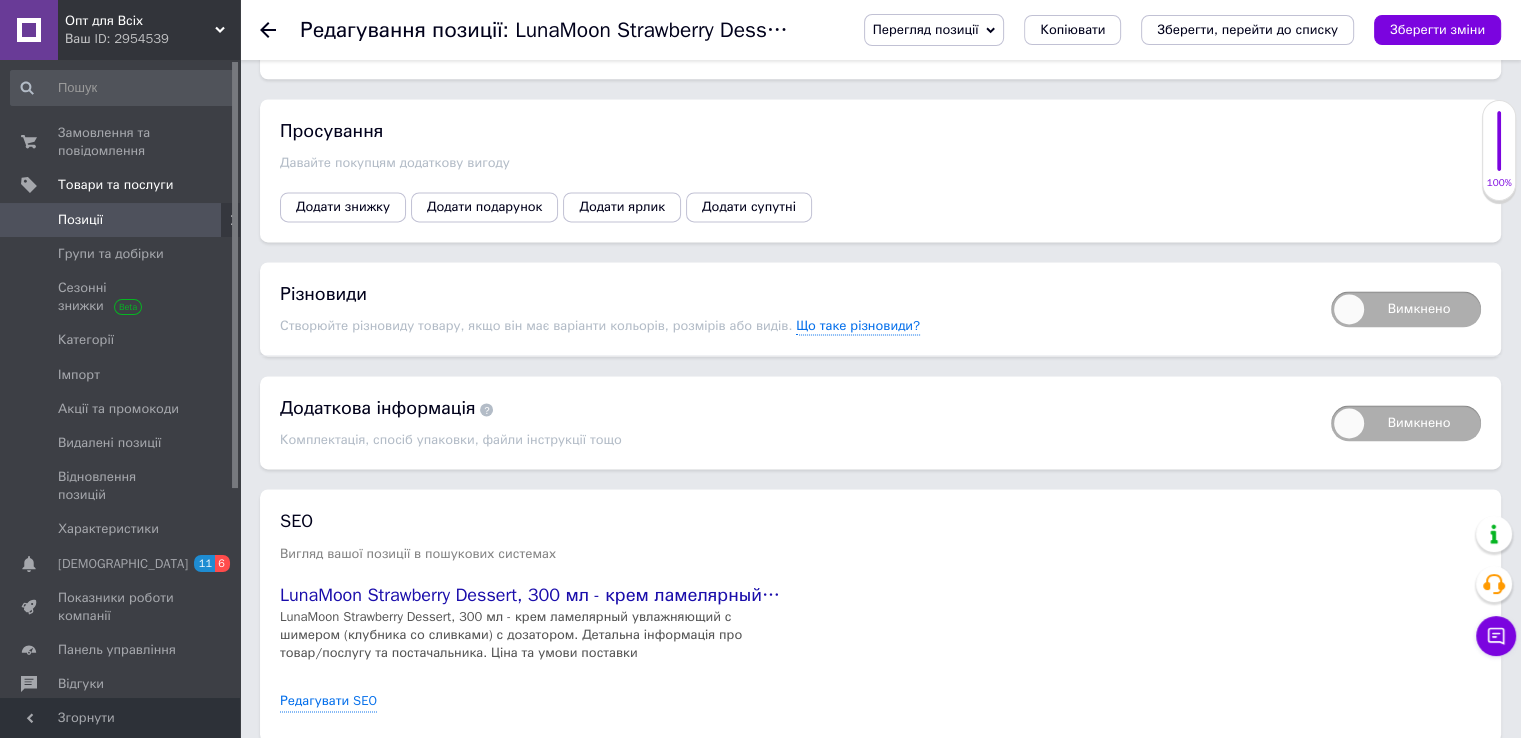 scroll, scrollTop: 2833, scrollLeft: 0, axis: vertical 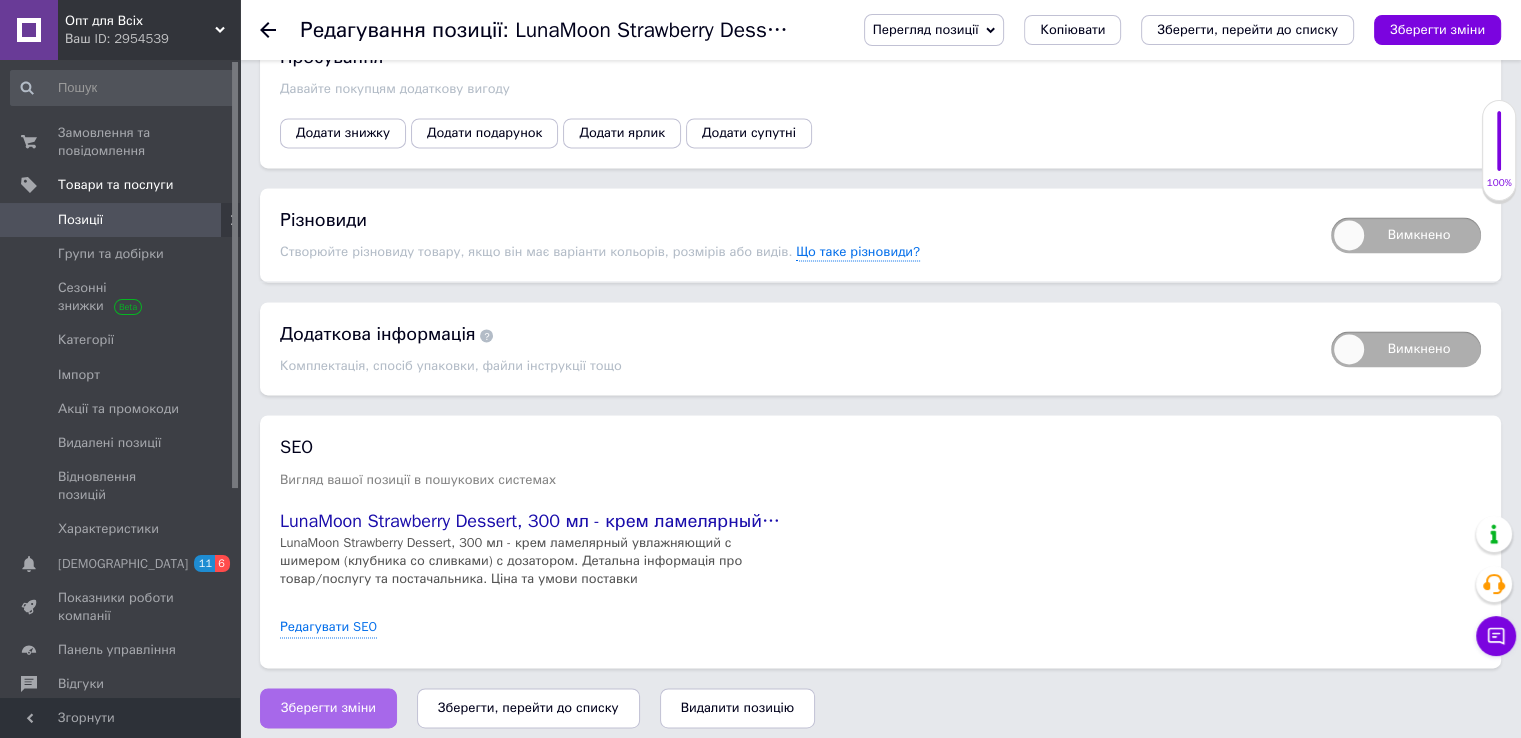 click on "Зберегти зміни" at bounding box center (328, 708) 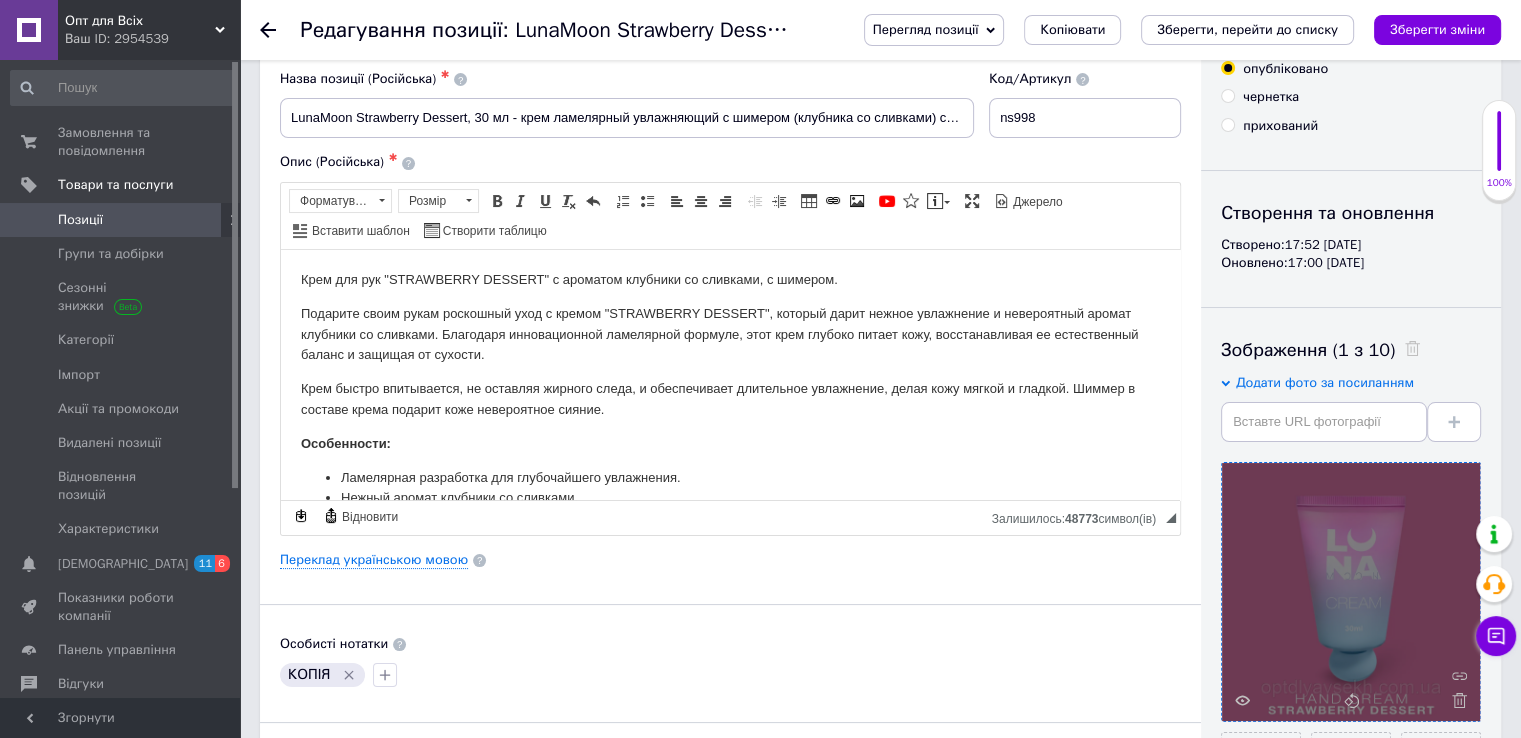scroll, scrollTop: 0, scrollLeft: 0, axis: both 